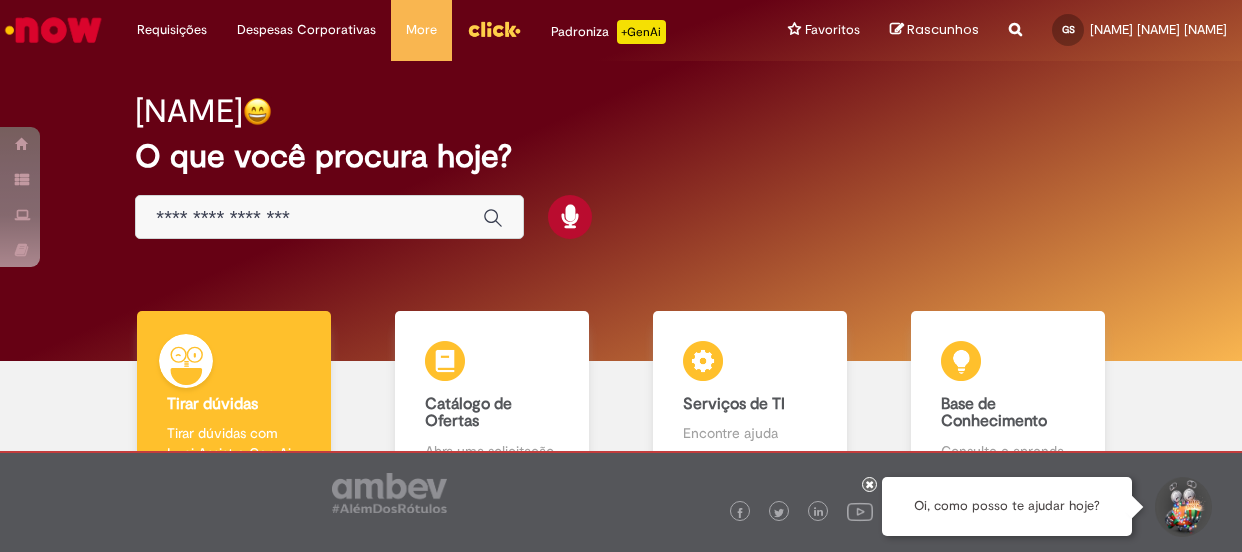 scroll, scrollTop: 0, scrollLeft: 0, axis: both 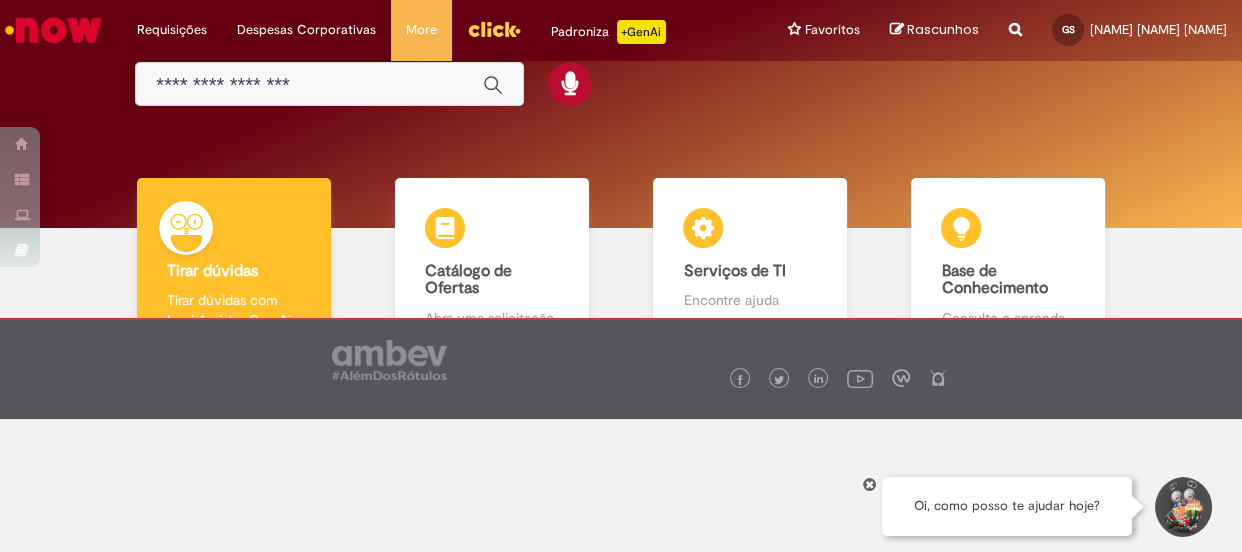 click at bounding box center (309, 85) 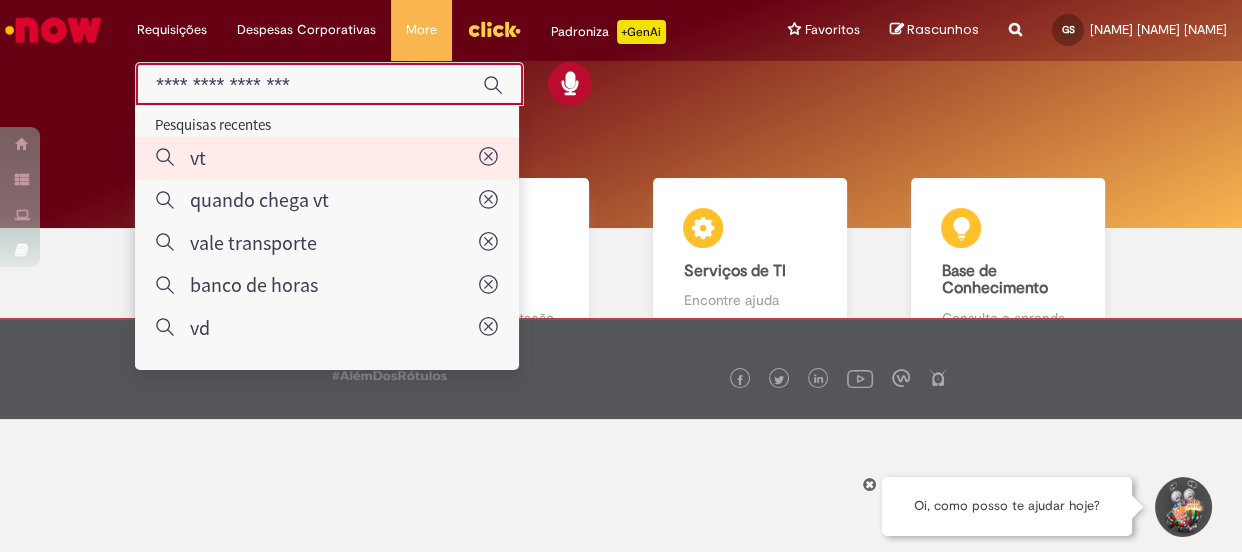 type on "**" 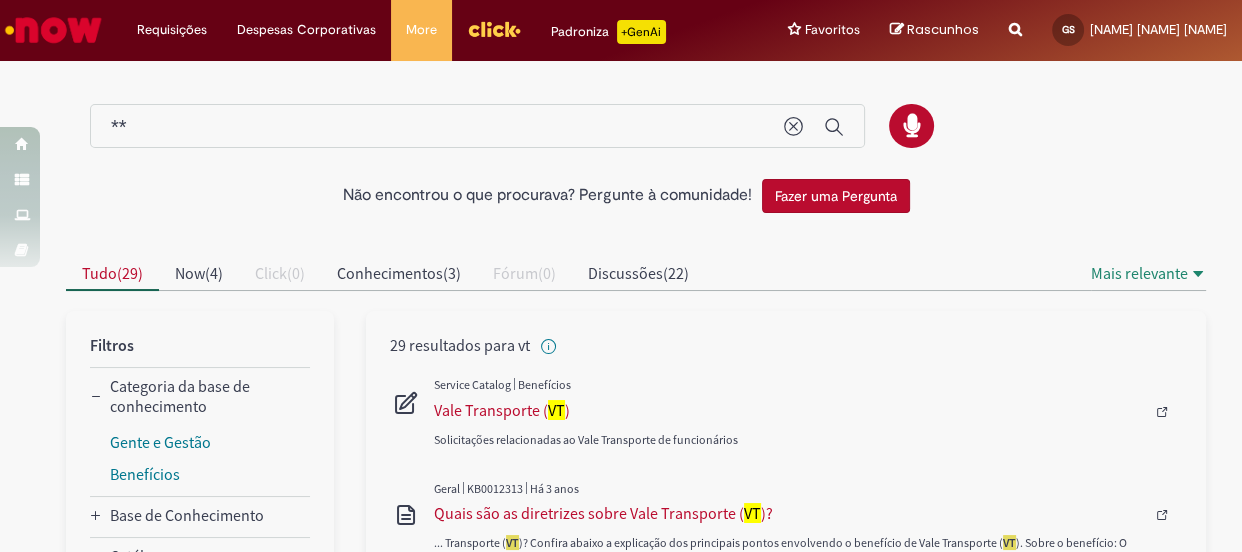 scroll, scrollTop: 90, scrollLeft: 0, axis: vertical 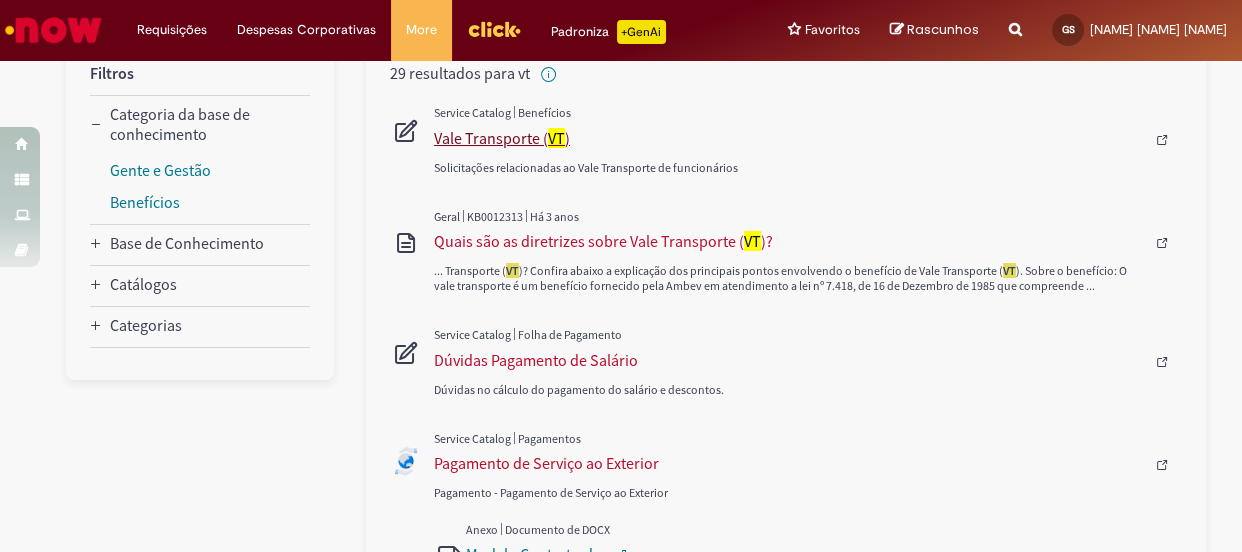 click on "Vale Transporte ( VT )" at bounding box center (789, 138) 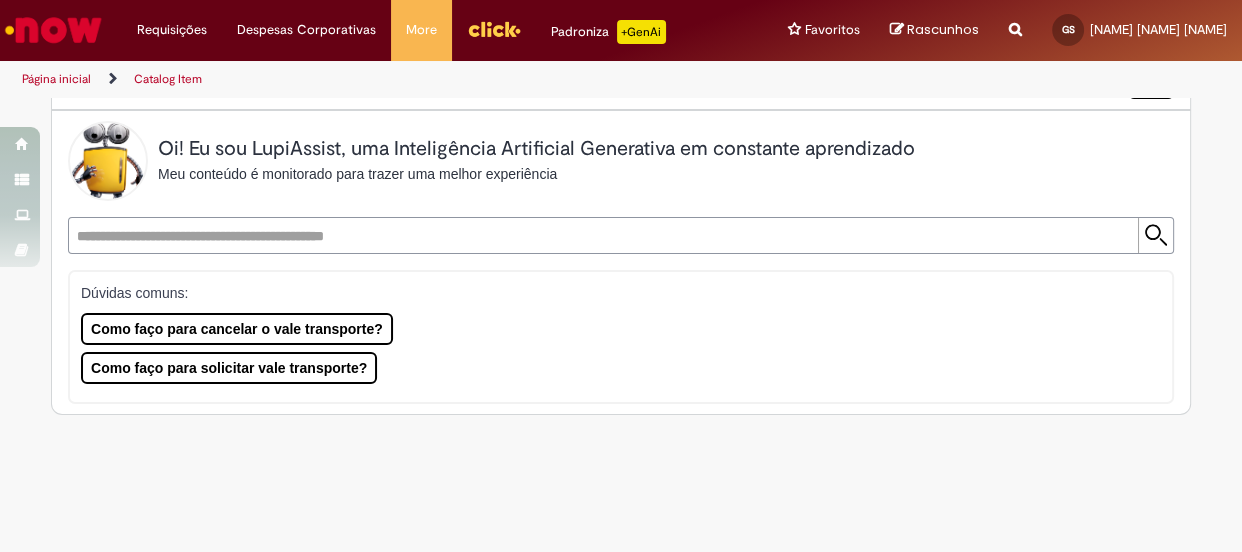 scroll, scrollTop: 0, scrollLeft: 0, axis: both 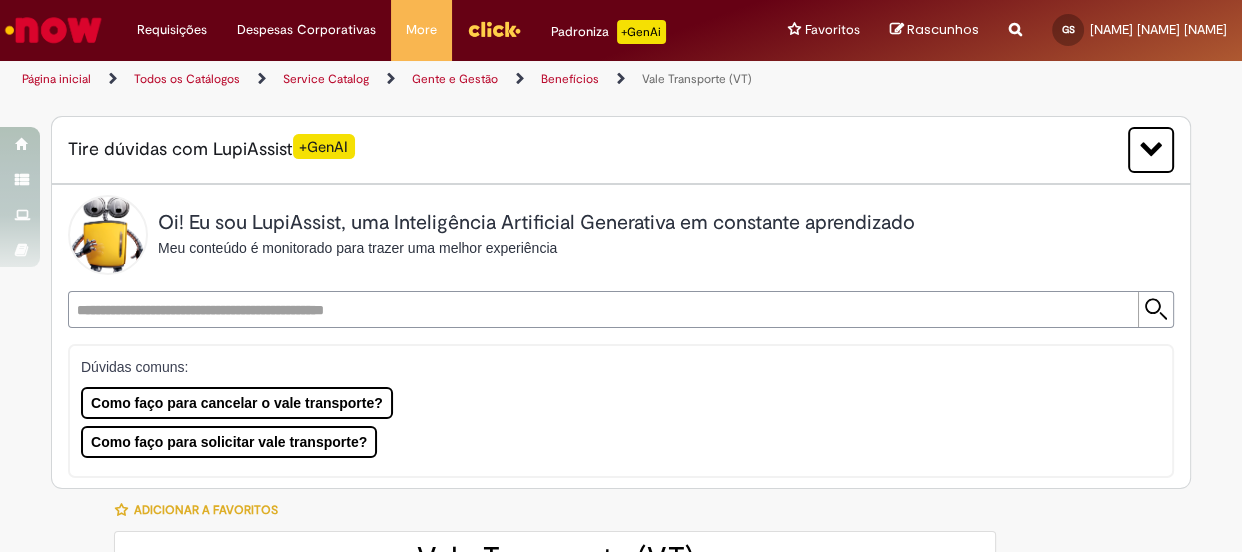 type on "********" 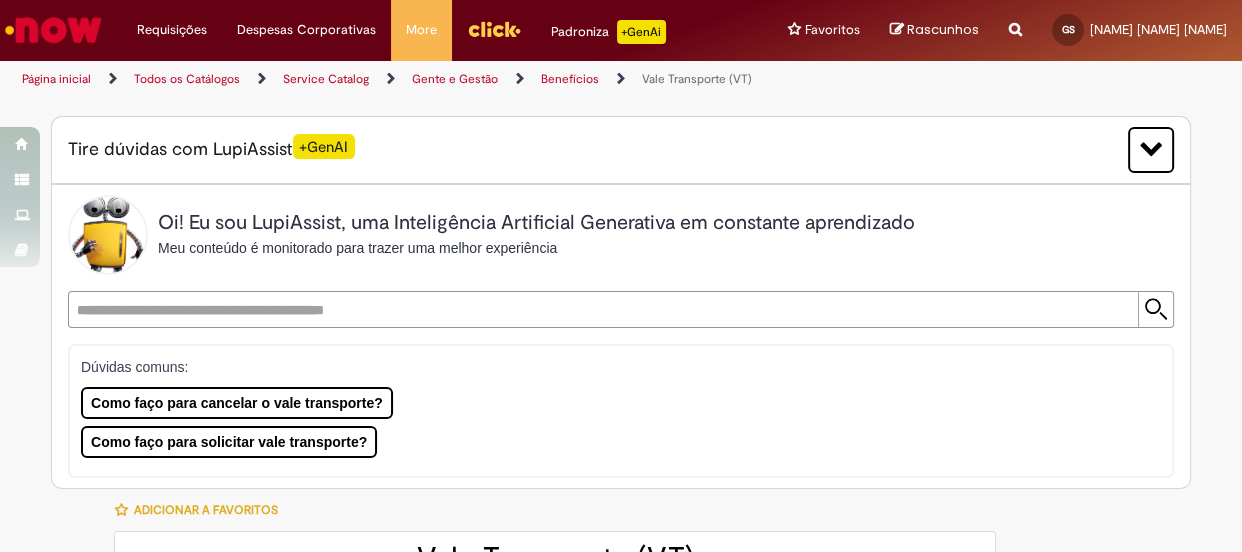 type on "**********" 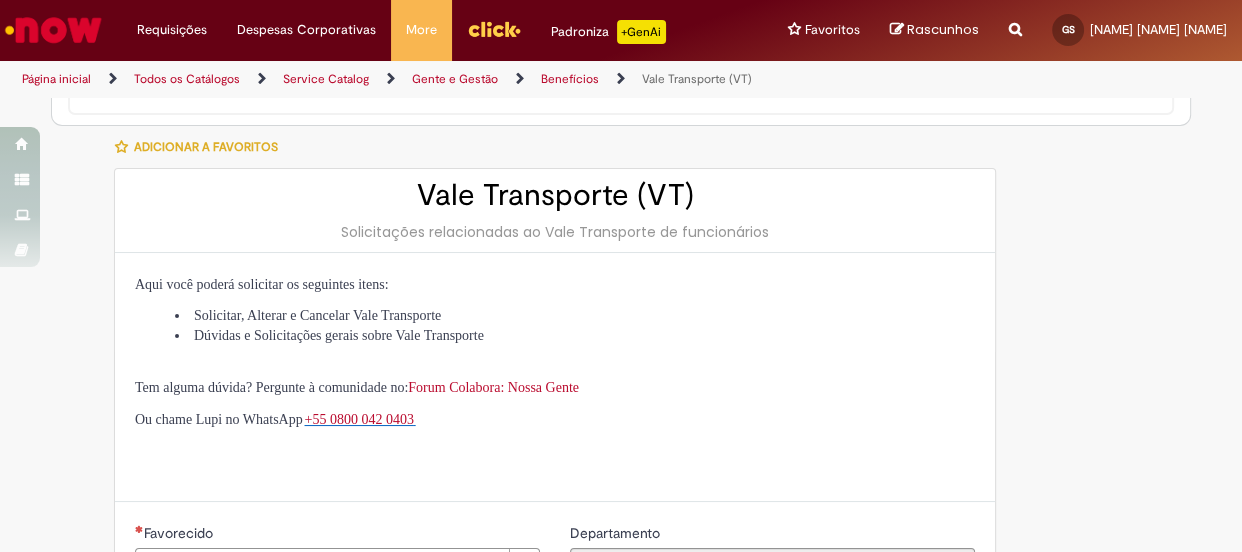 type on "**********" 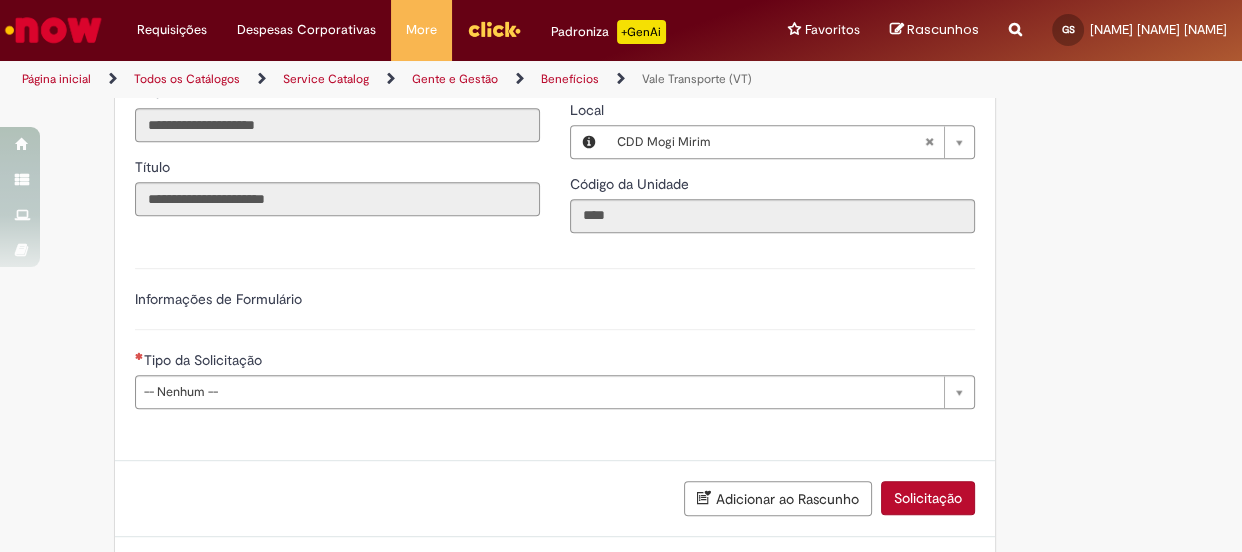 scroll, scrollTop: 770, scrollLeft: 0, axis: vertical 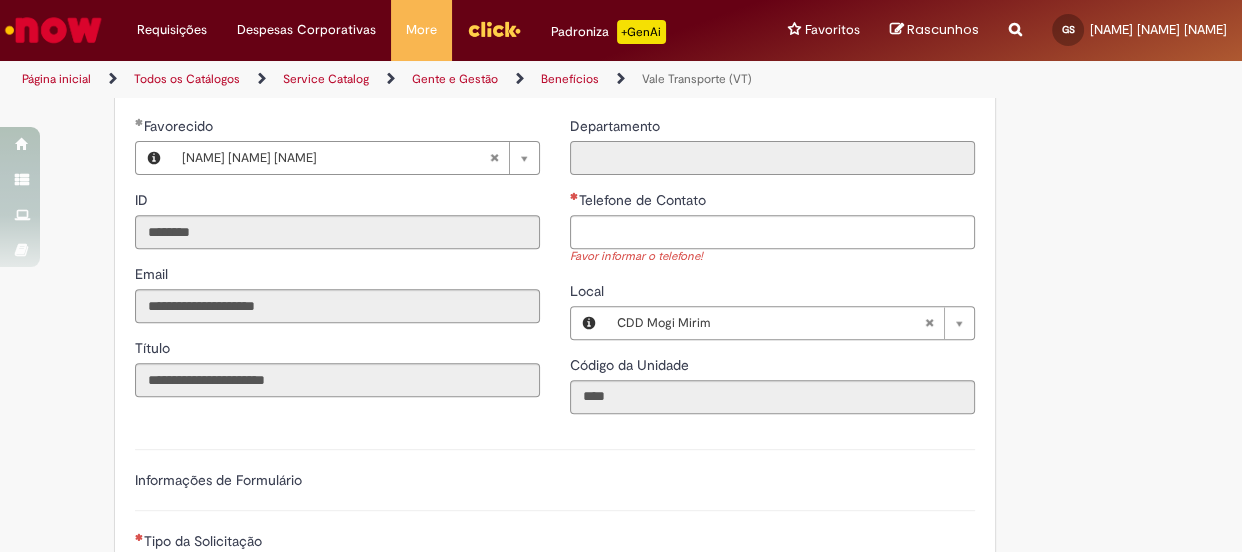 click on "Departamento" at bounding box center [772, 158] 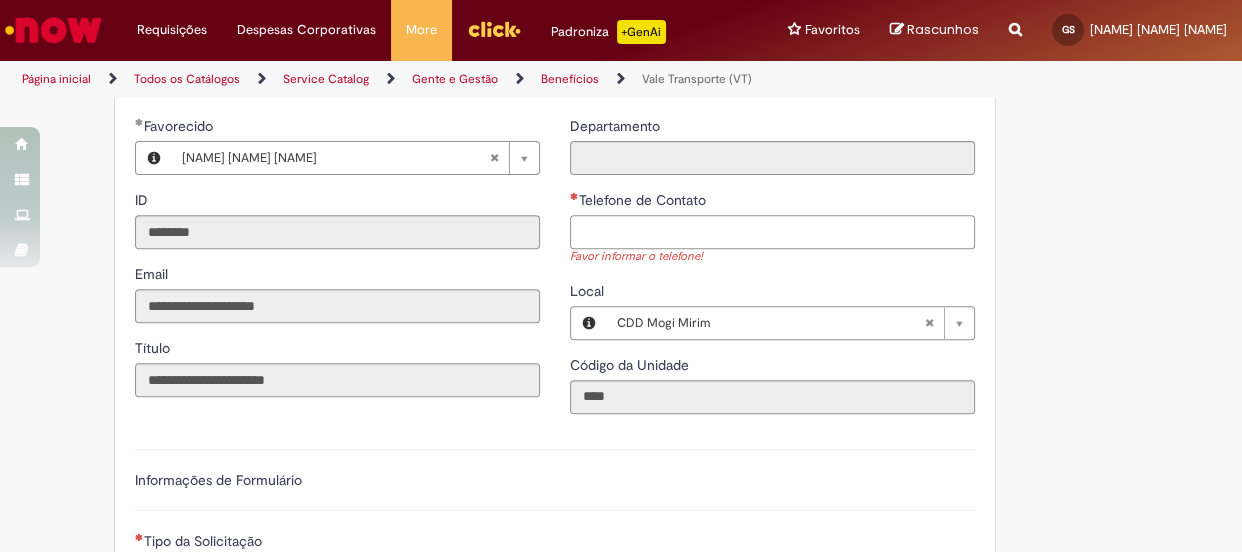 click on "Telefone de Contato" at bounding box center (772, 232) 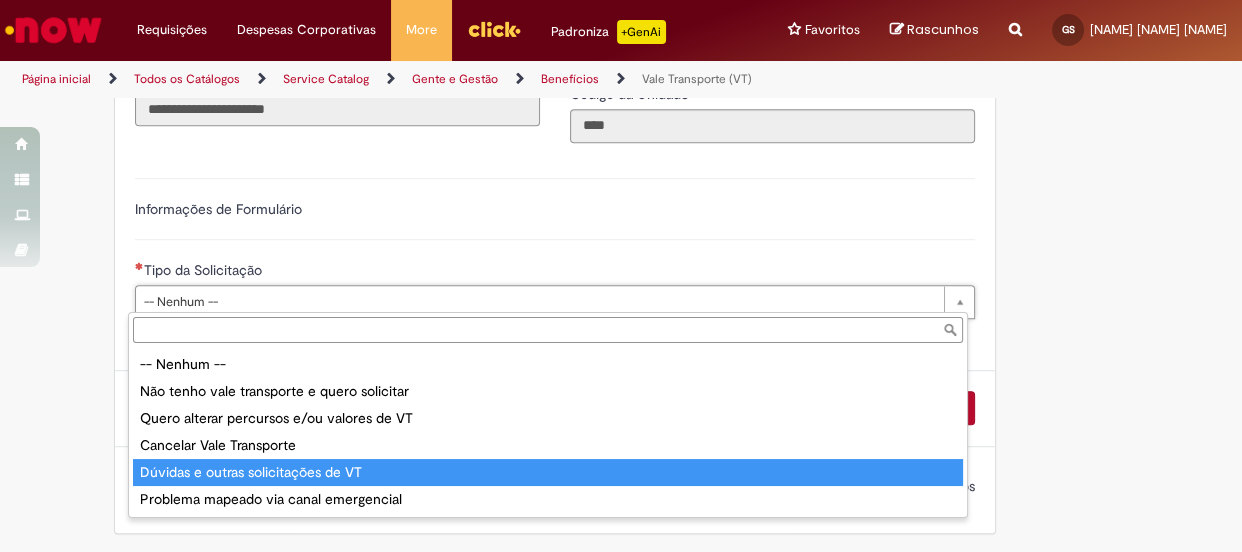 type on "**********" 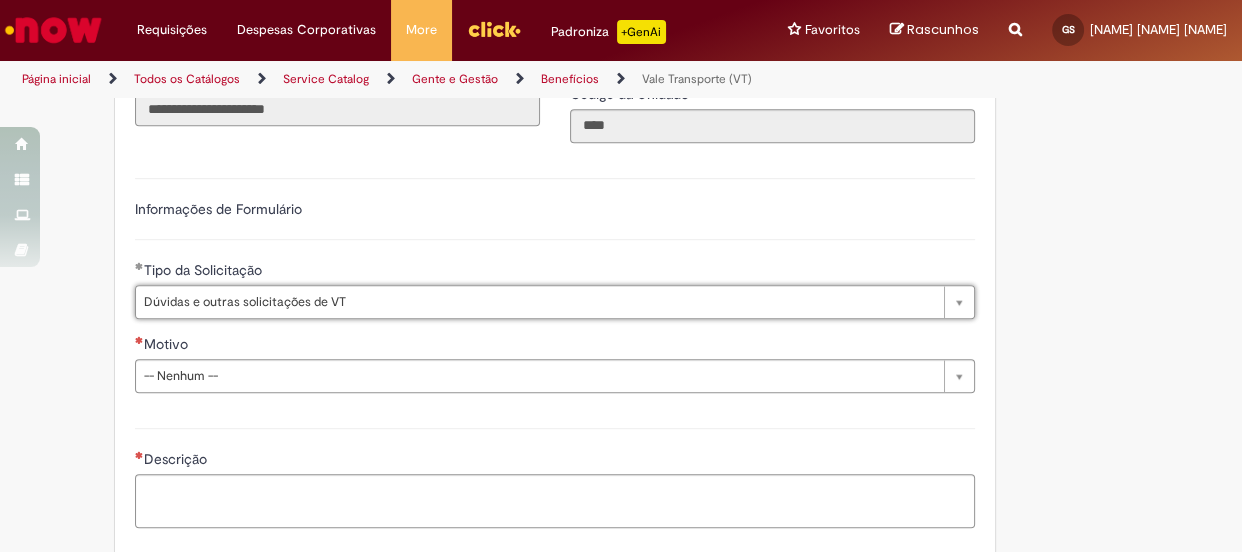 scroll, scrollTop: 1223, scrollLeft: 0, axis: vertical 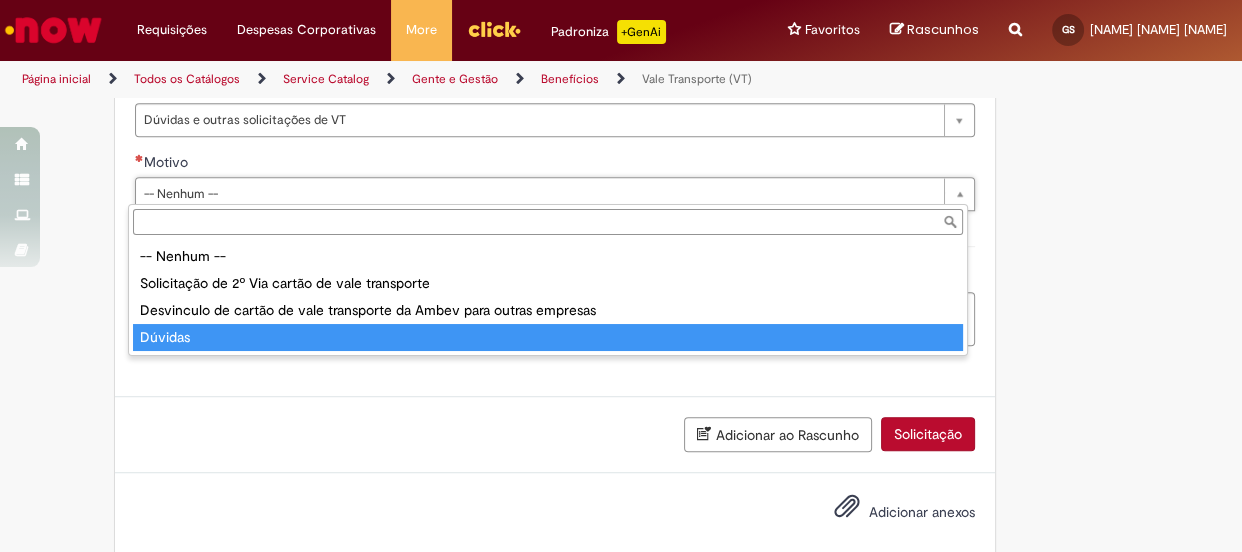 type on "*******" 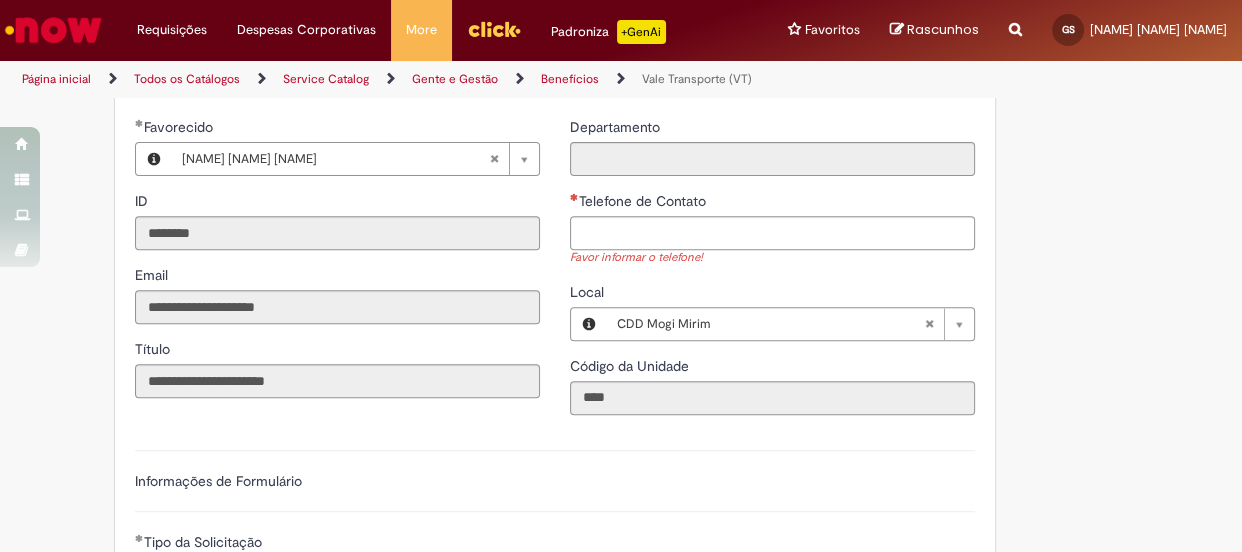 scroll, scrollTop: 678, scrollLeft: 0, axis: vertical 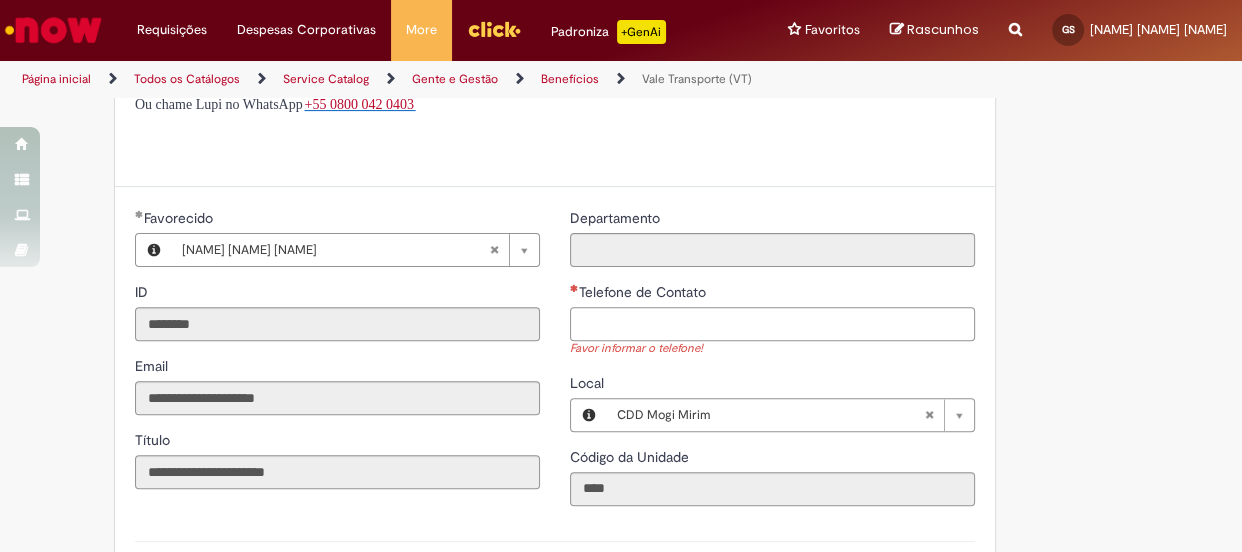 click on "Telefone de Contato" at bounding box center [772, 324] 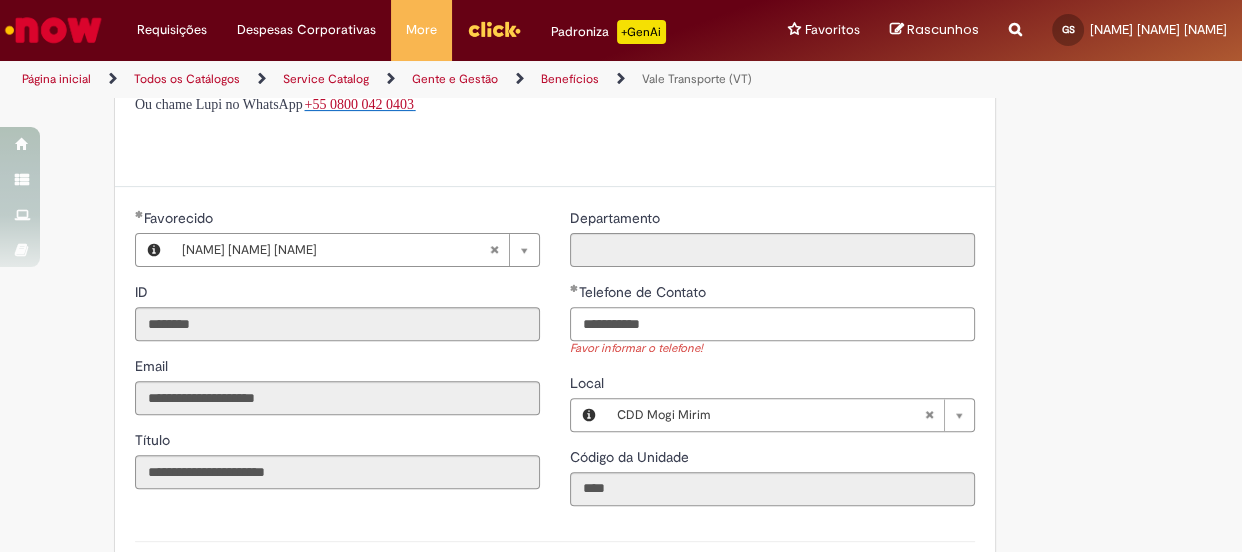 scroll, scrollTop: 950, scrollLeft: 0, axis: vertical 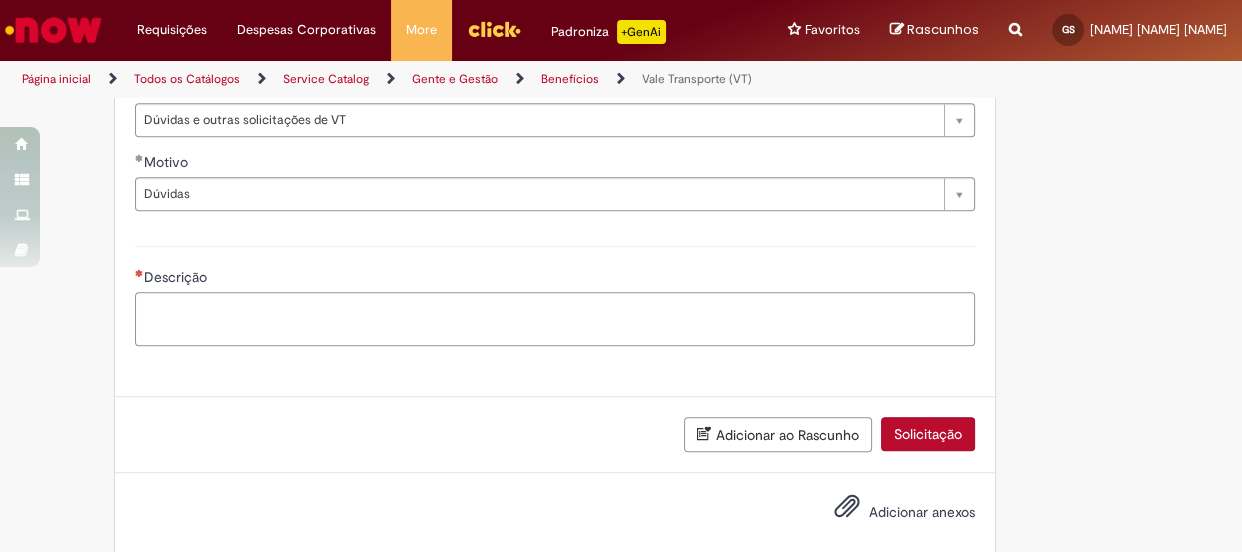 type on "**********" 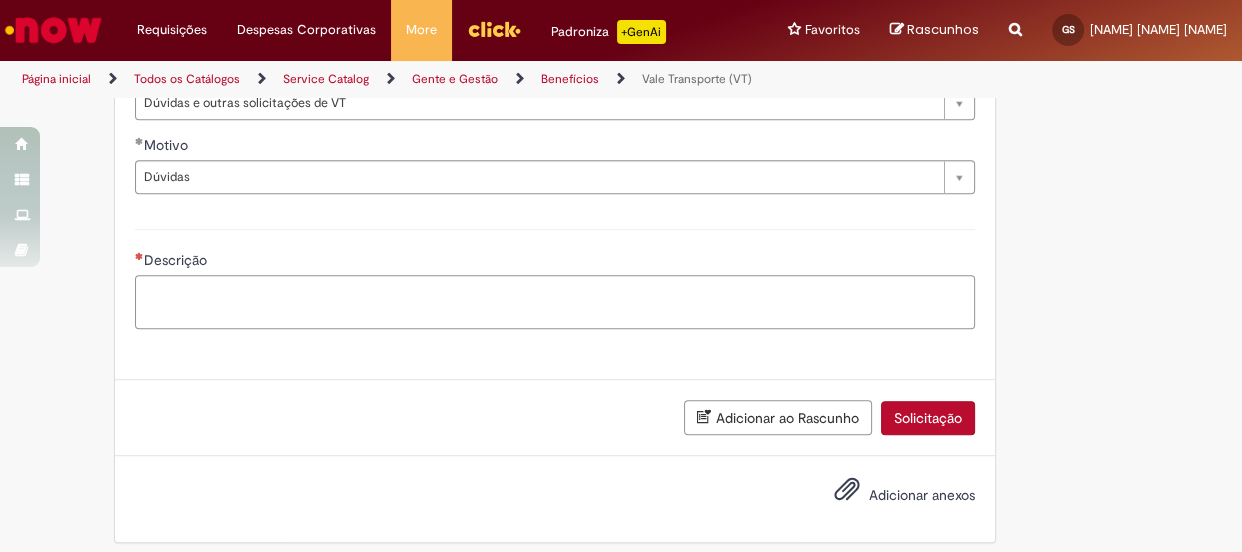 scroll, scrollTop: 1207, scrollLeft: 0, axis: vertical 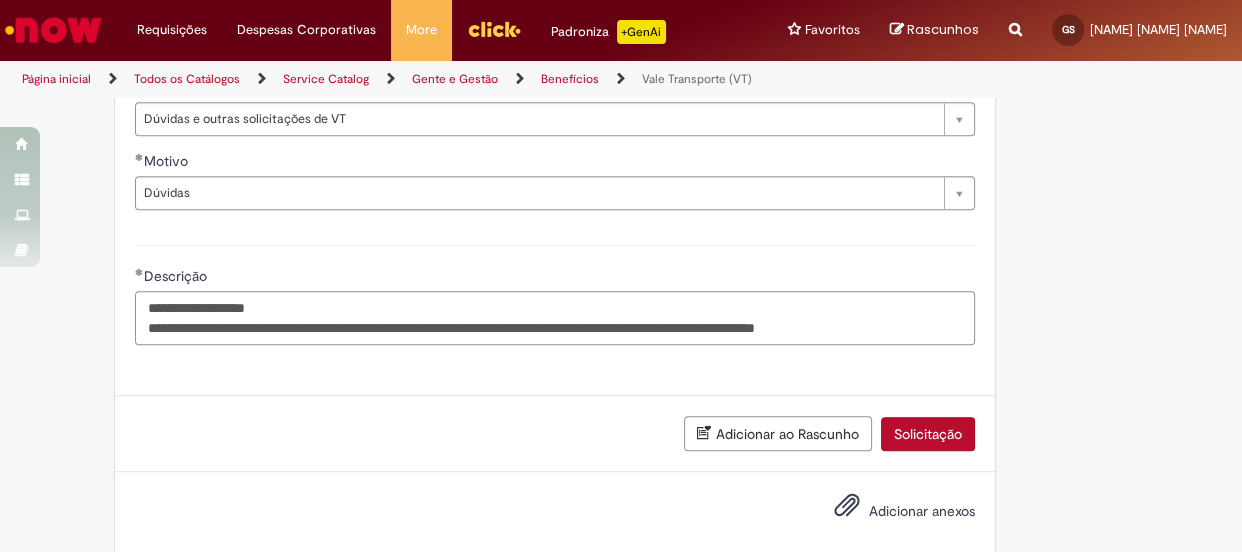 click on "**********" at bounding box center (555, 318) 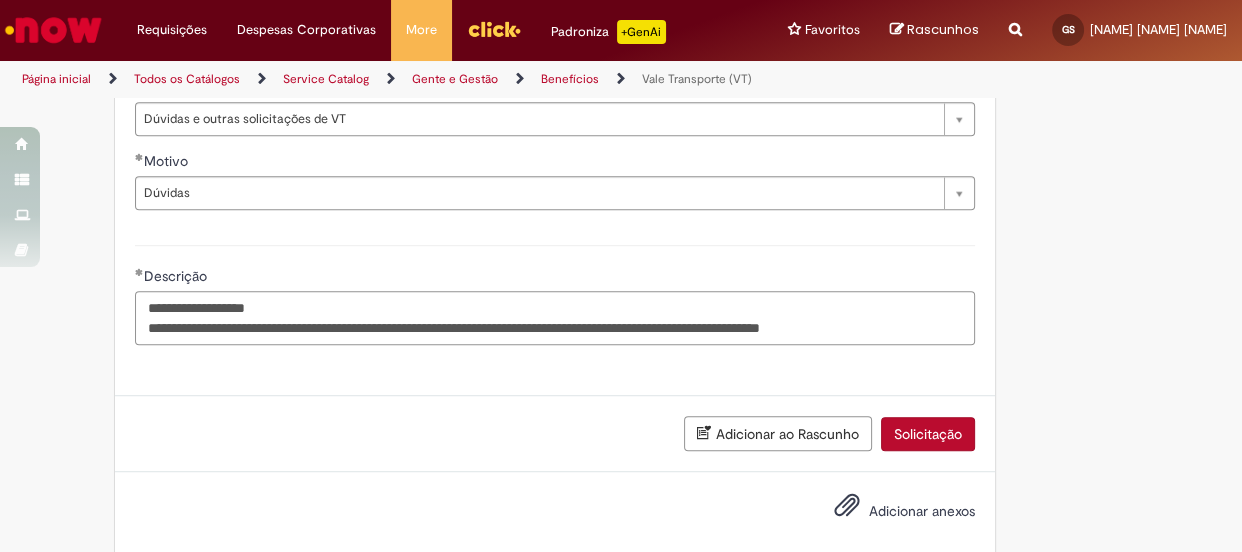 click on "**********" at bounding box center [555, 318] 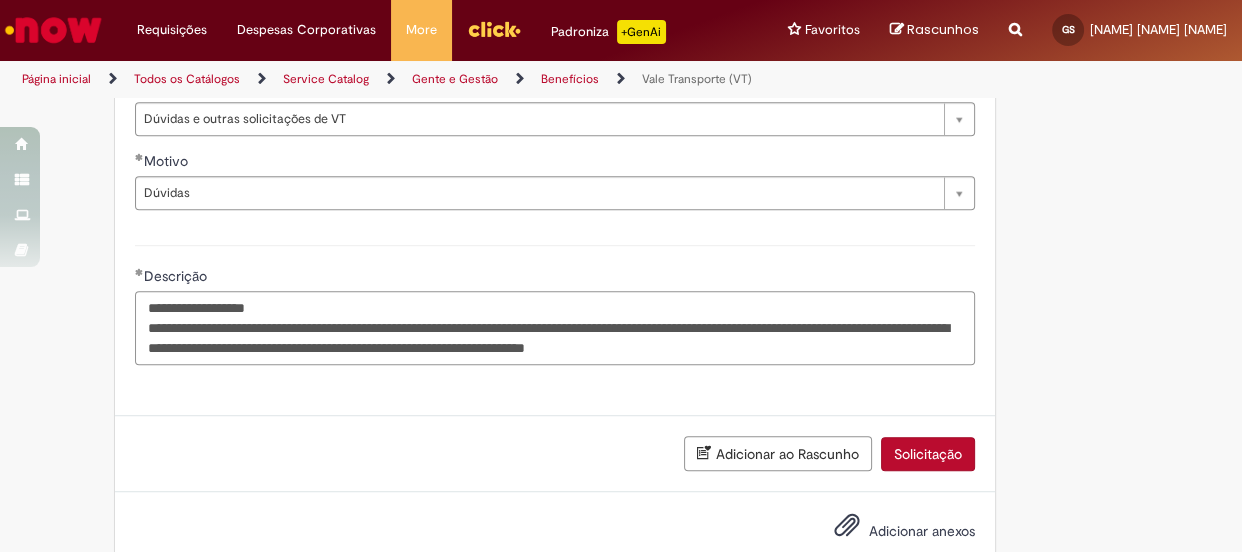 scroll, scrollTop: 1253, scrollLeft: 0, axis: vertical 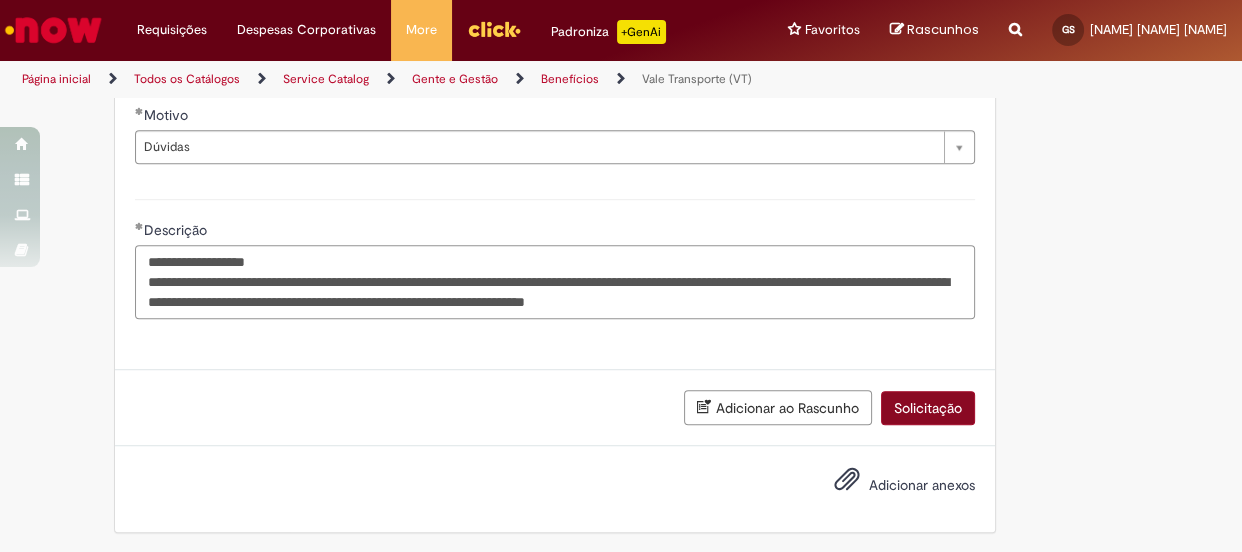 type on "**********" 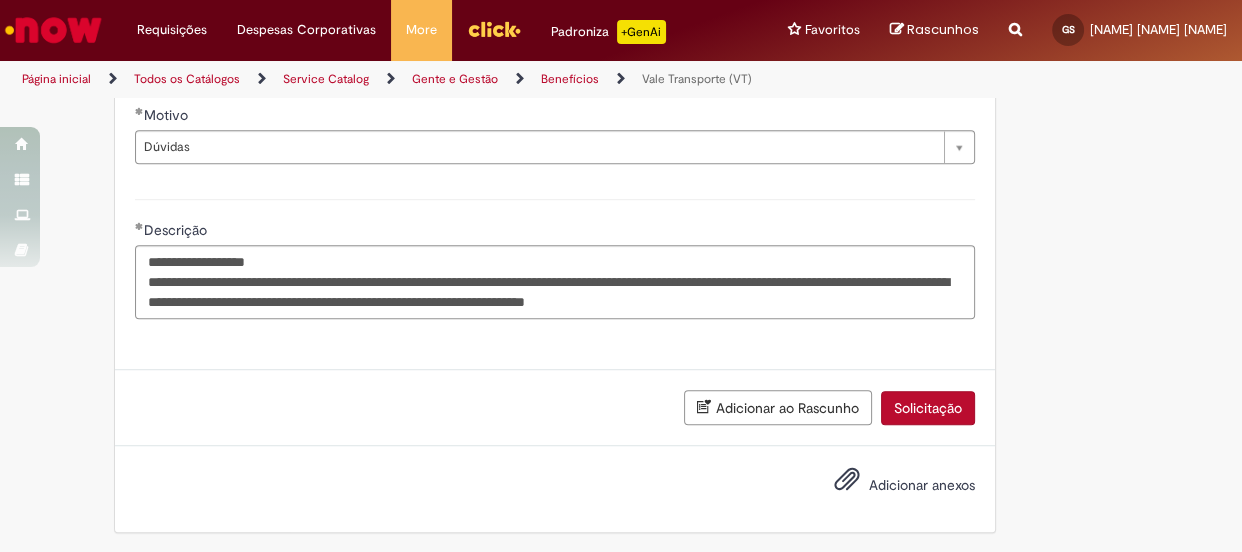 click on "Solicitação" at bounding box center (928, 408) 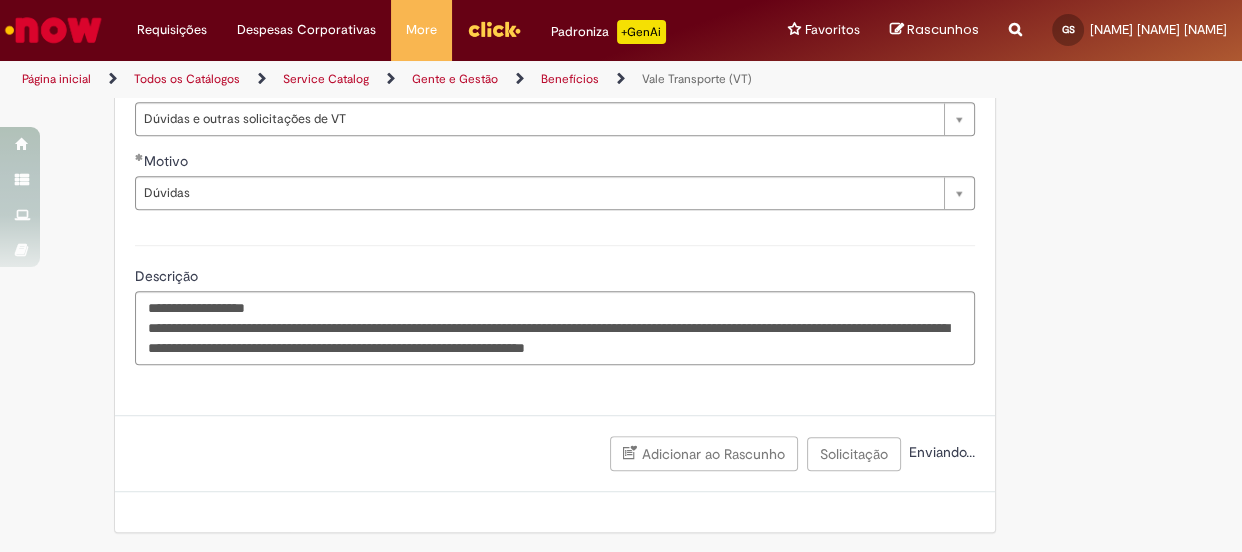 scroll, scrollTop: 934, scrollLeft: 0, axis: vertical 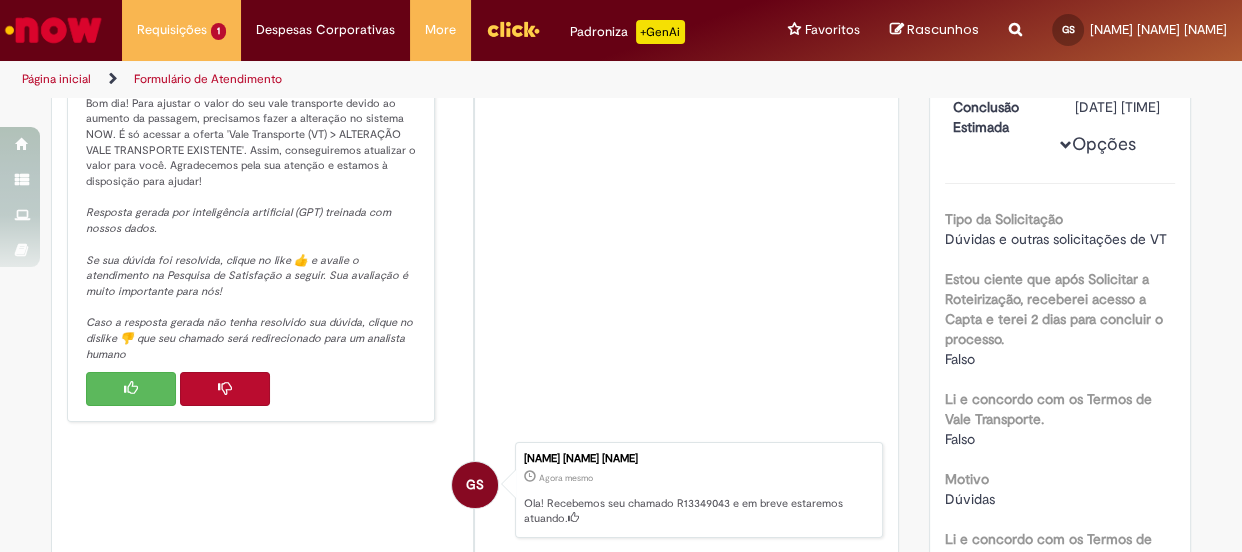 click at bounding box center (131, 388) 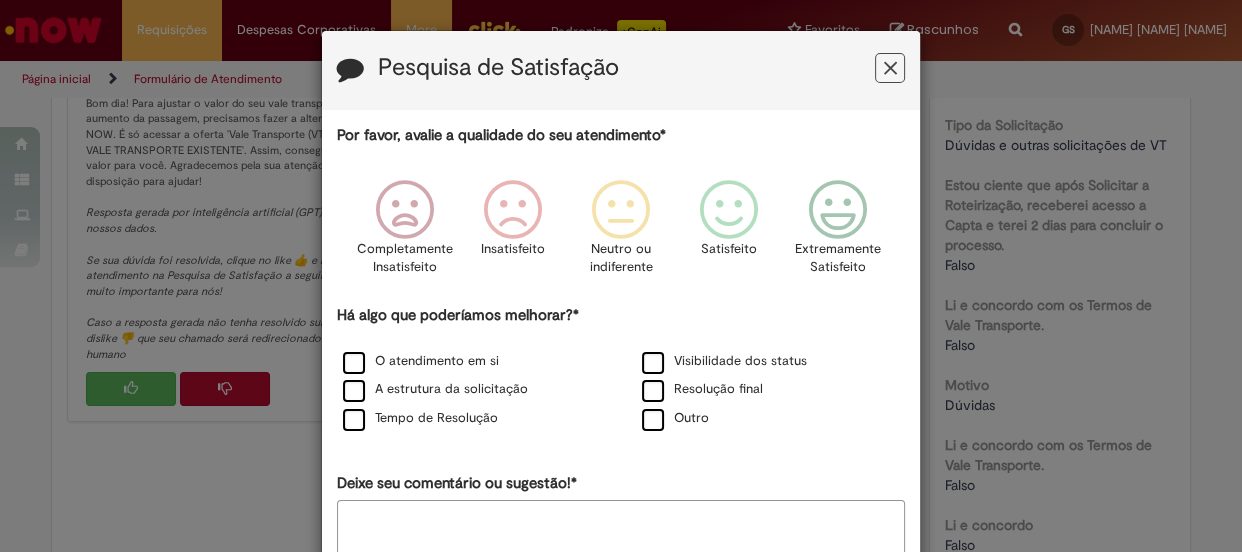 scroll, scrollTop: 289, scrollLeft: 0, axis: vertical 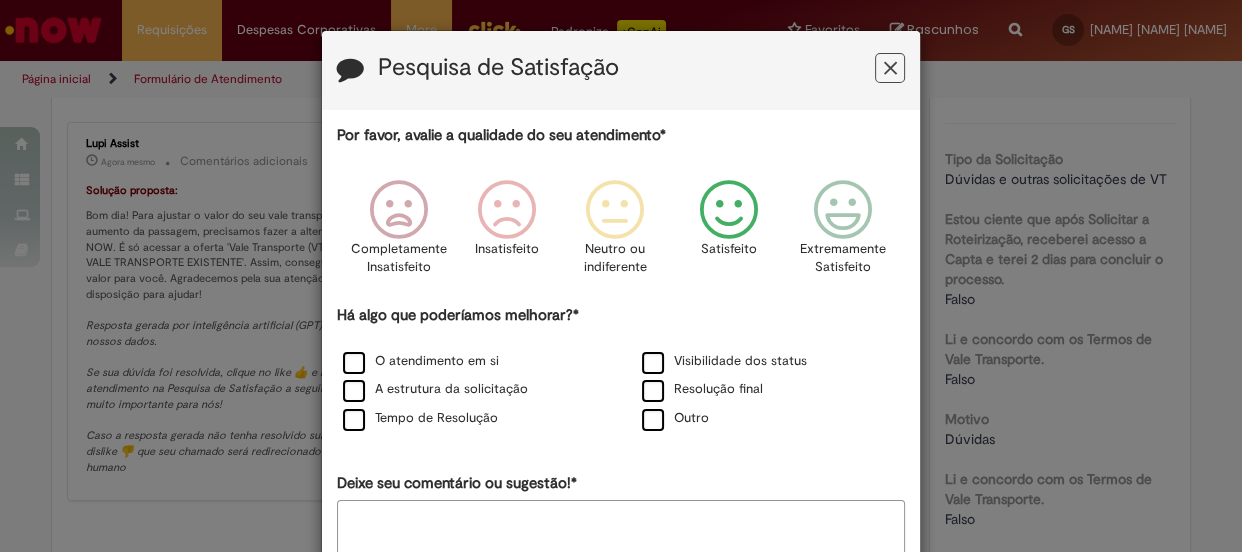 click at bounding box center [729, 210] 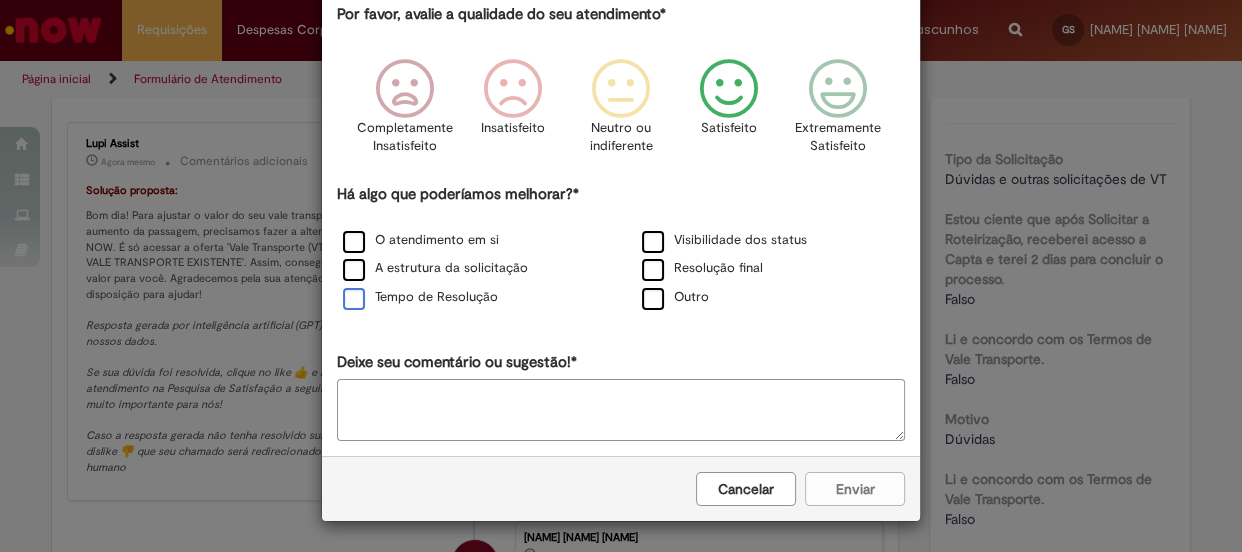 click on "Tempo de Resolução" at bounding box center (420, 297) 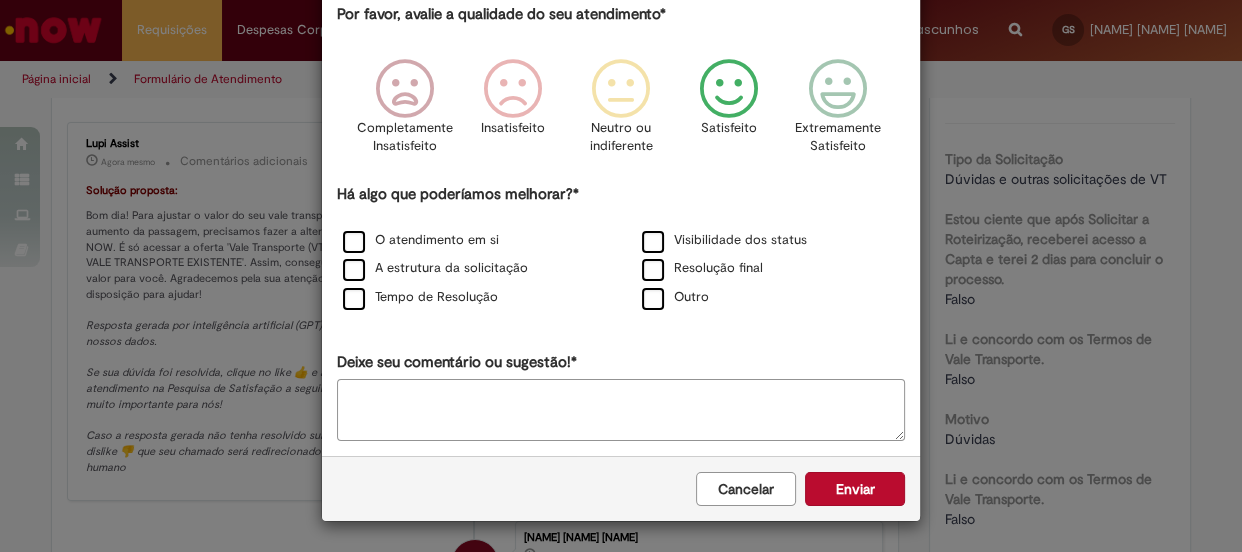 click on "Enviar" at bounding box center [855, 489] 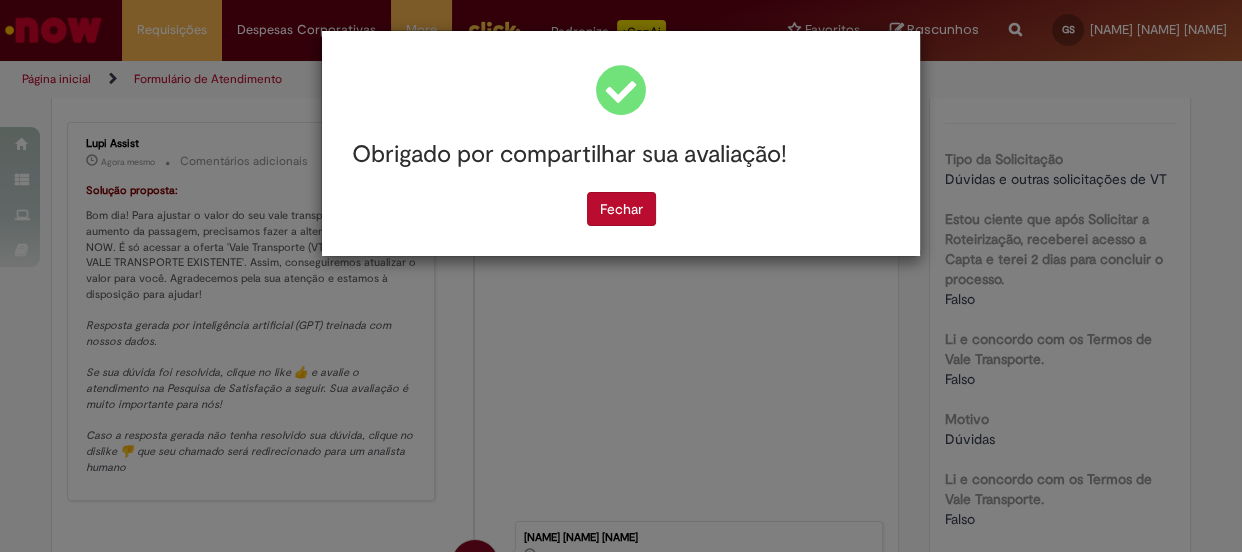 scroll, scrollTop: 0, scrollLeft: 0, axis: both 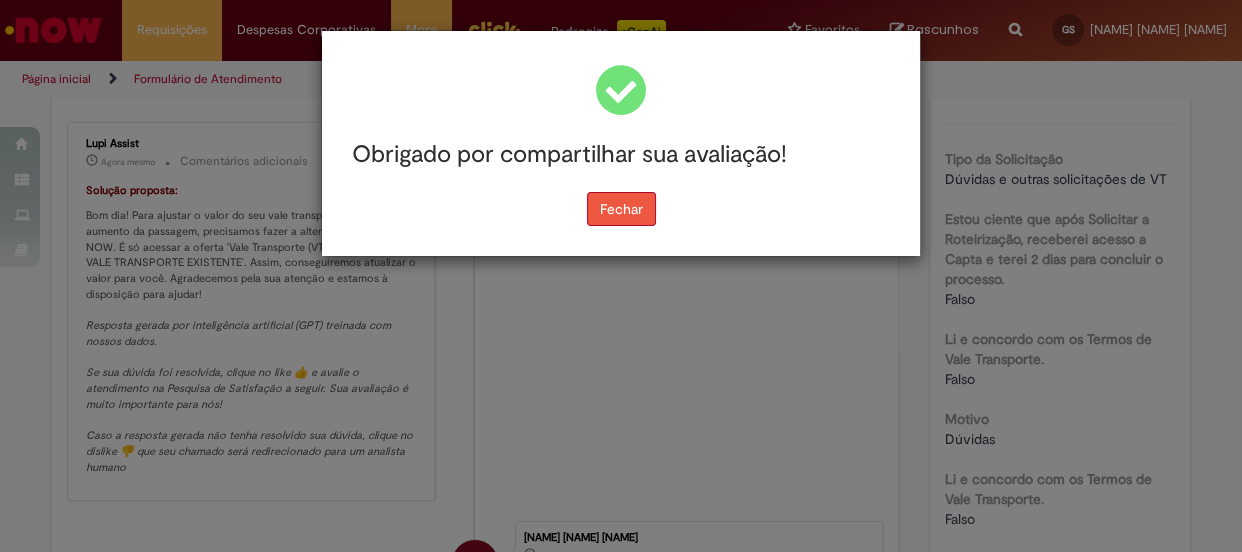 click on "Fechar" at bounding box center [621, 209] 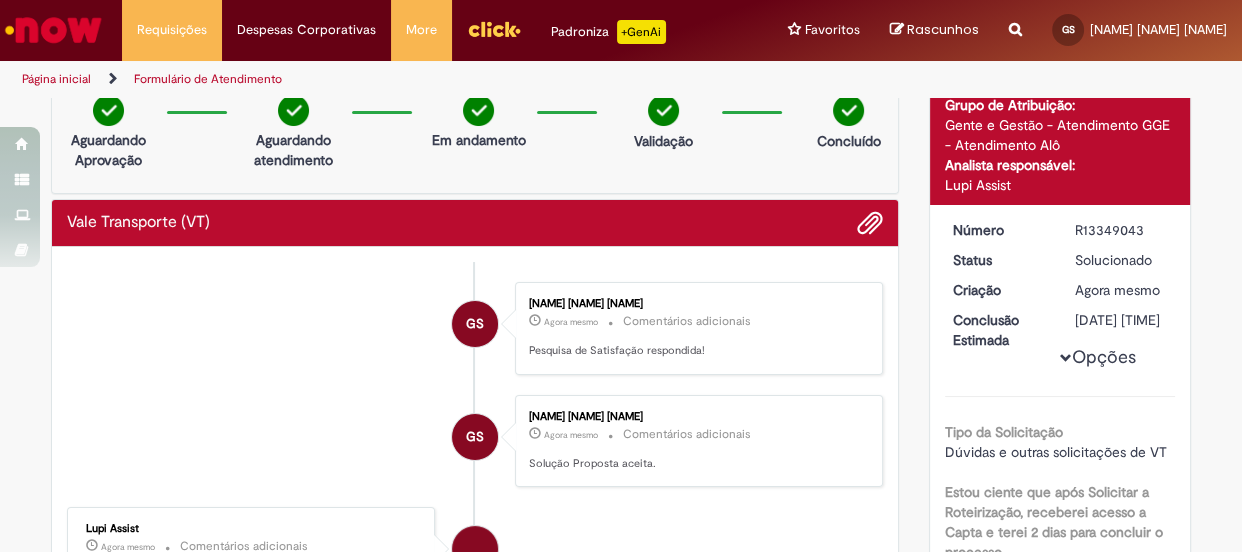 scroll, scrollTop: 0, scrollLeft: 0, axis: both 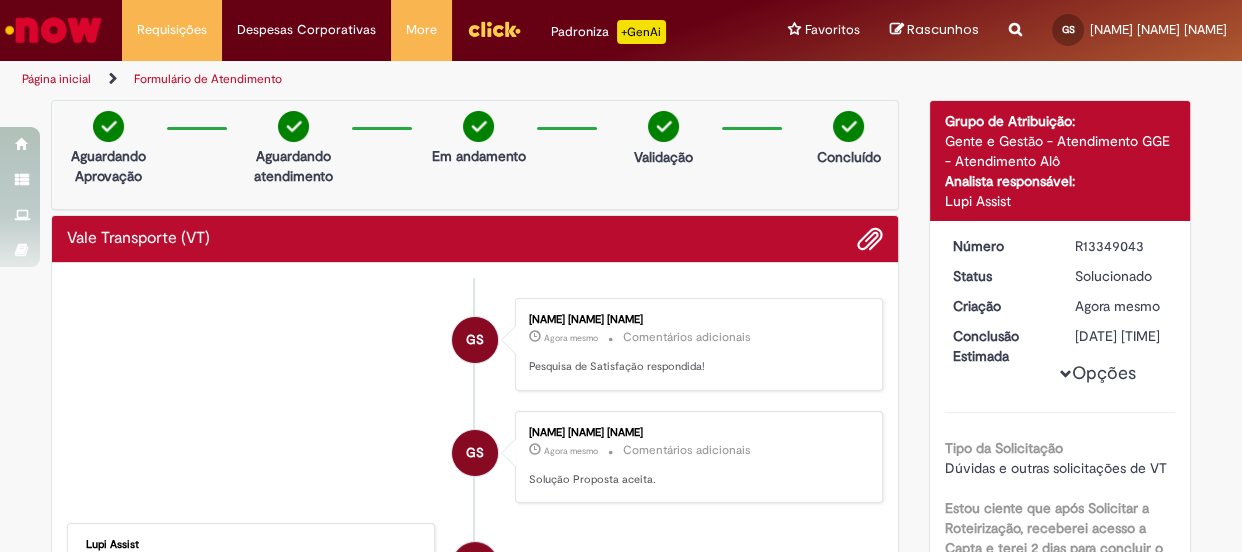click on "Formulário de Atendimento" at bounding box center (208, 79) 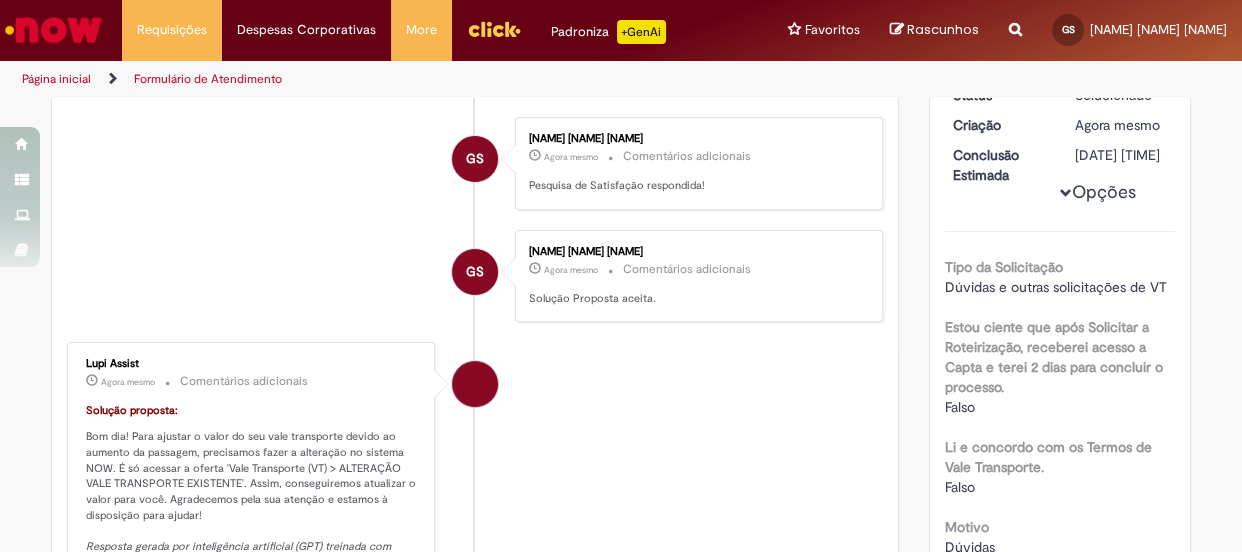 click on "Formulário de Atendimento" at bounding box center (208, 79) 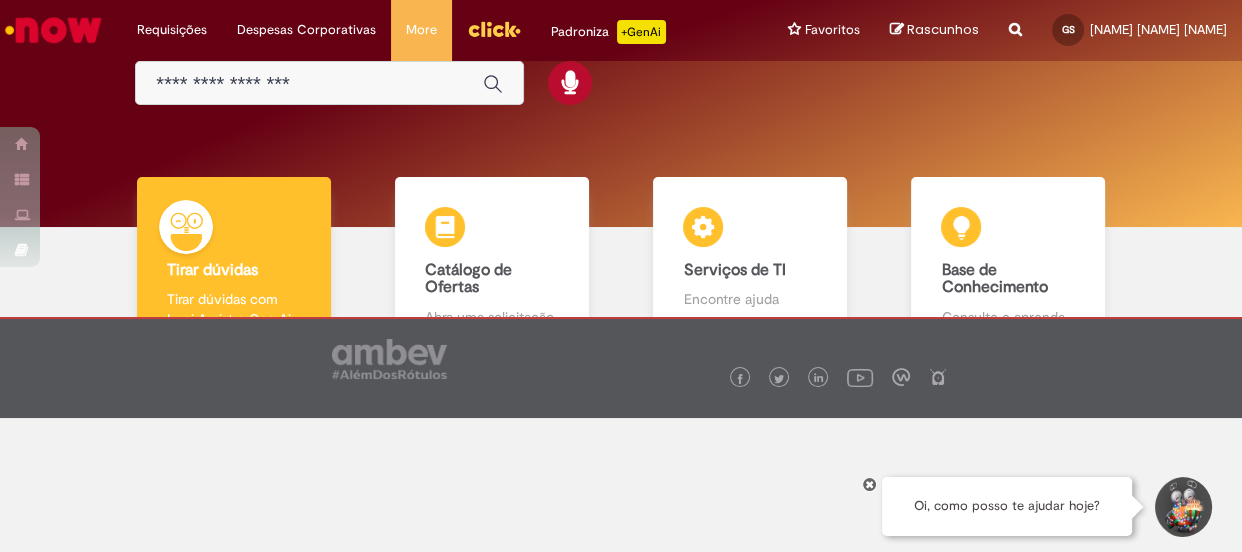 scroll, scrollTop: 0, scrollLeft: 0, axis: both 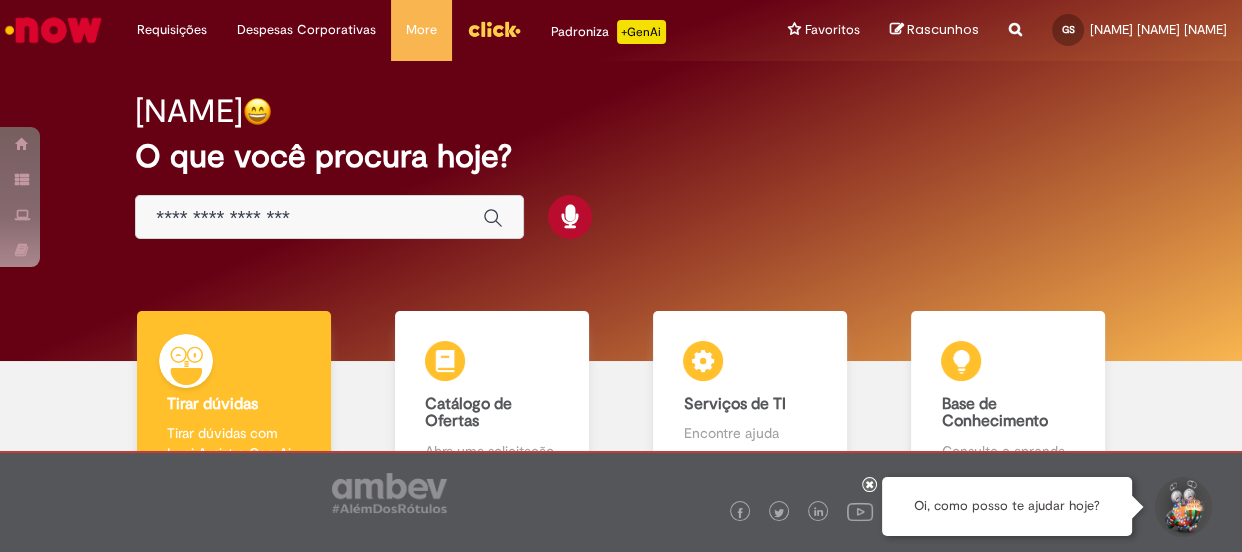 click at bounding box center [309, 218] 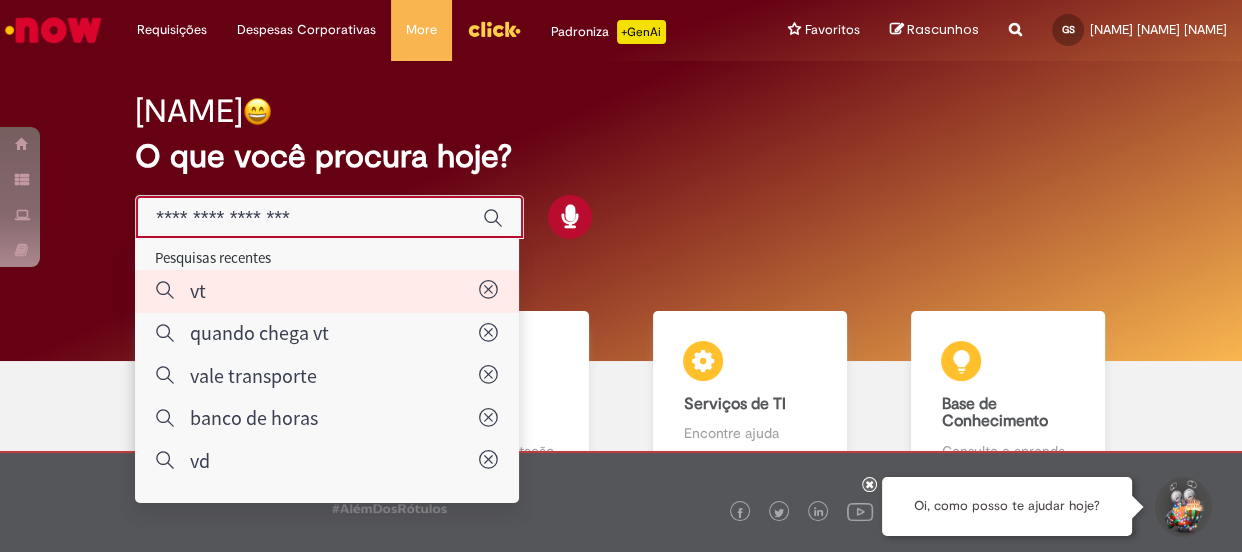 type on "**" 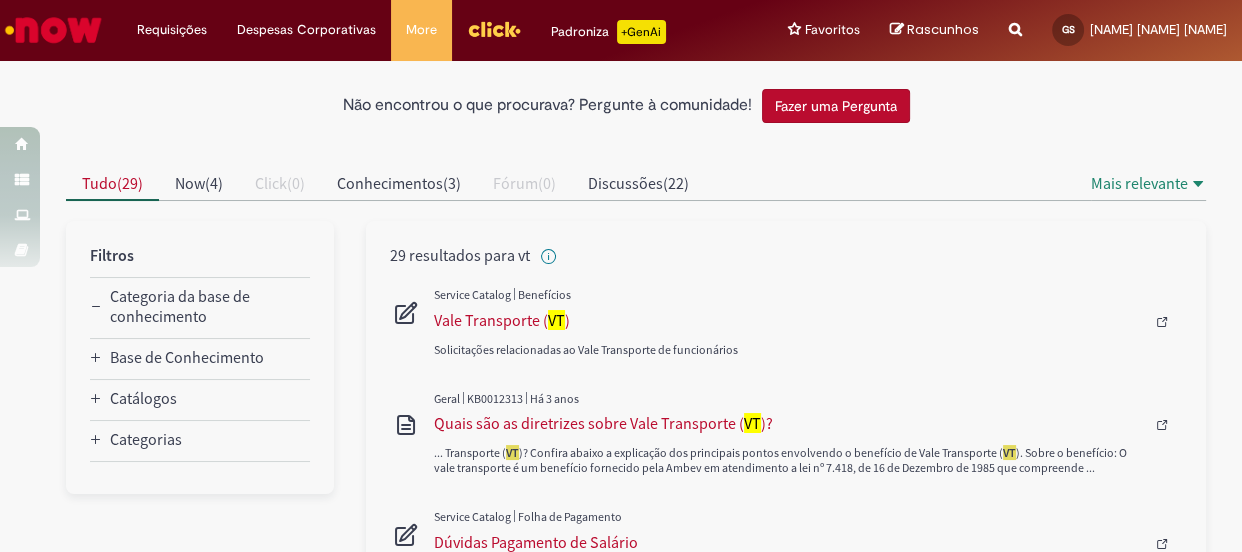 scroll, scrollTop: 0, scrollLeft: 0, axis: both 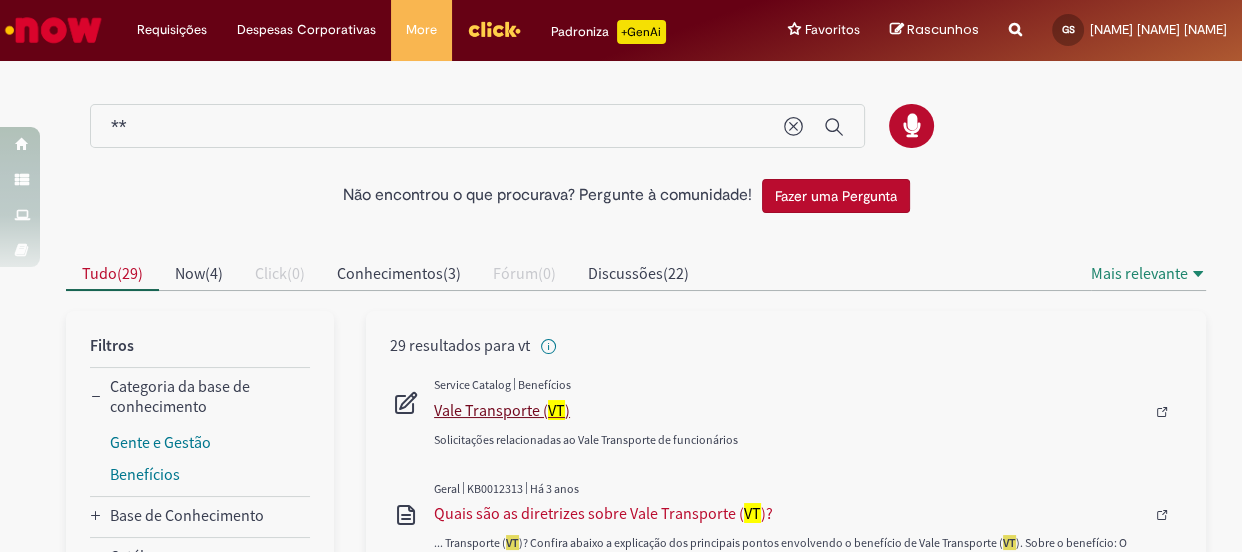click on "Vale Transporte ( VT )" at bounding box center [789, 410] 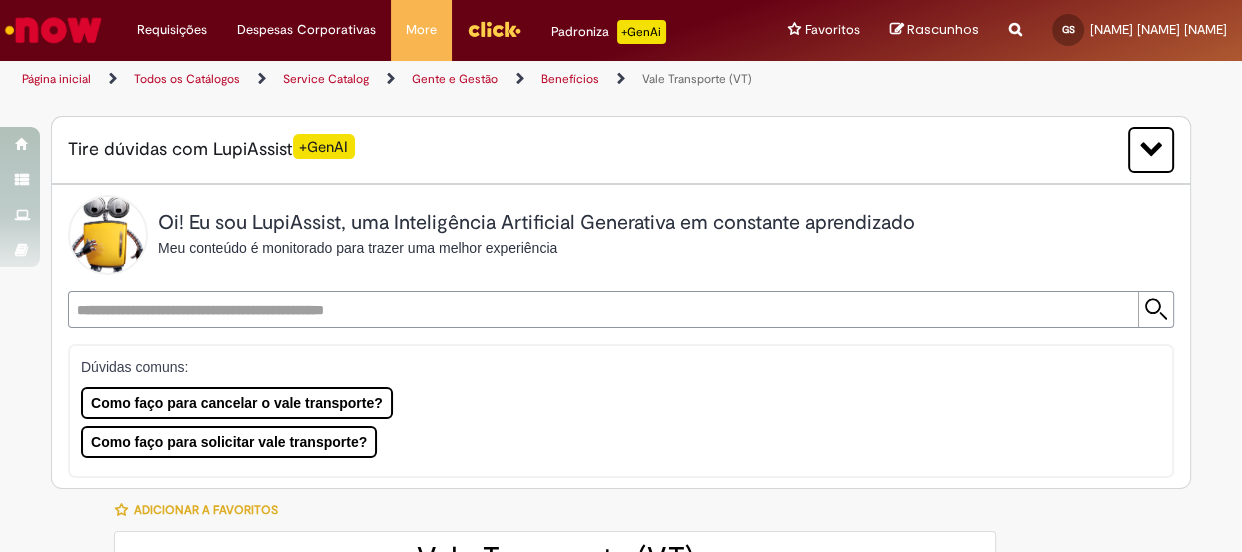 type on "********" 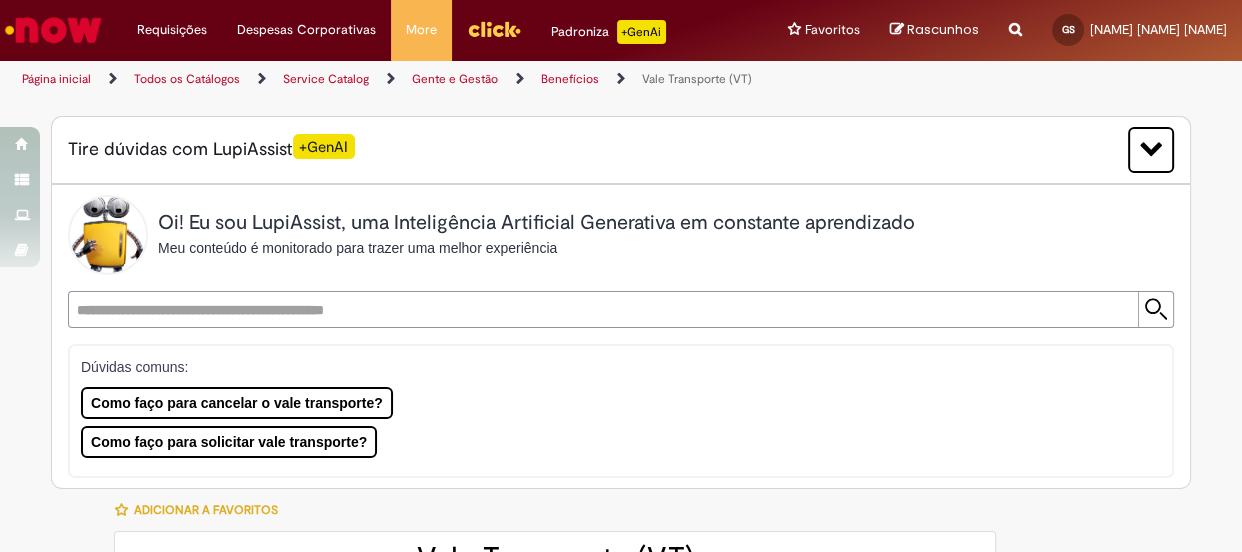 type on "**********" 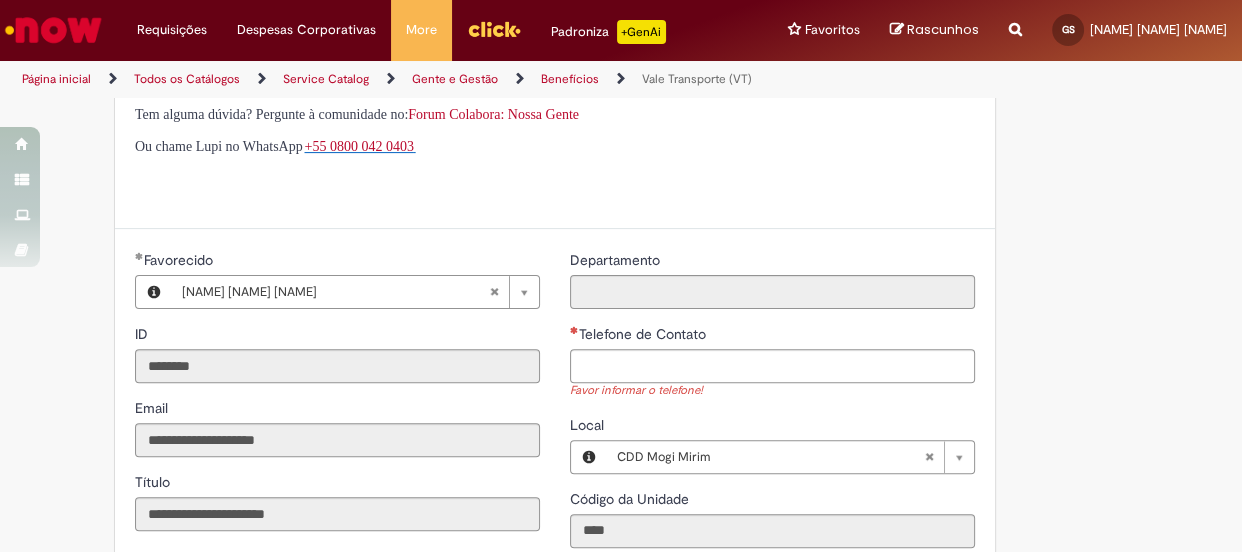 scroll, scrollTop: 818, scrollLeft: 0, axis: vertical 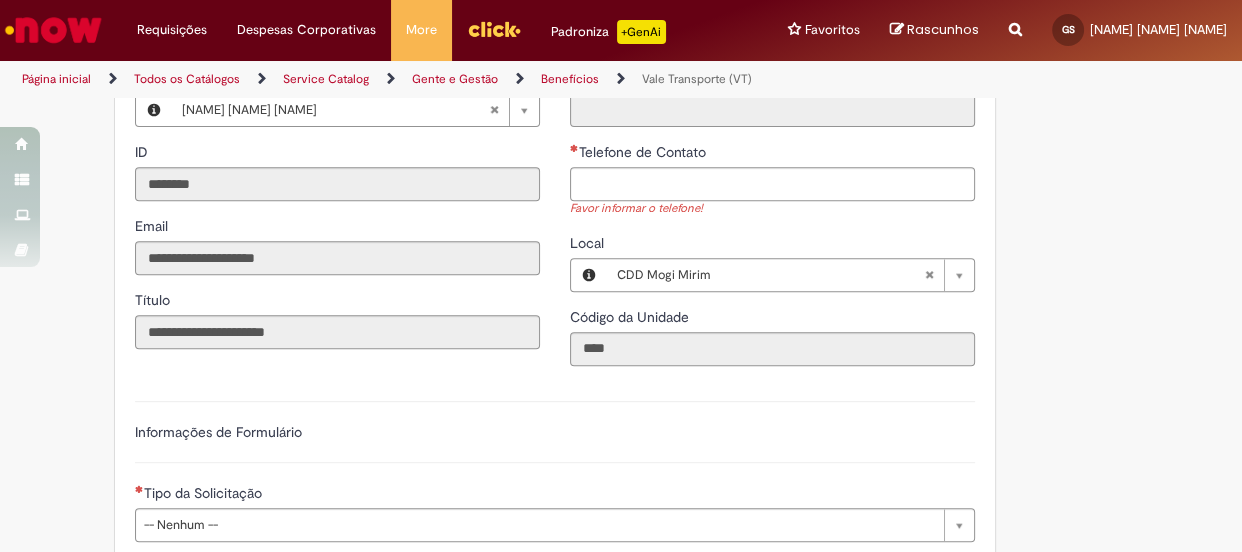 click on "Favor informar o telefone!" at bounding box center [772, 209] 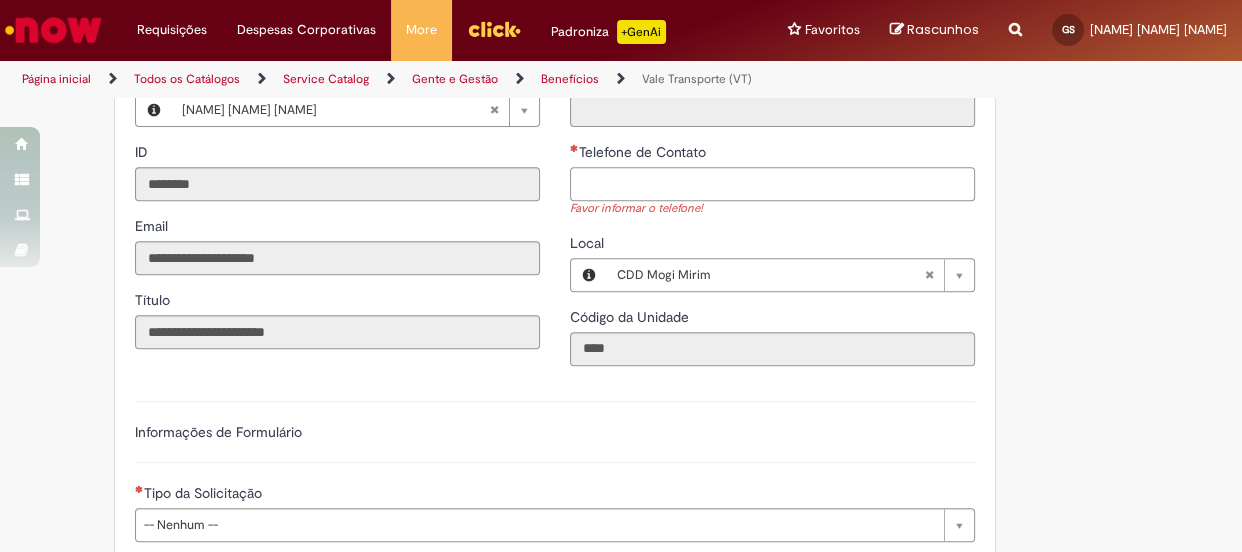 click on "Telefone de Contato" at bounding box center (772, 184) 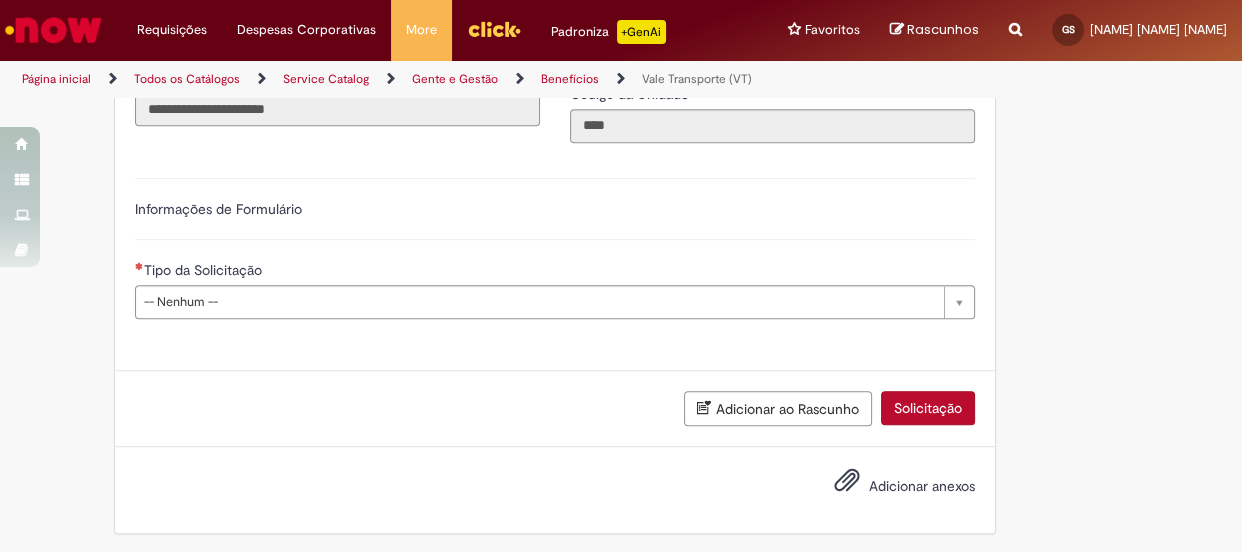 scroll, scrollTop: 860, scrollLeft: 0, axis: vertical 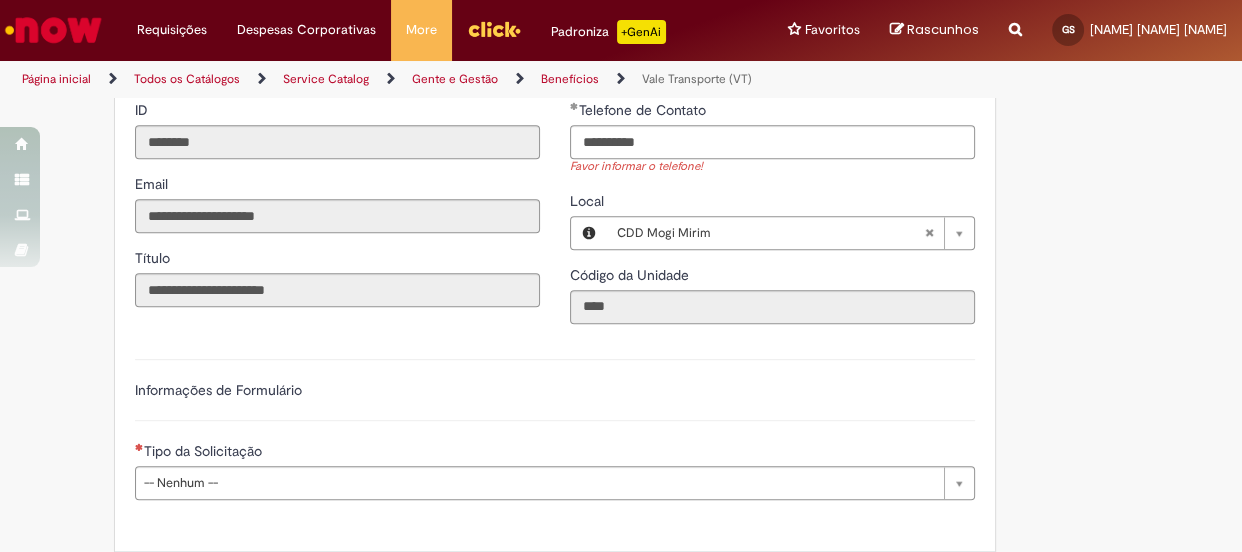 click on "Informações de Formulário" at bounding box center [555, 400] 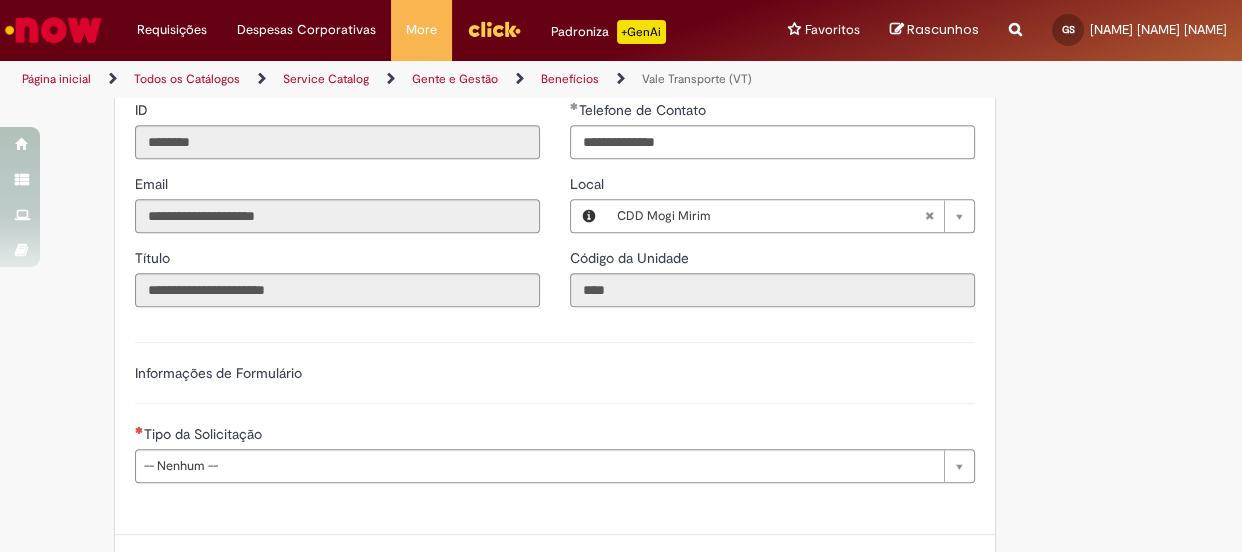 scroll, scrollTop: 951, scrollLeft: 0, axis: vertical 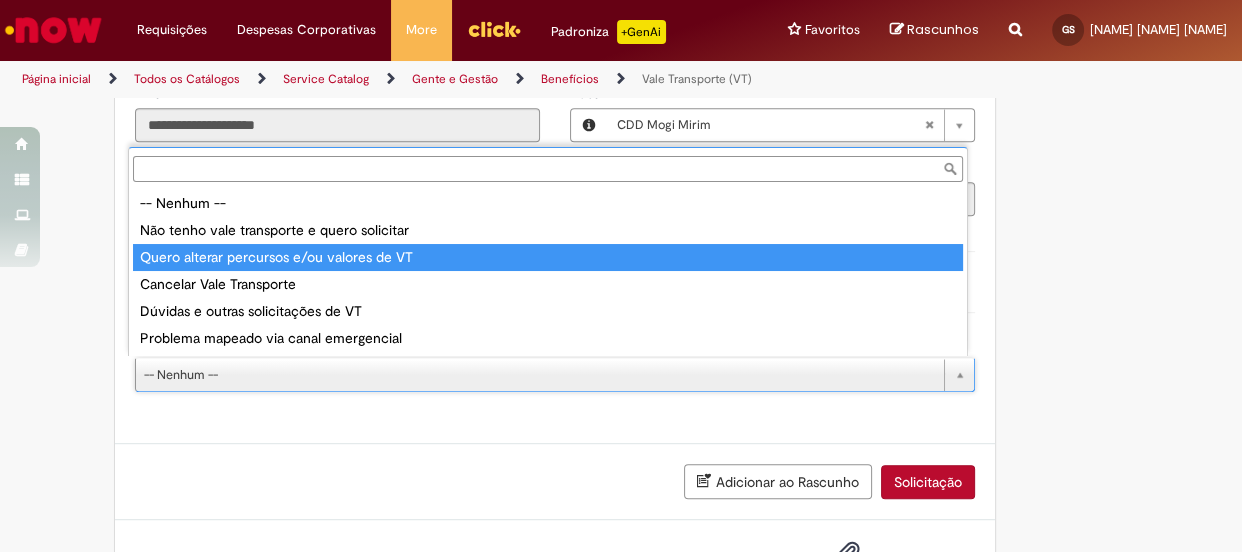 type on "**********" 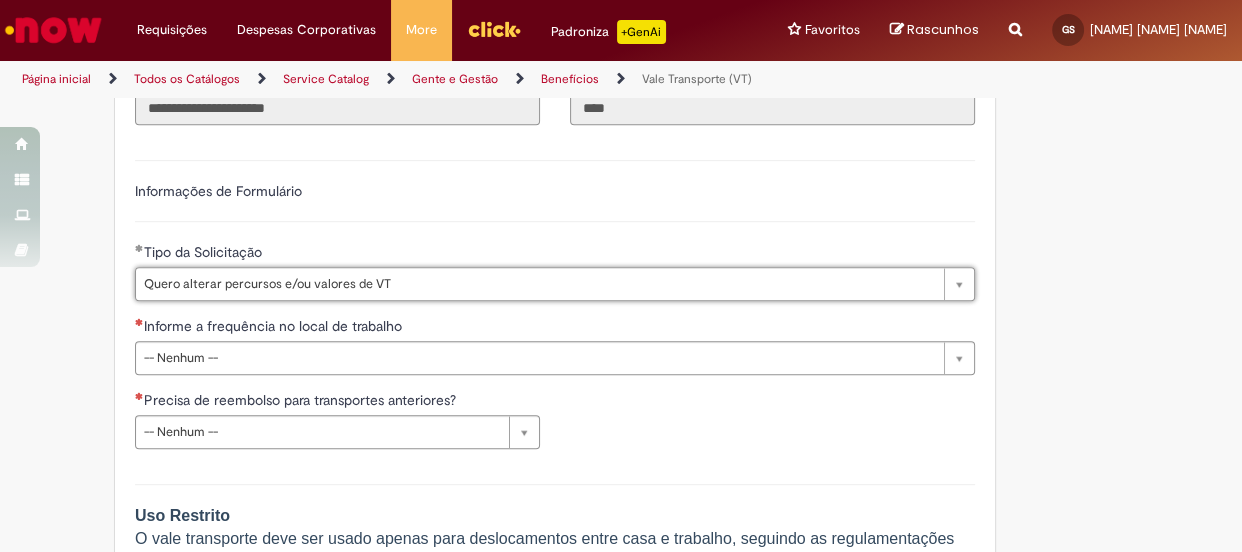 scroll, scrollTop: 1133, scrollLeft: 0, axis: vertical 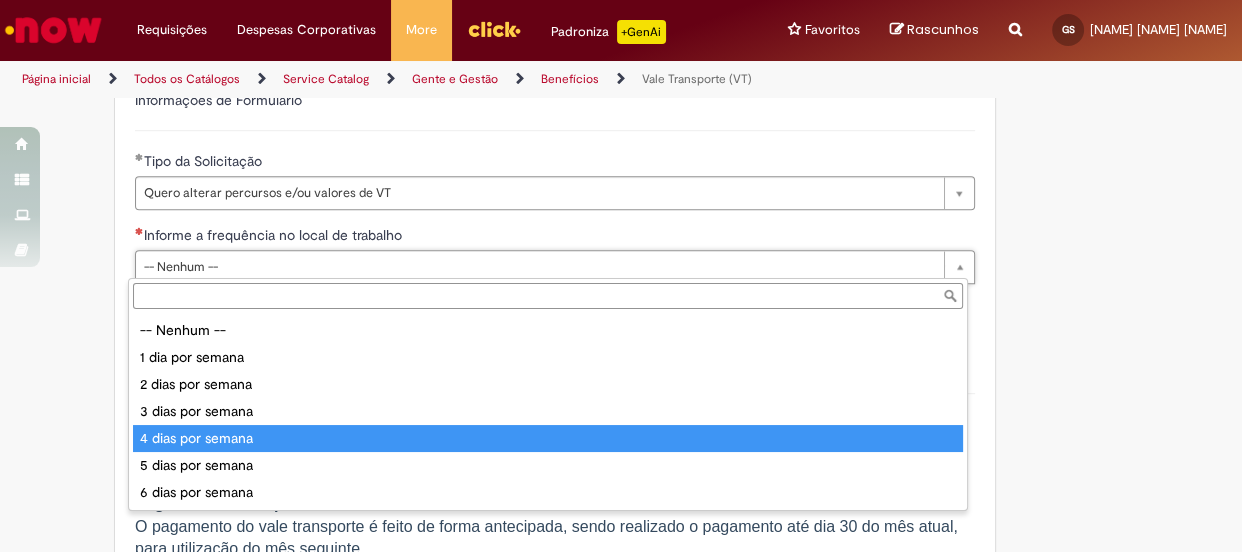 type on "**********" 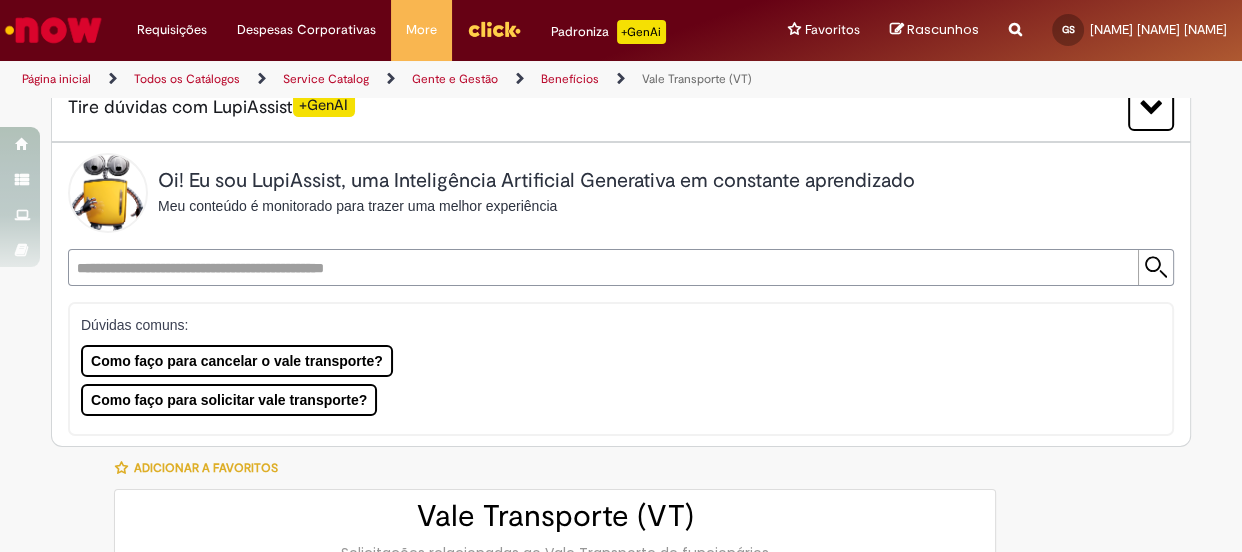 scroll, scrollTop: 133, scrollLeft: 0, axis: vertical 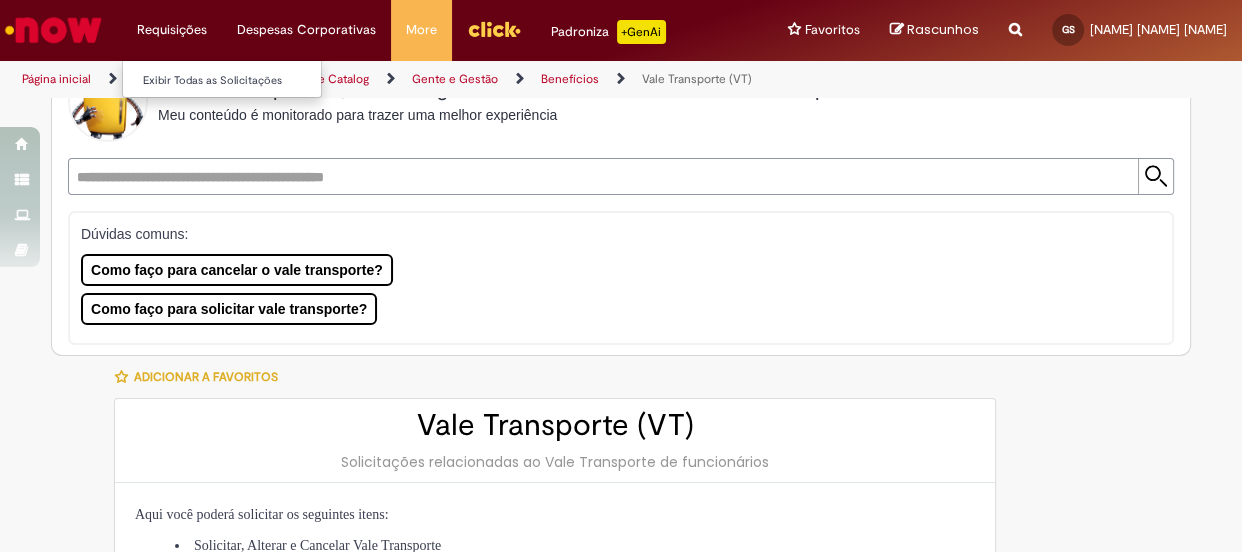 click on "Requisições
Exibir Todas as Solicitações" at bounding box center [172, 30] 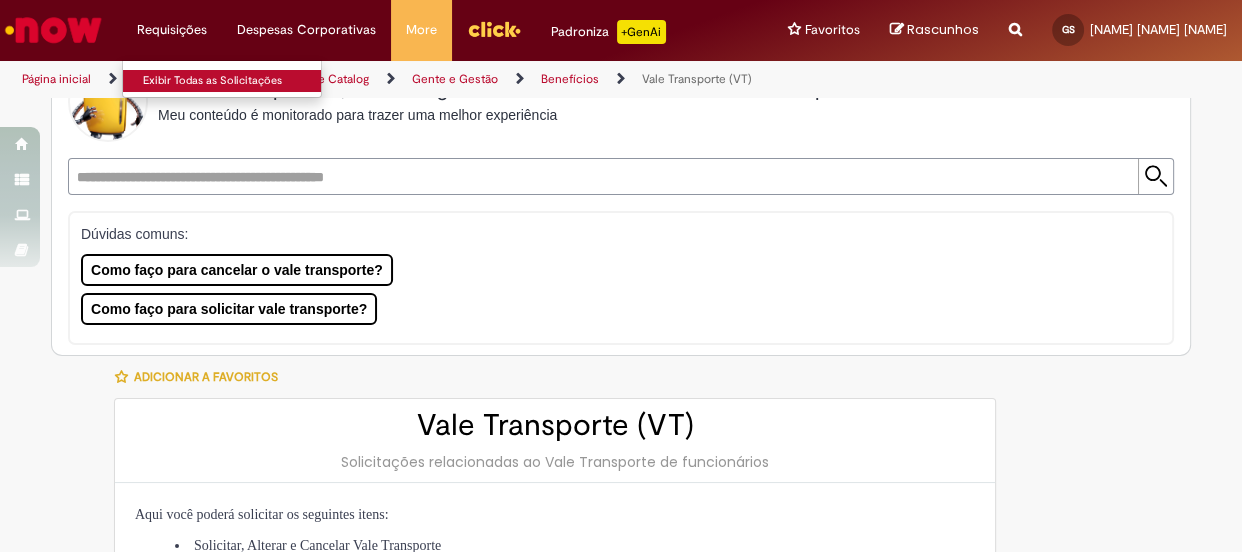 click on "Exibir Todas as Solicitações" at bounding box center (233, 81) 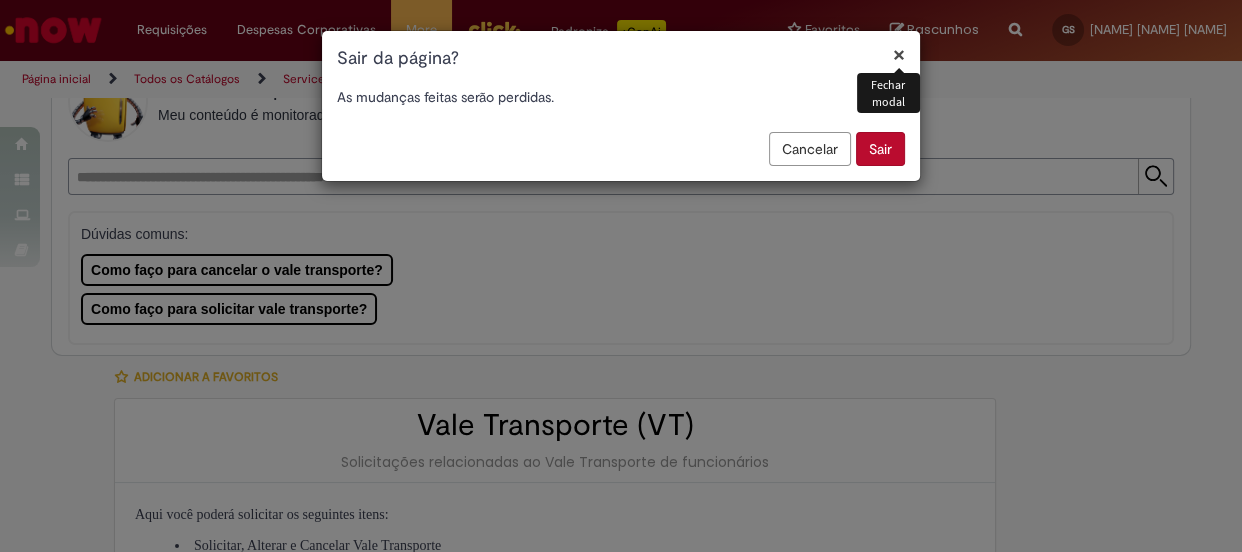 click on "Sair" at bounding box center [880, 149] 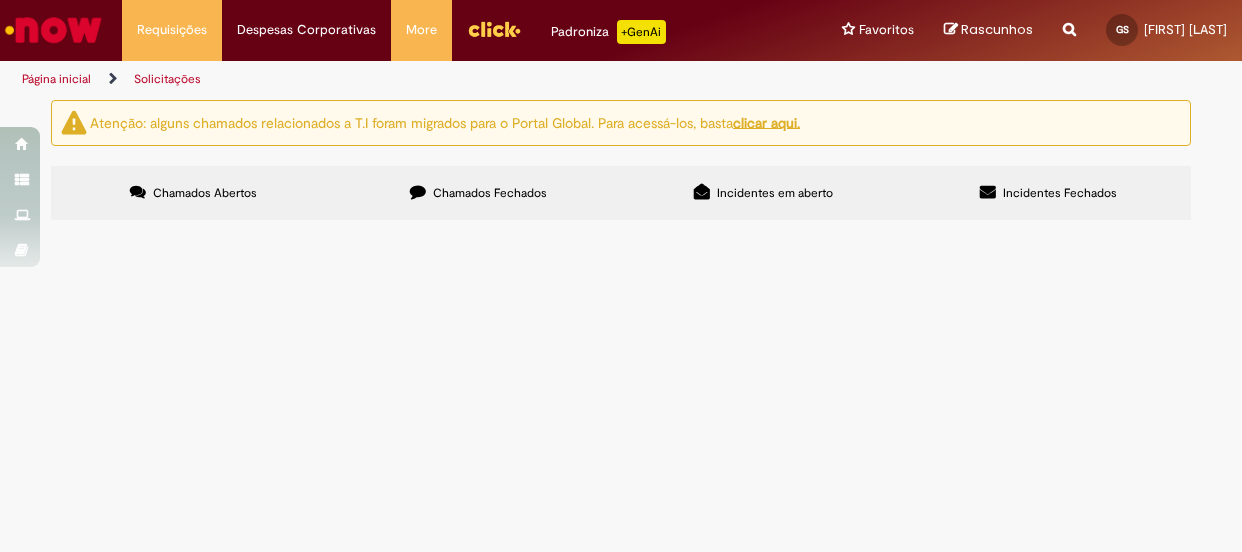 scroll, scrollTop: 0, scrollLeft: 0, axis: both 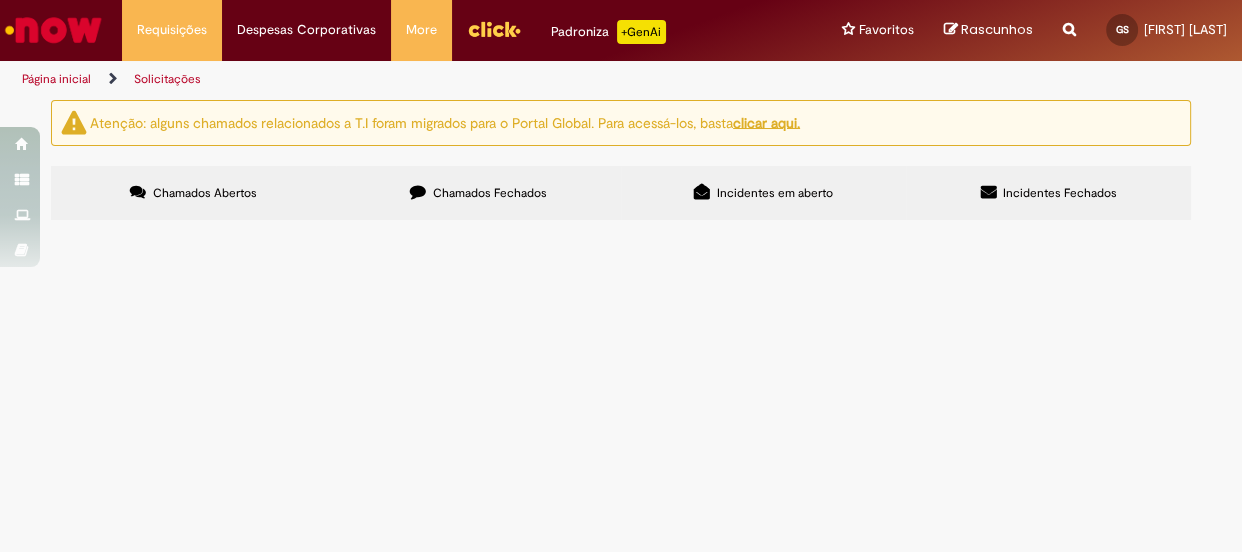 click on "Chamados Fechados" at bounding box center (490, 193) 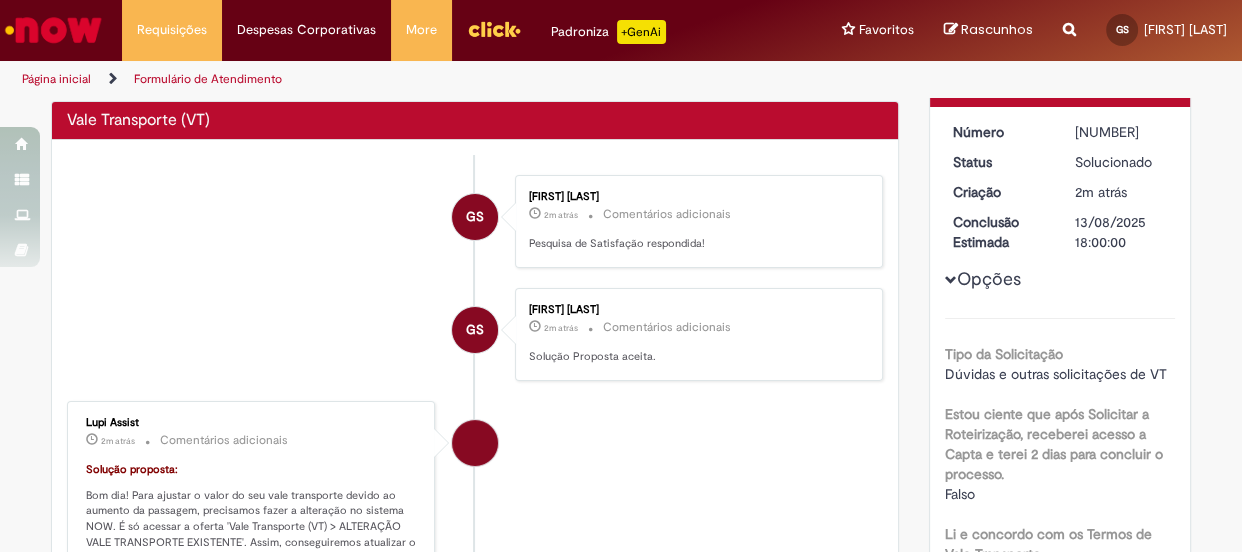 scroll, scrollTop: 0, scrollLeft: 0, axis: both 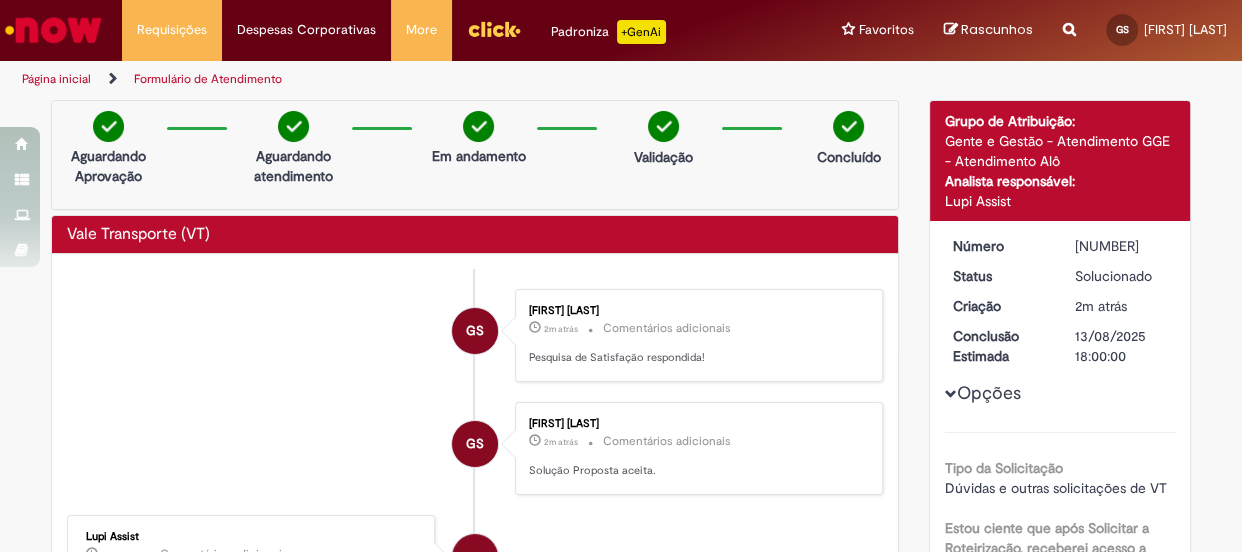 click at bounding box center [1069, 18] 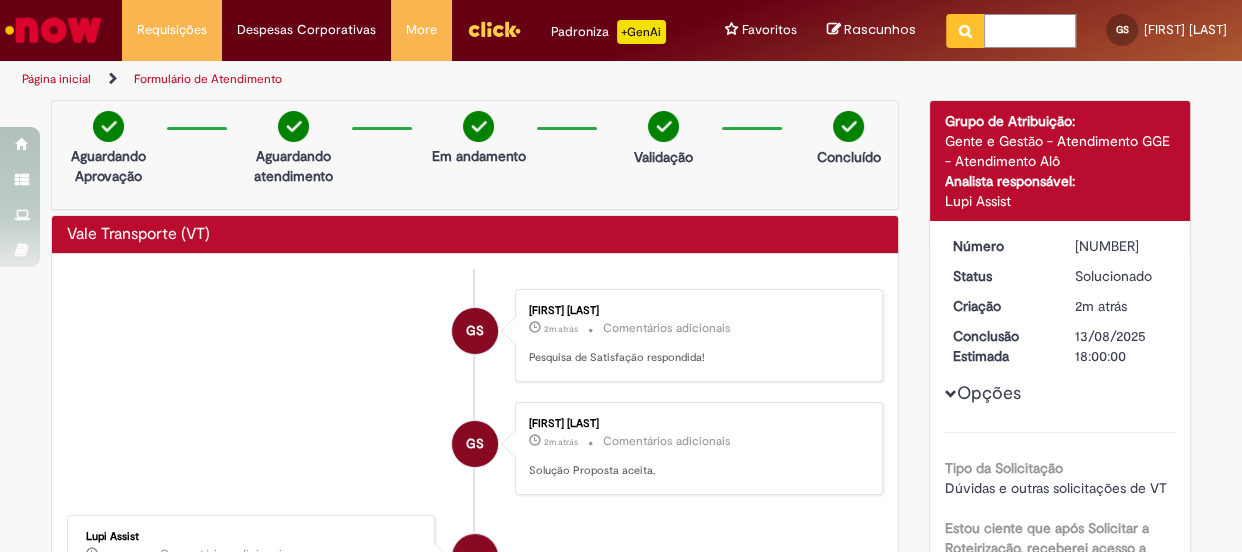 click at bounding box center [1030, 31] 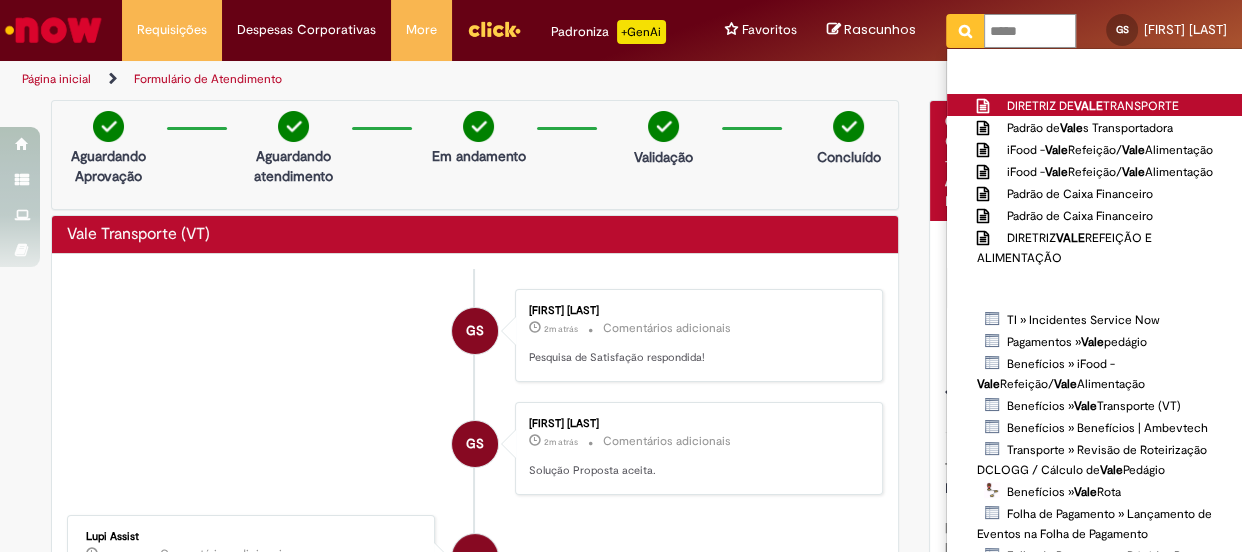 type on "****" 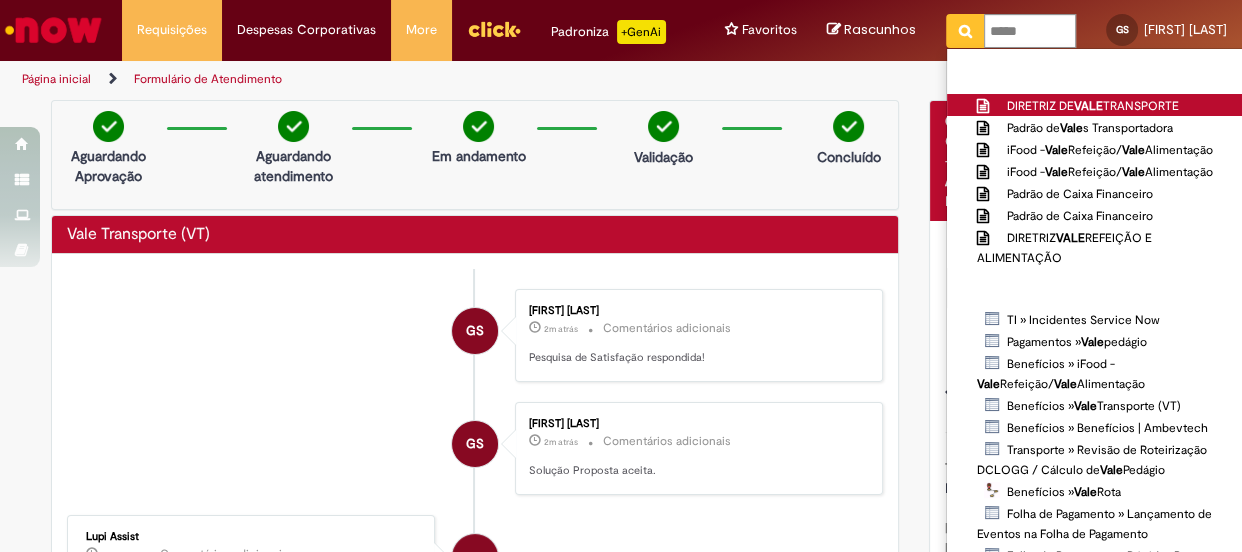 click on "VALE" at bounding box center [1088, 106] 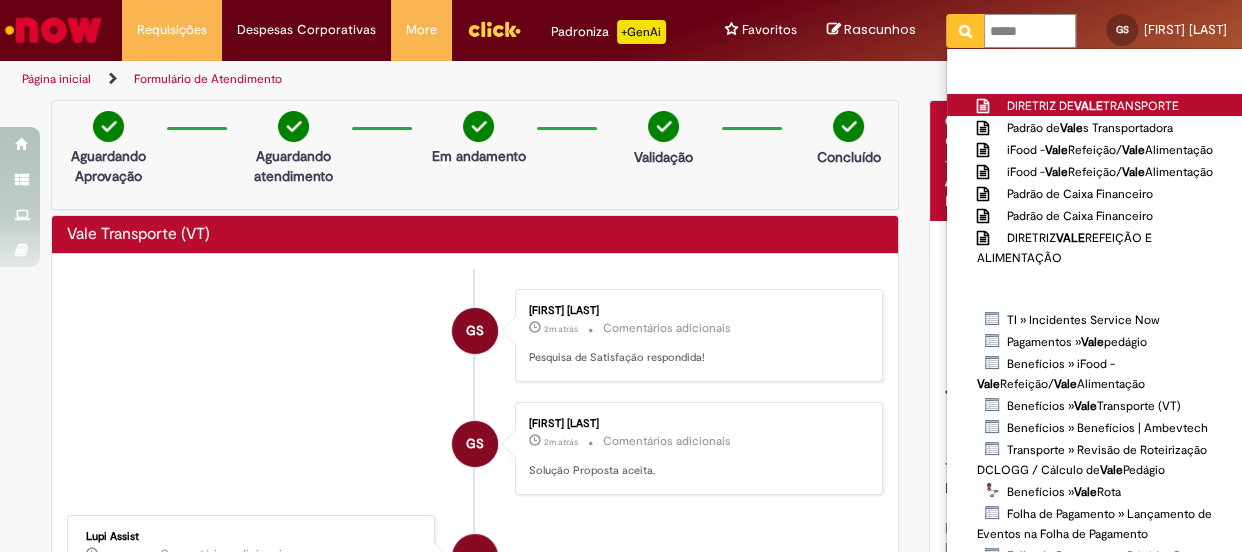 type 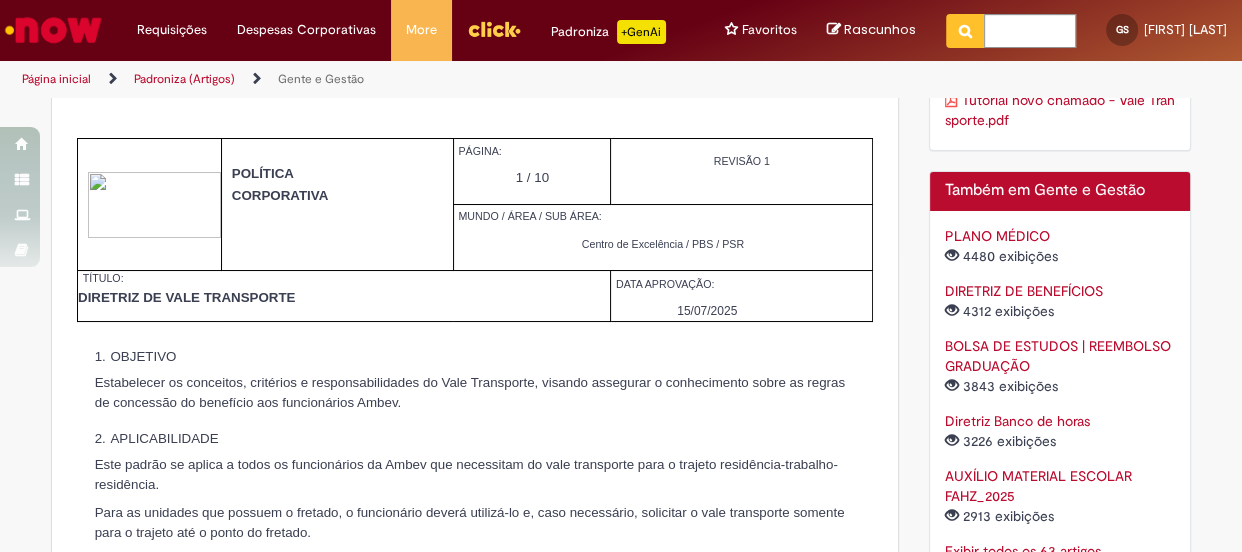 scroll, scrollTop: 0, scrollLeft: 0, axis: both 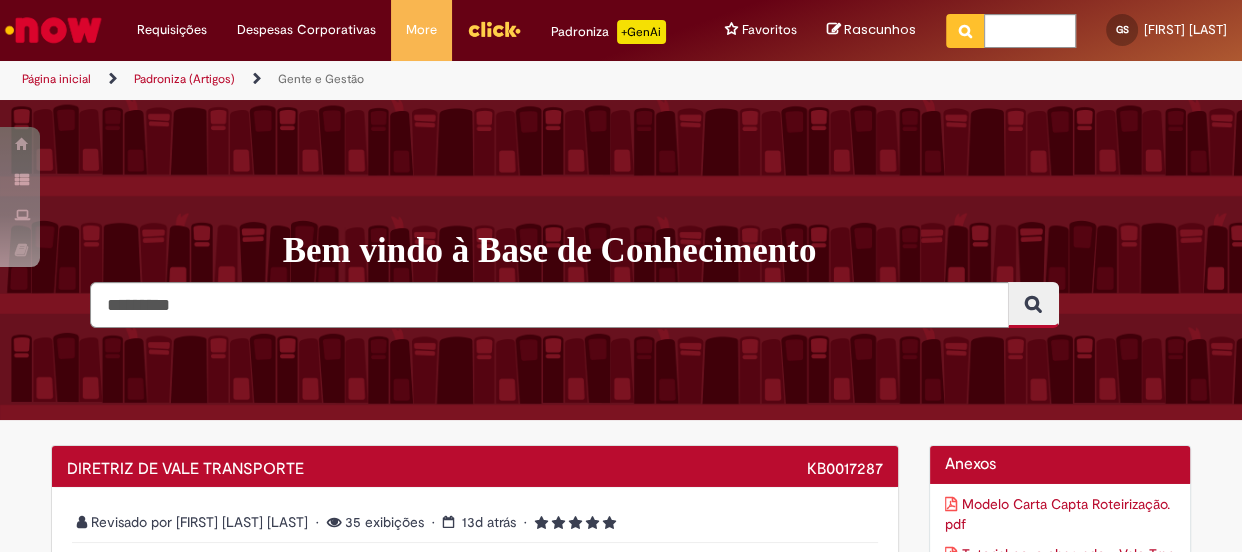 click on "Página inicial" at bounding box center (56, 79) 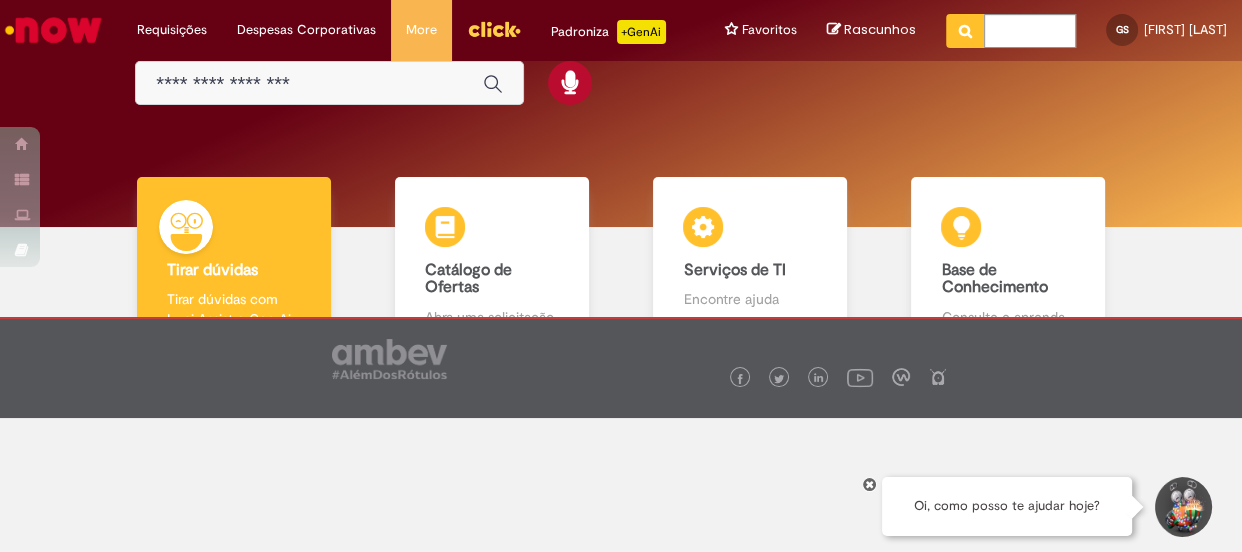 scroll, scrollTop: 0, scrollLeft: 0, axis: both 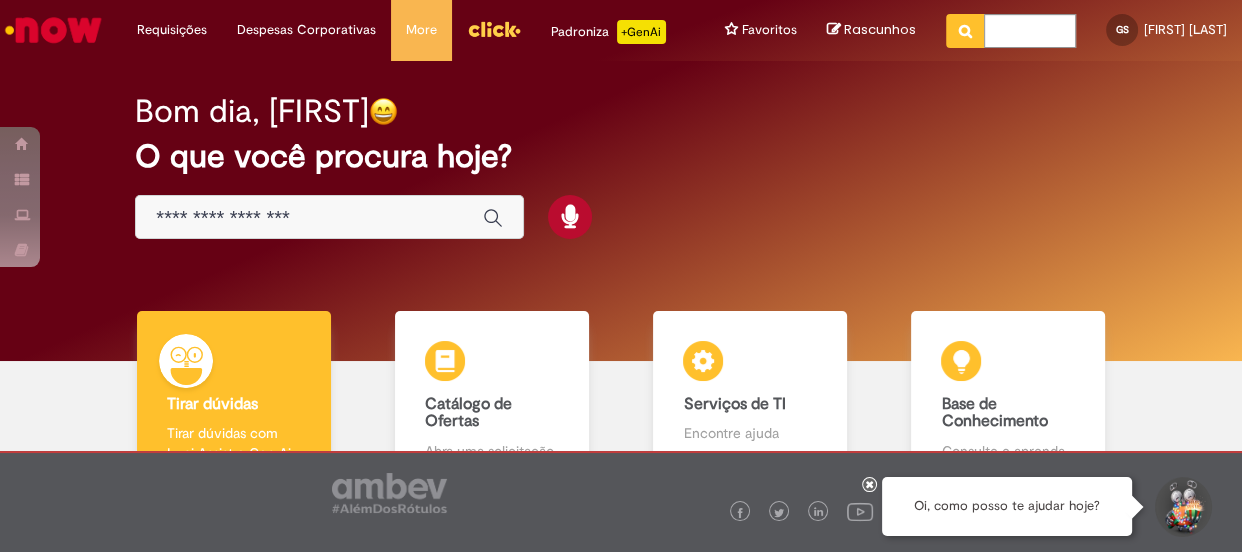 click at bounding box center (488, 218) 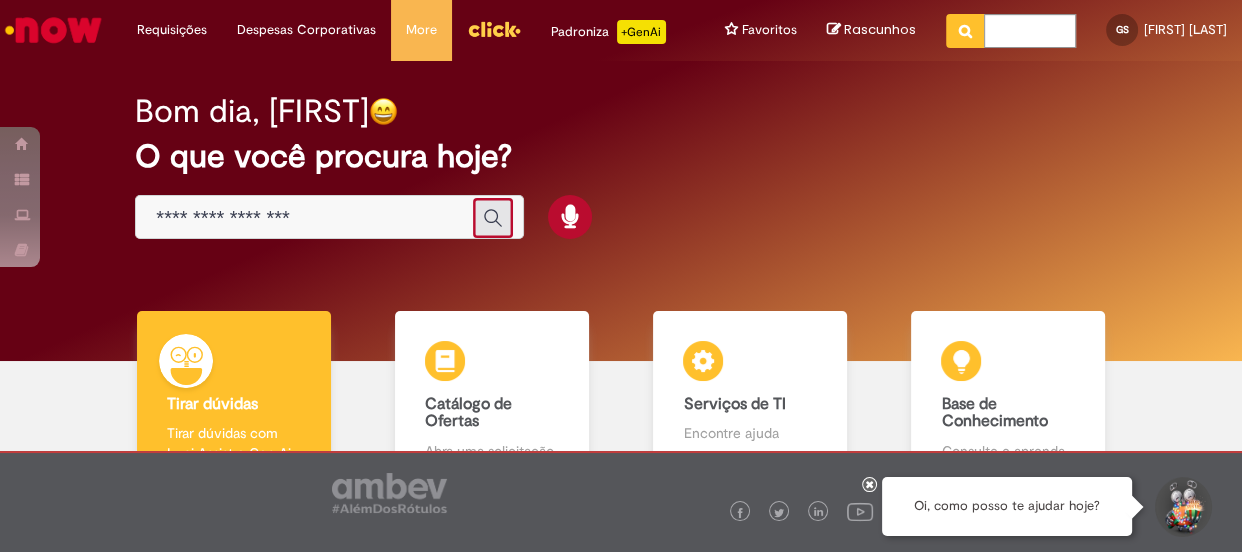 click 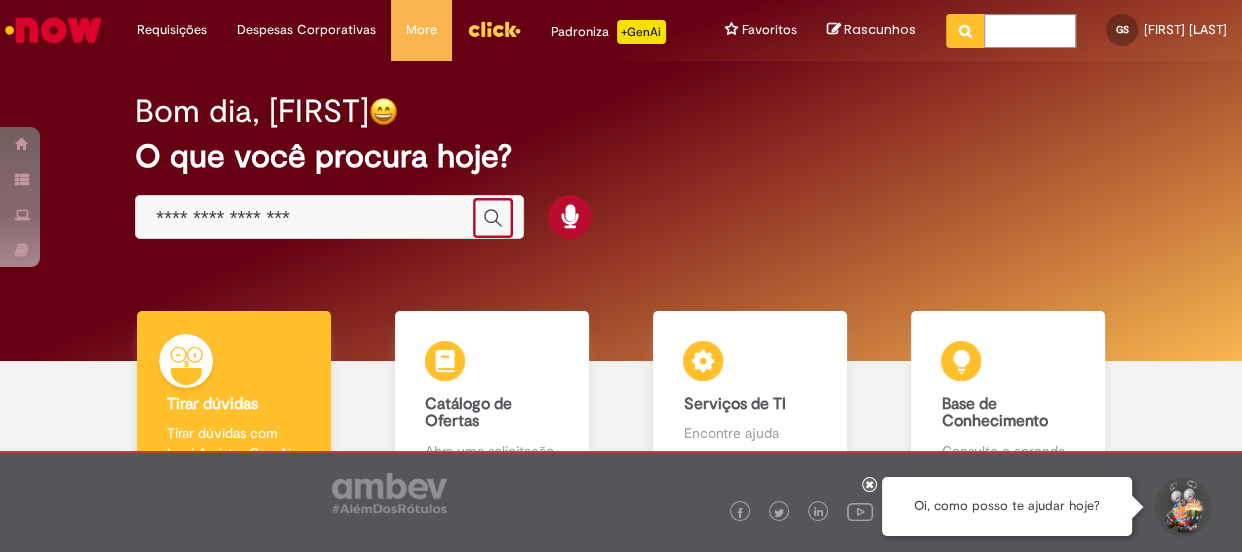 click at bounding box center (309, 218) 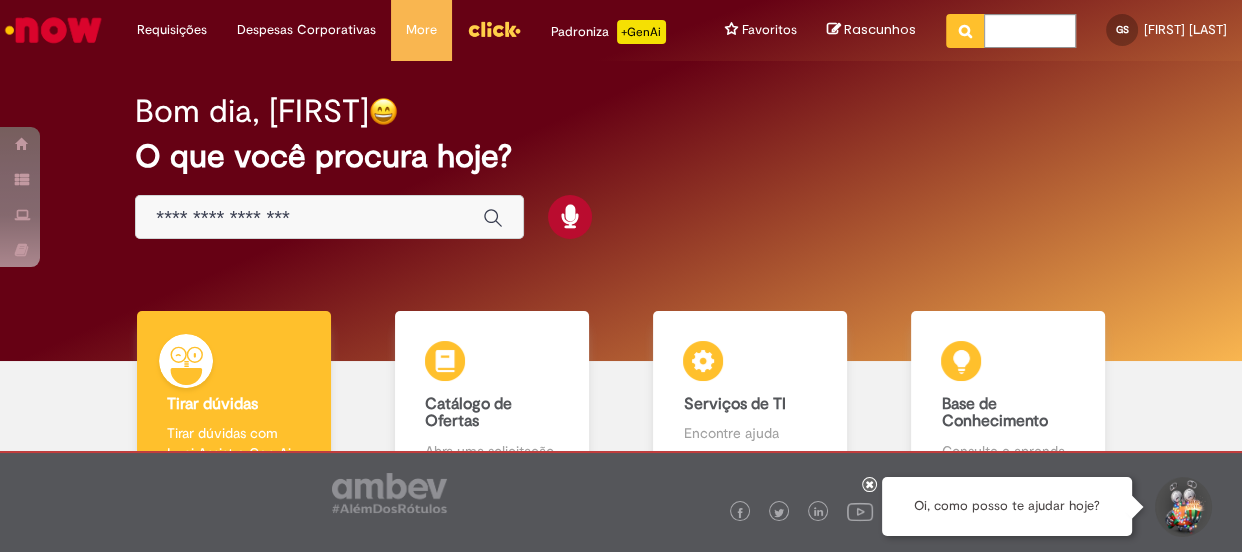 click on "Bom dia, Gabriella
O que você procura hoje?" at bounding box center [620, 167] 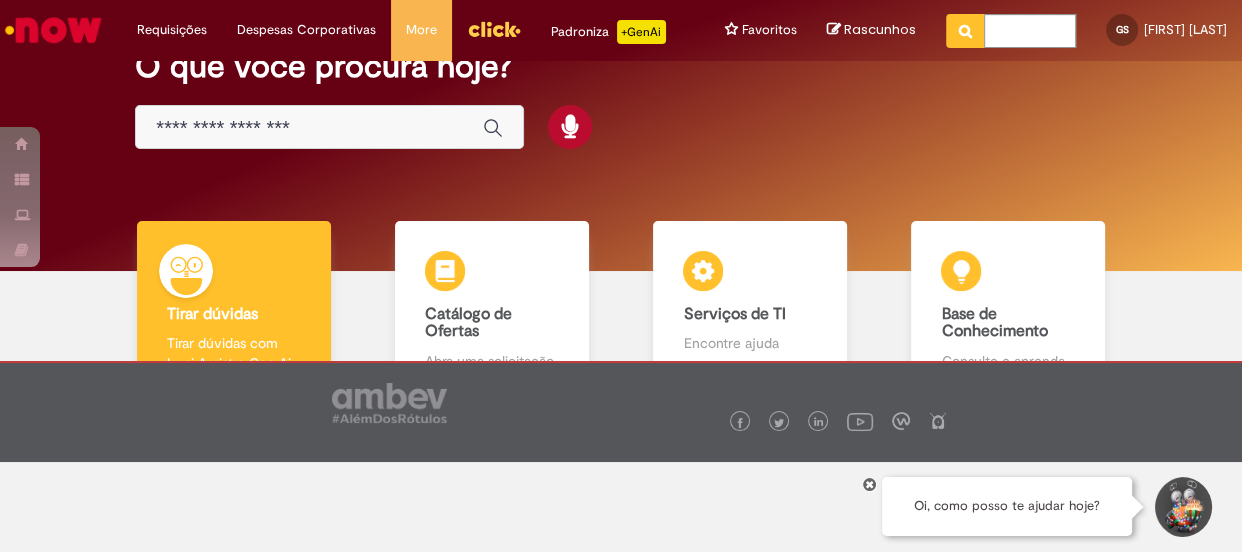 scroll, scrollTop: 152, scrollLeft: 0, axis: vertical 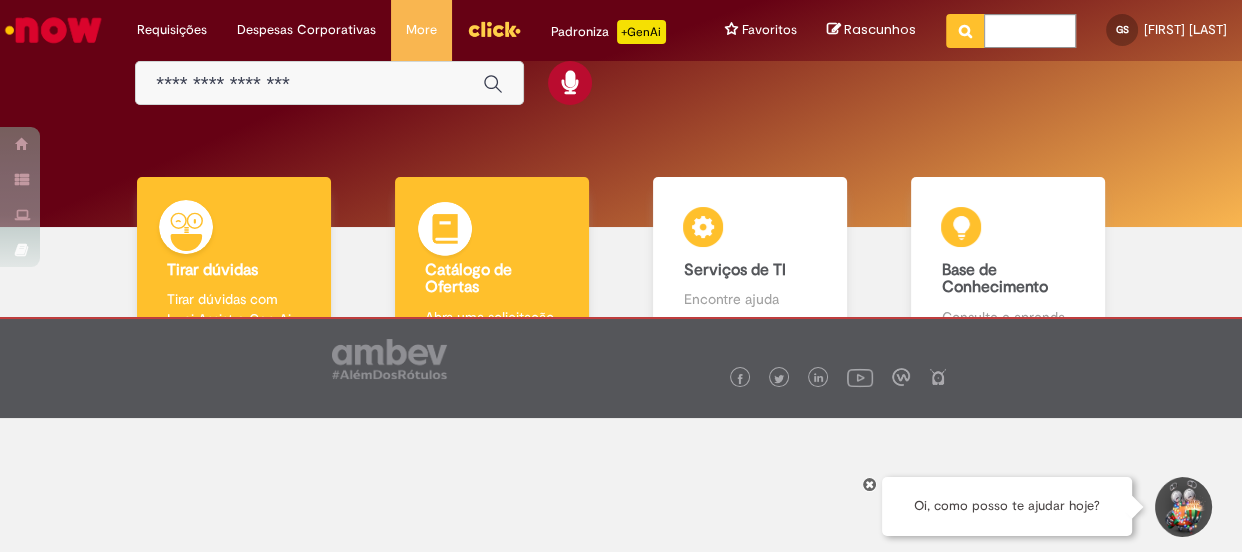 click at bounding box center (445, 232) 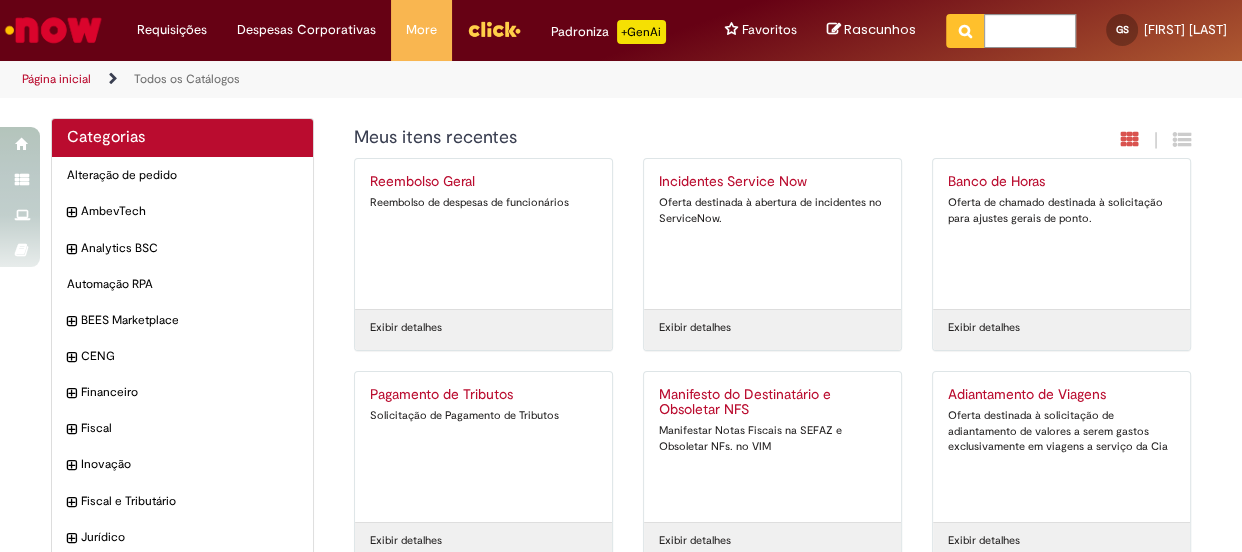 scroll, scrollTop: 263, scrollLeft: 0, axis: vertical 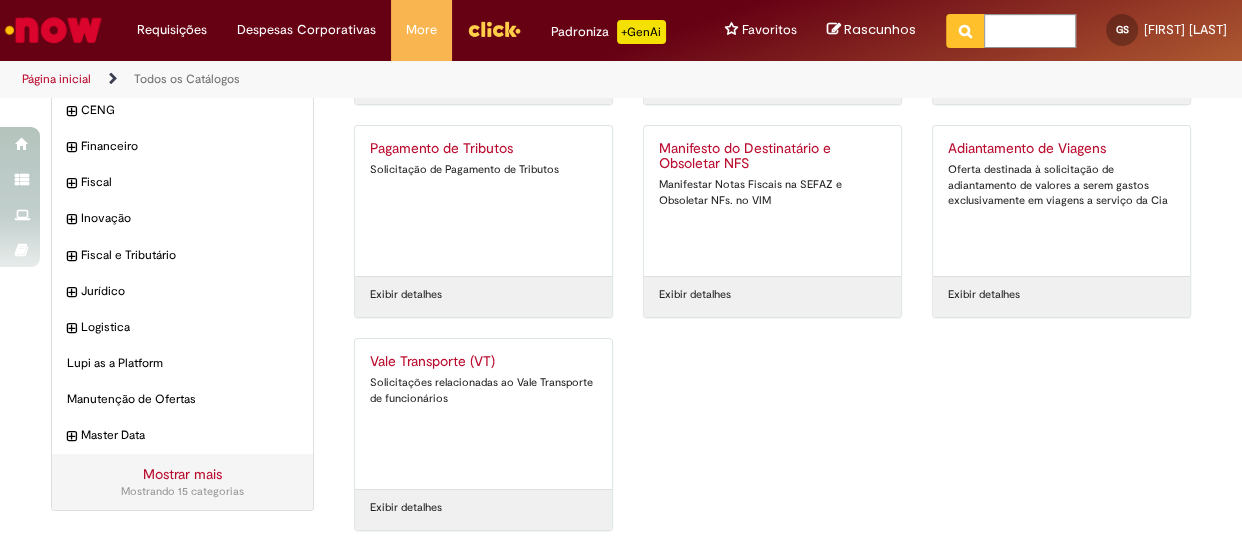 click on "Vale Transporte (VT)" at bounding box center (483, 362) 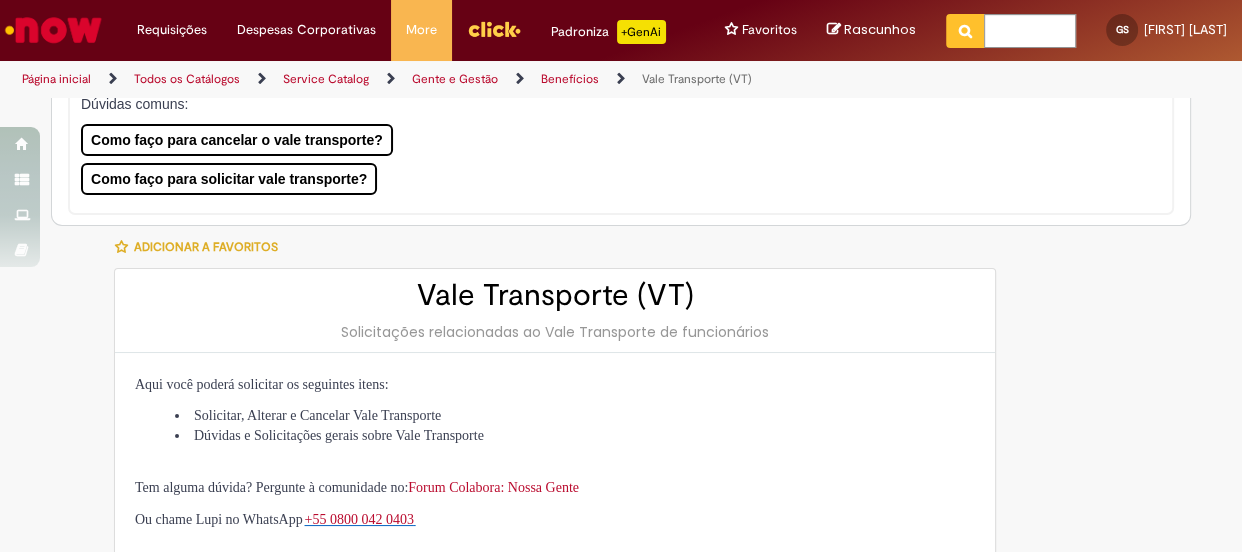 scroll, scrollTop: 0, scrollLeft: 0, axis: both 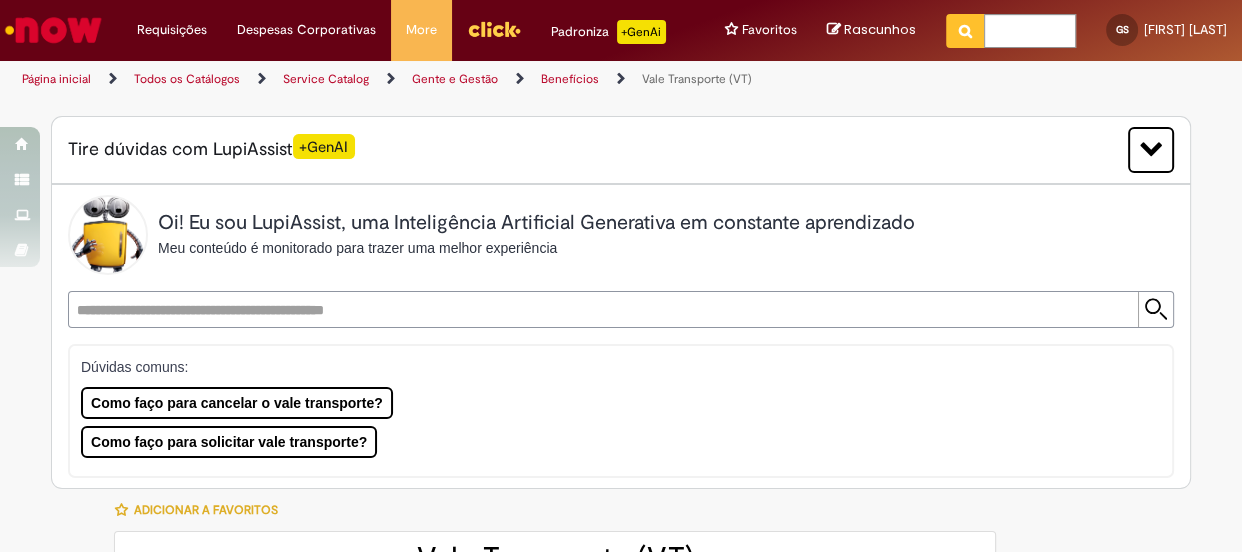 type on "********" 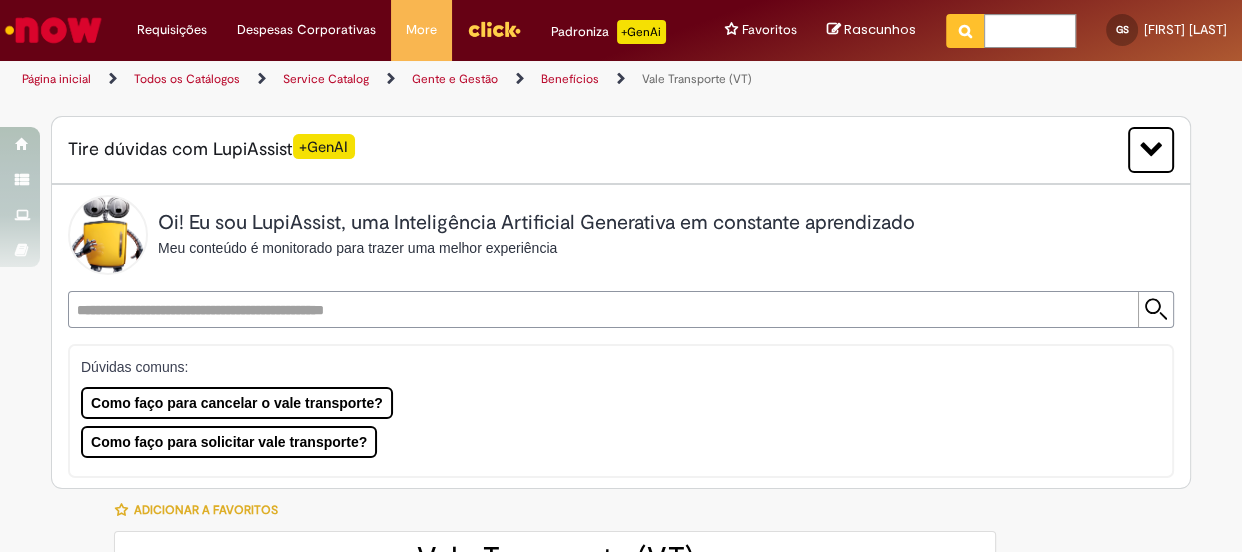 type on "**********" 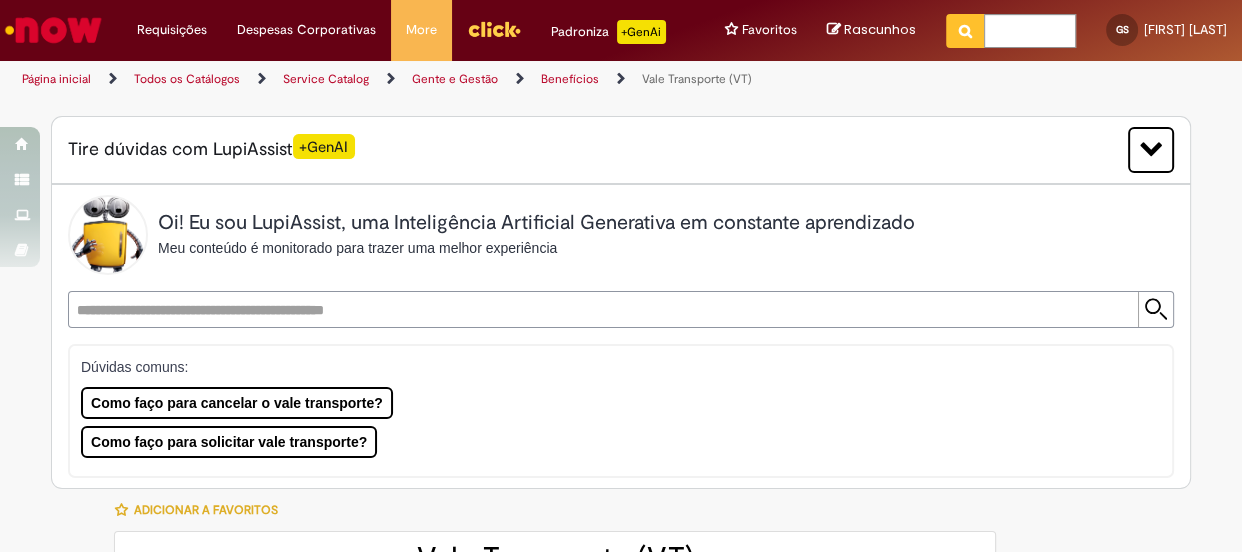 scroll, scrollTop: 90, scrollLeft: 0, axis: vertical 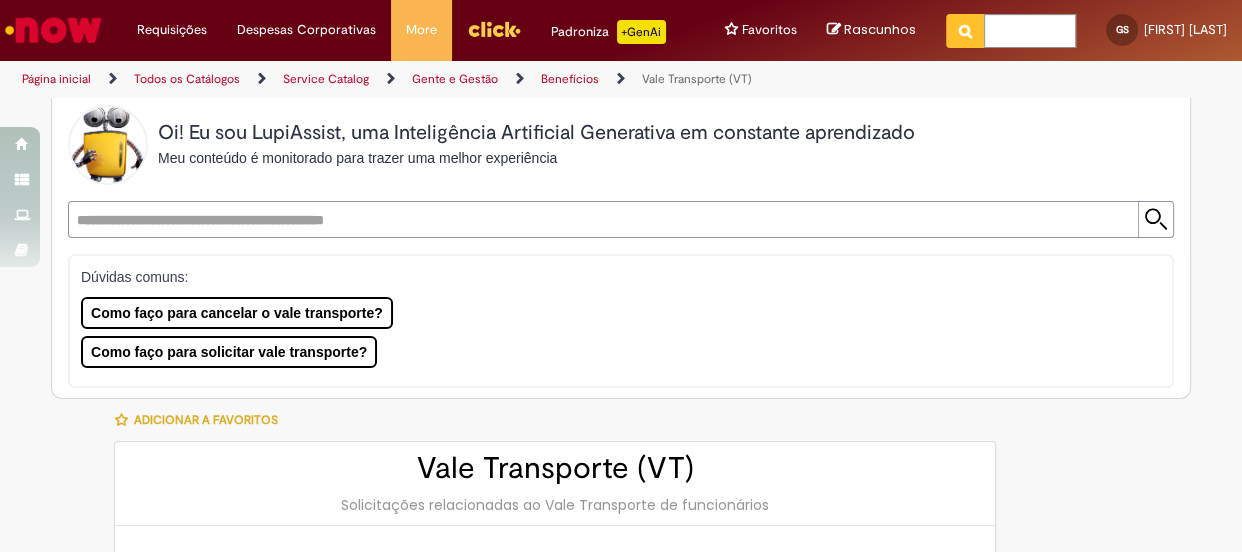 click at bounding box center (601, 219) 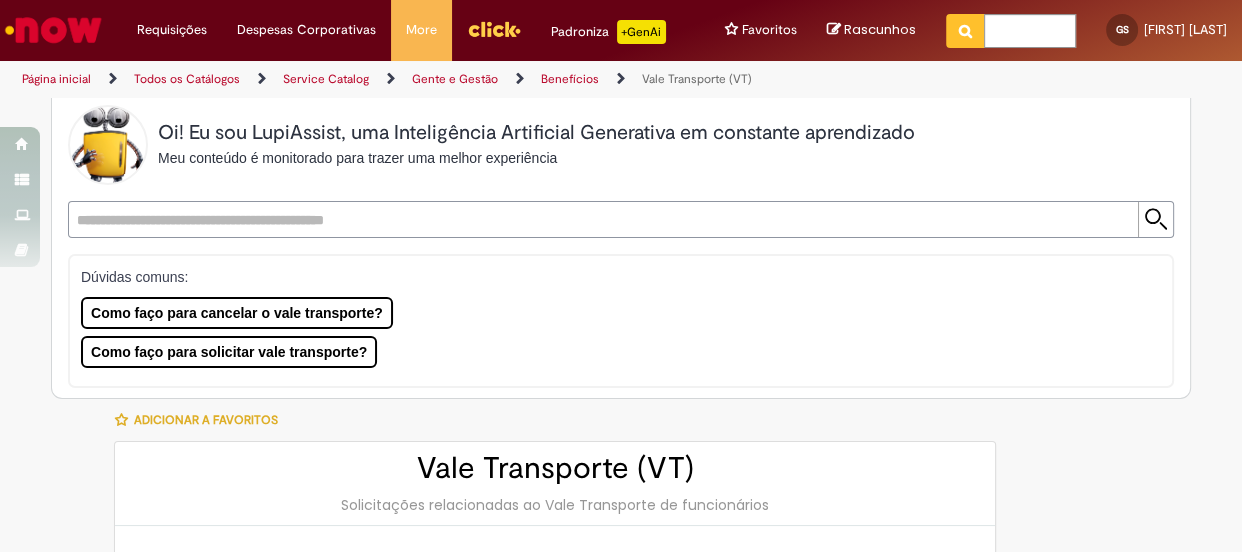 drag, startPoint x: 1166, startPoint y: 242, endPoint x: 1150, endPoint y: 237, distance: 16.763054 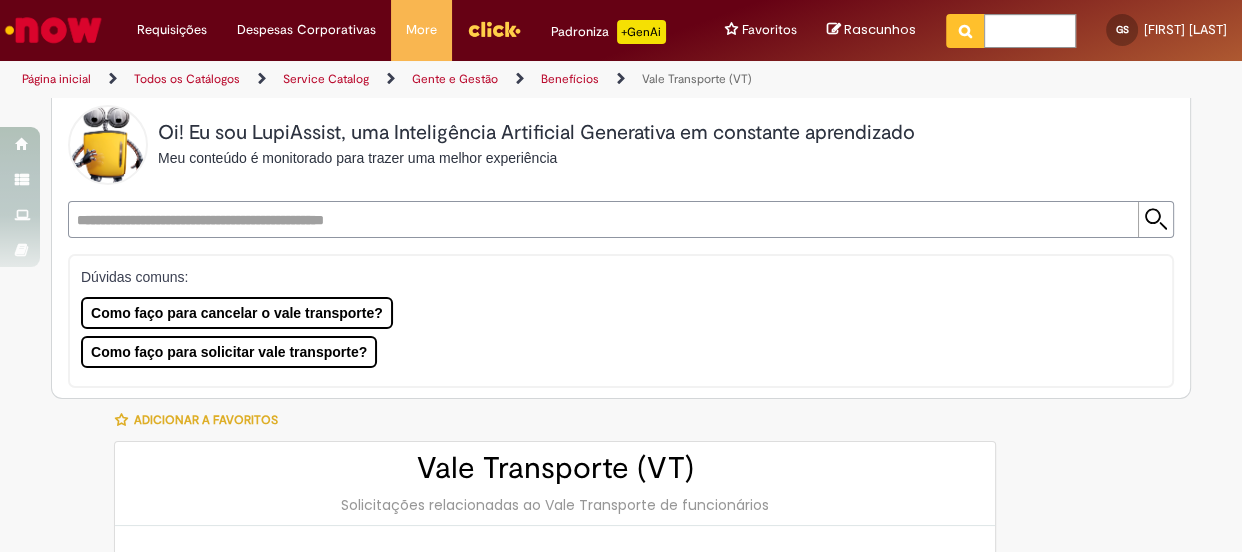 click at bounding box center [621, 219] 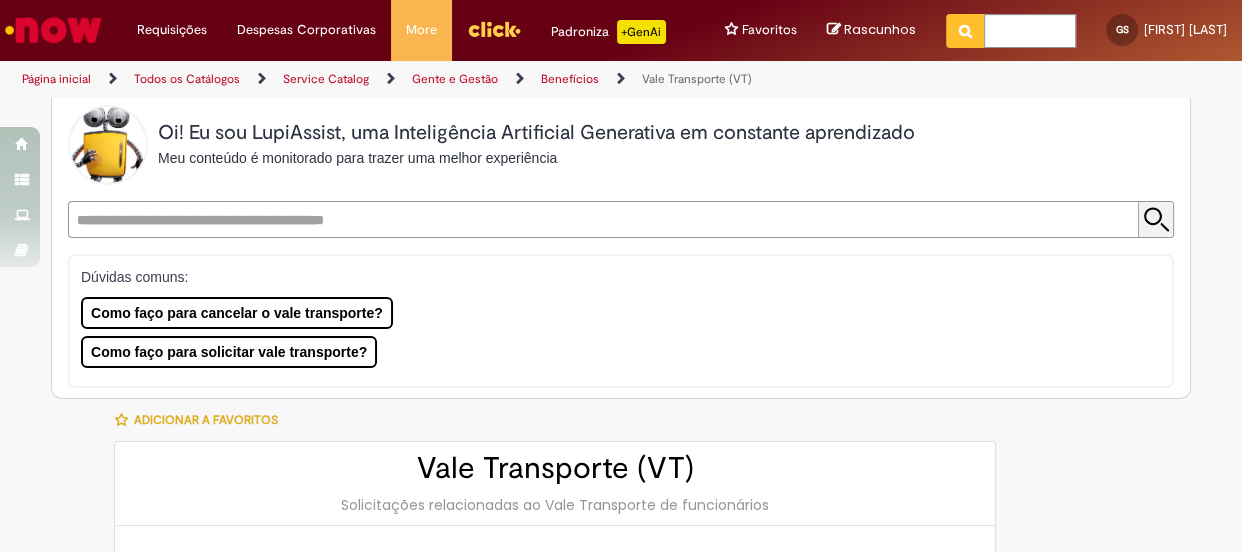 click at bounding box center [1155, 219] 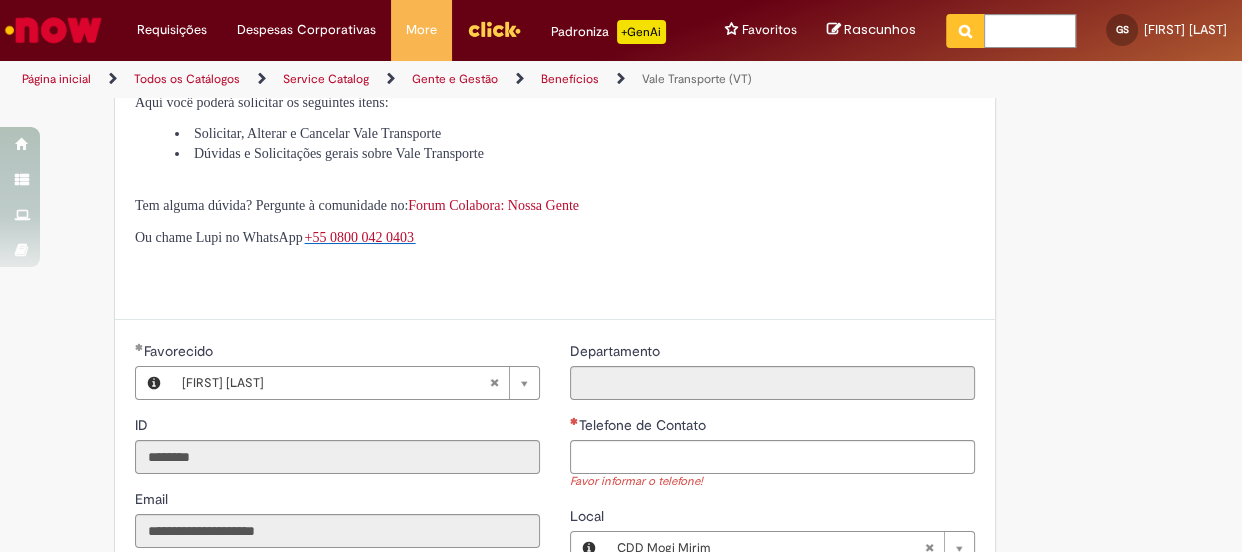 scroll, scrollTop: 727, scrollLeft: 0, axis: vertical 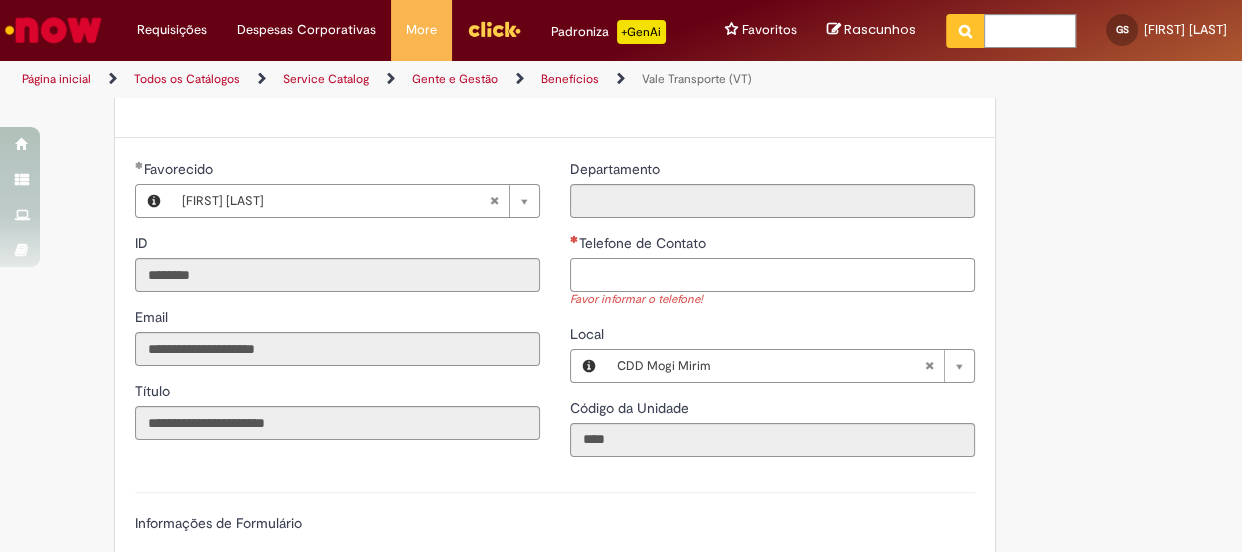 click on "Telefone de Contato" at bounding box center [772, 275] 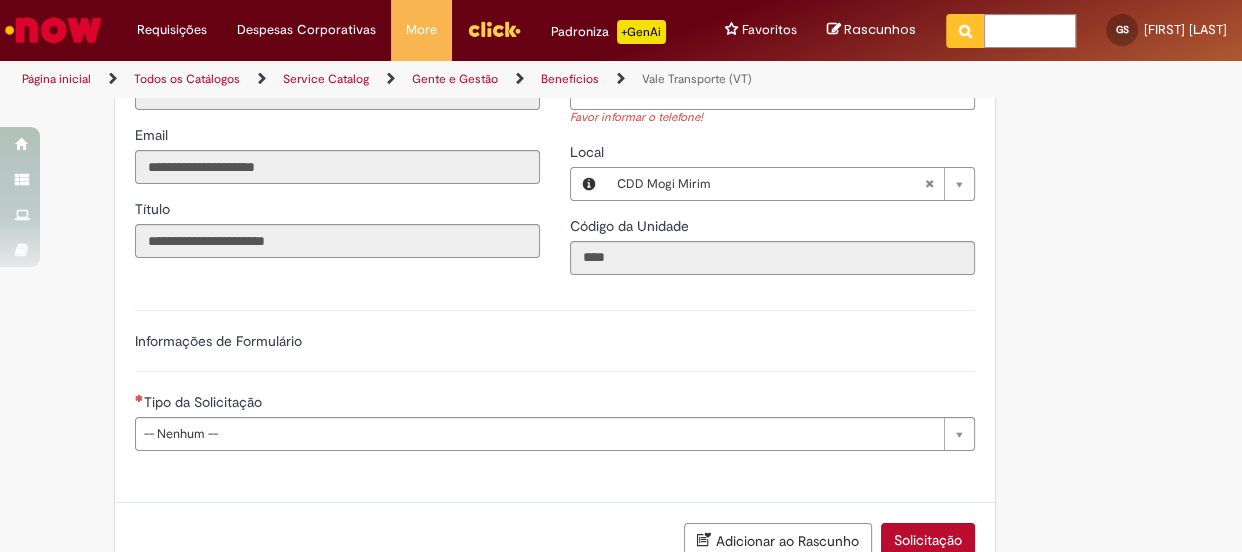 scroll, scrollTop: 1000, scrollLeft: 0, axis: vertical 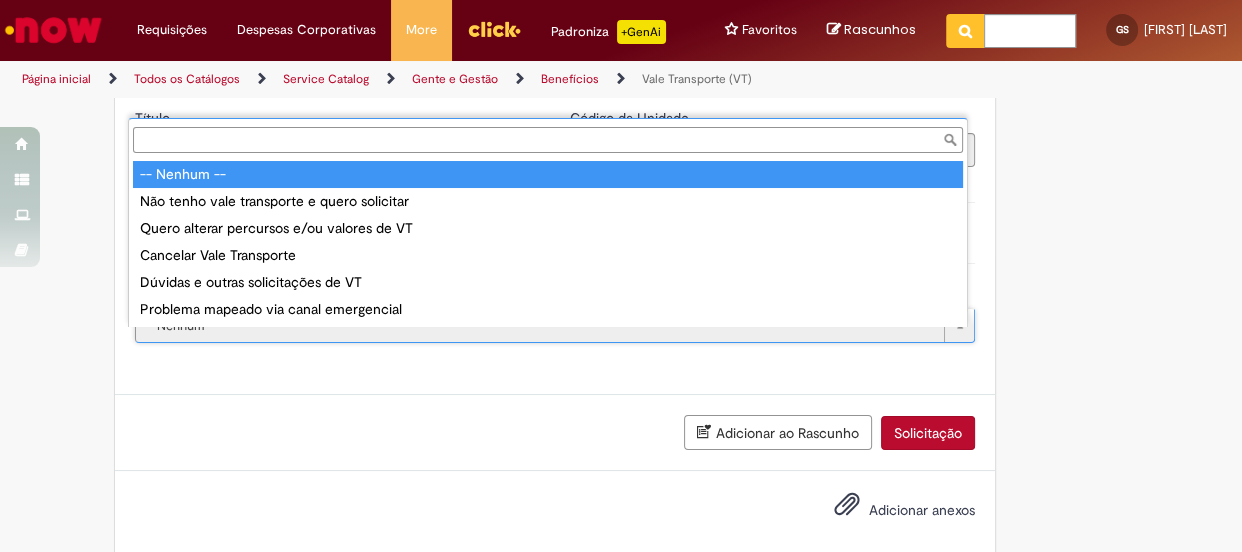 type on "**********" 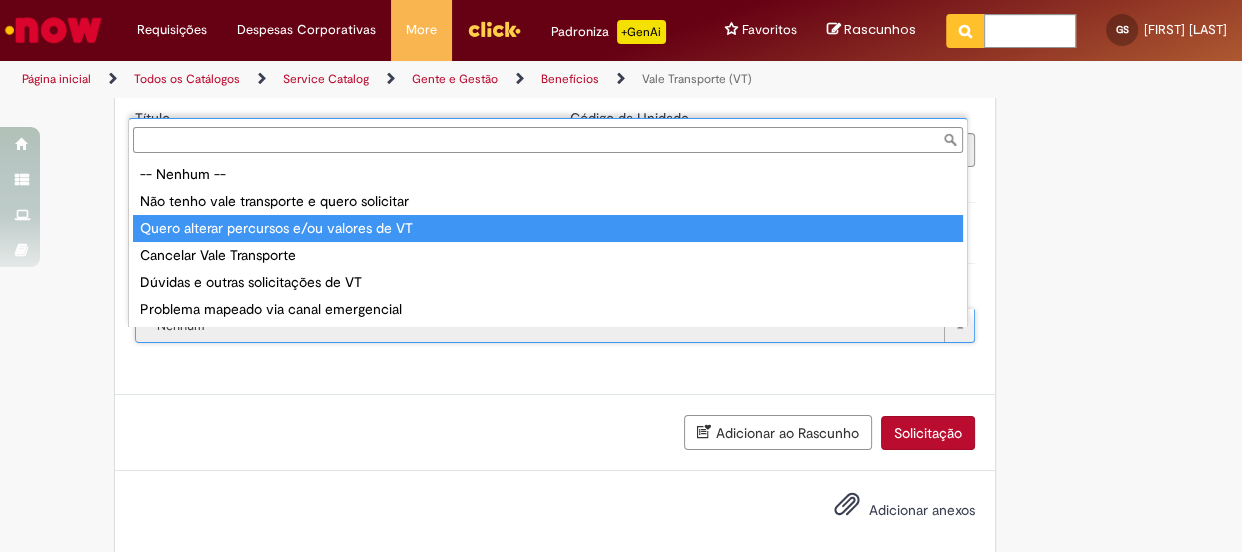 type on "**********" 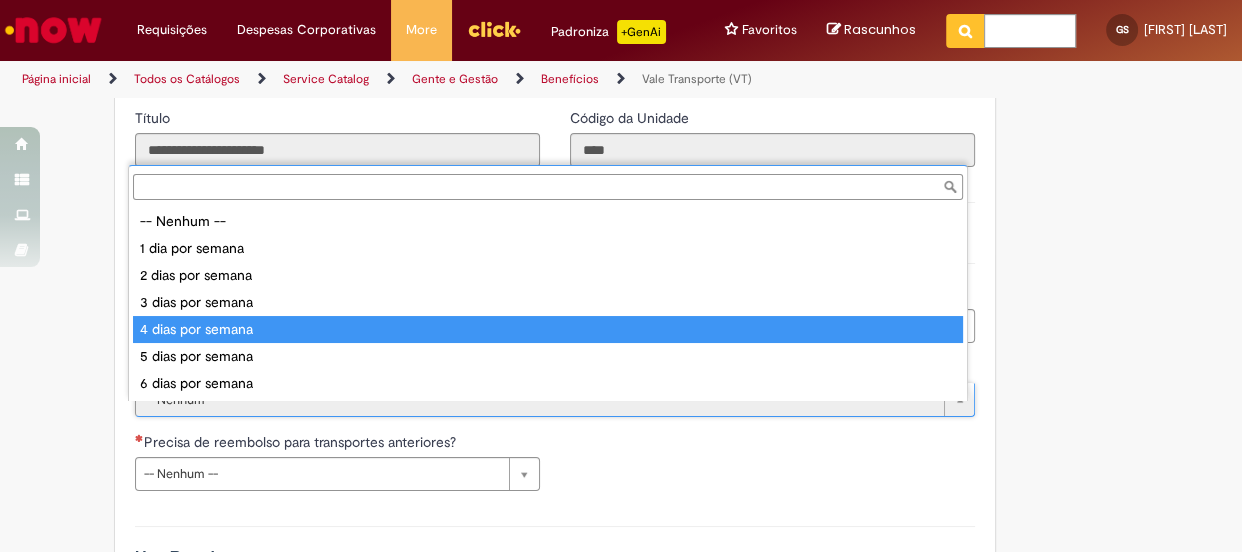 type on "**********" 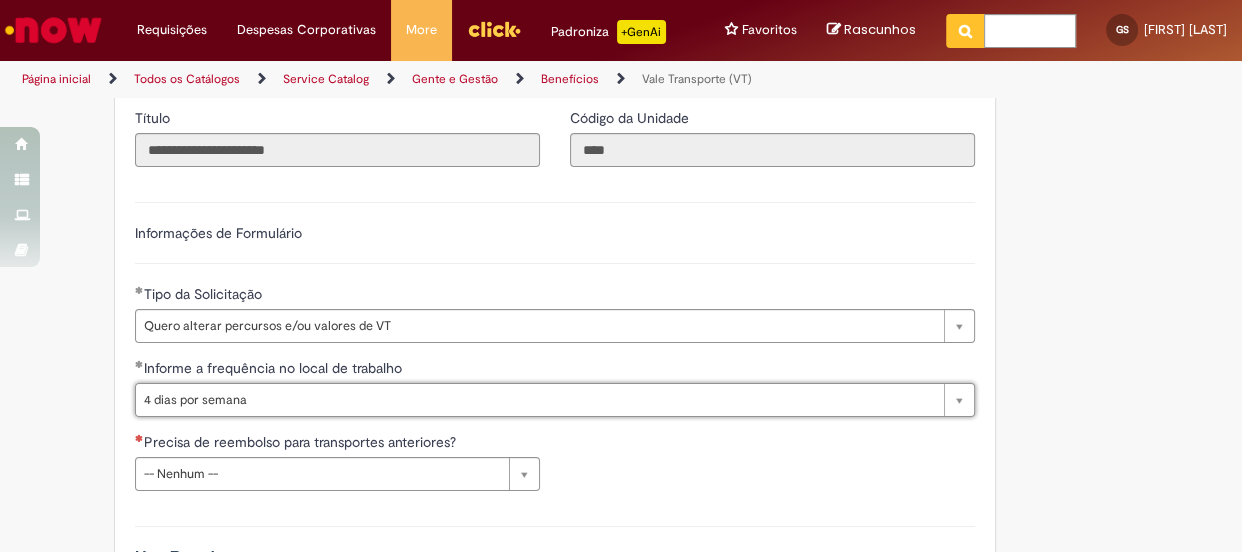 scroll, scrollTop: 1181, scrollLeft: 0, axis: vertical 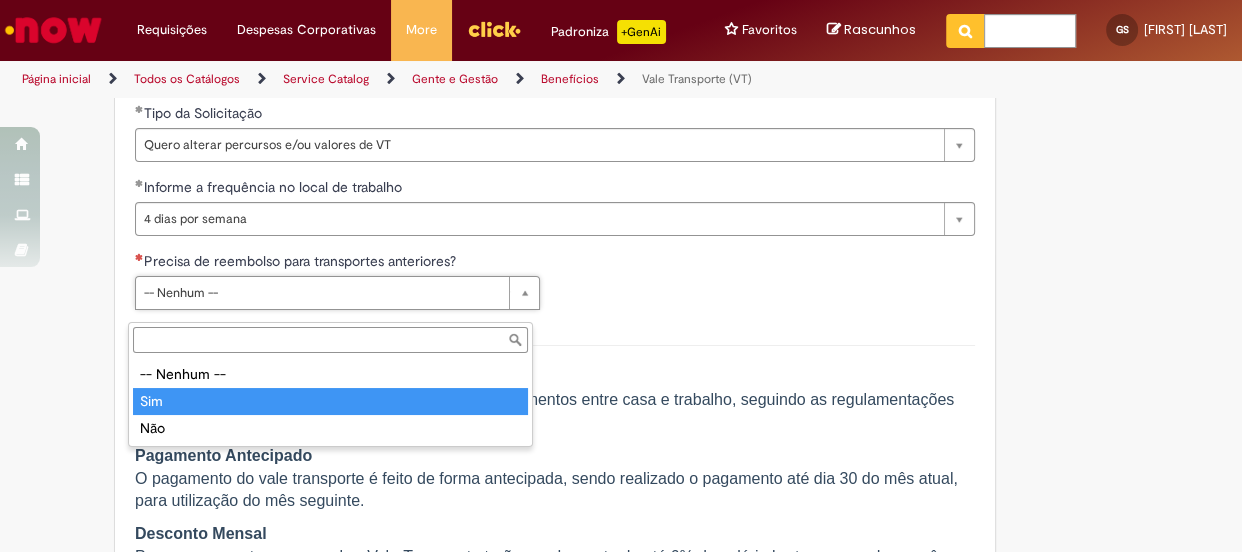 type on "***" 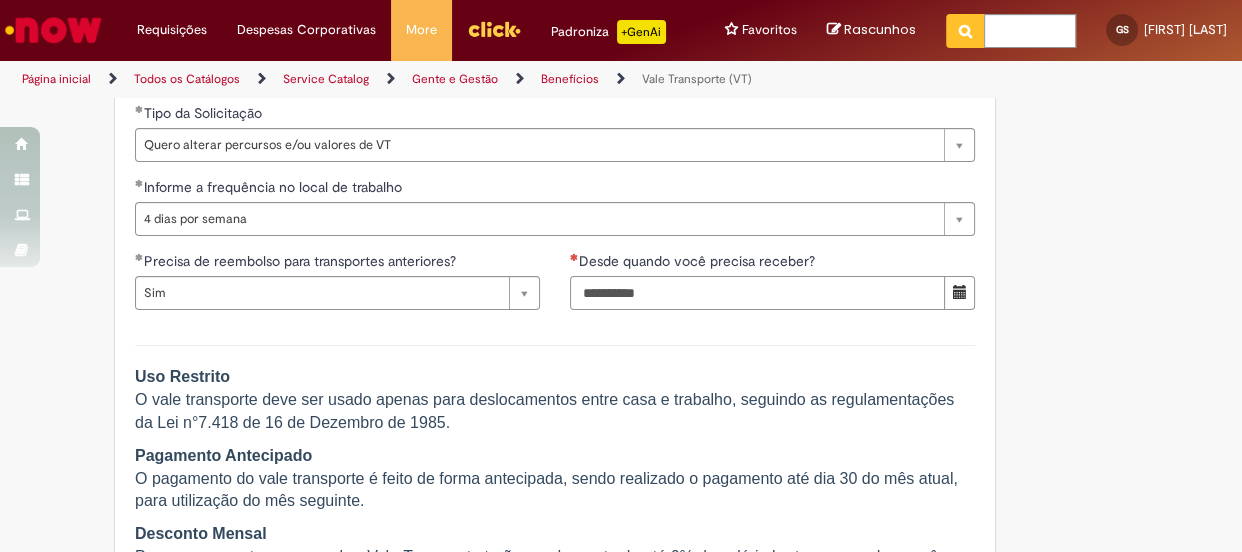 click on "Desde quando você precisa receber?" at bounding box center (757, 293) 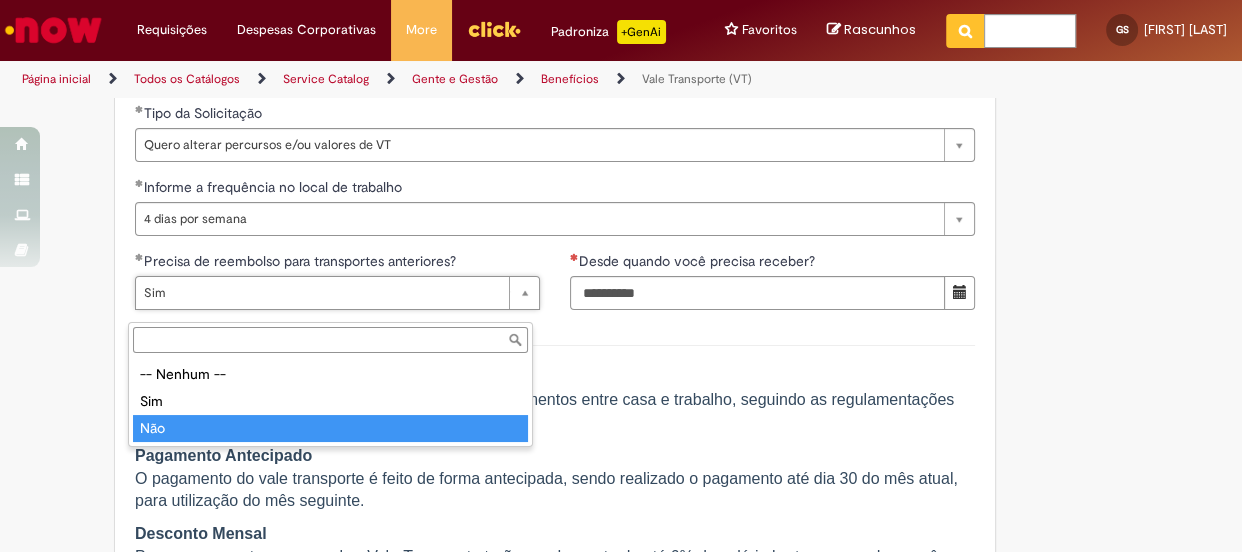 type on "***" 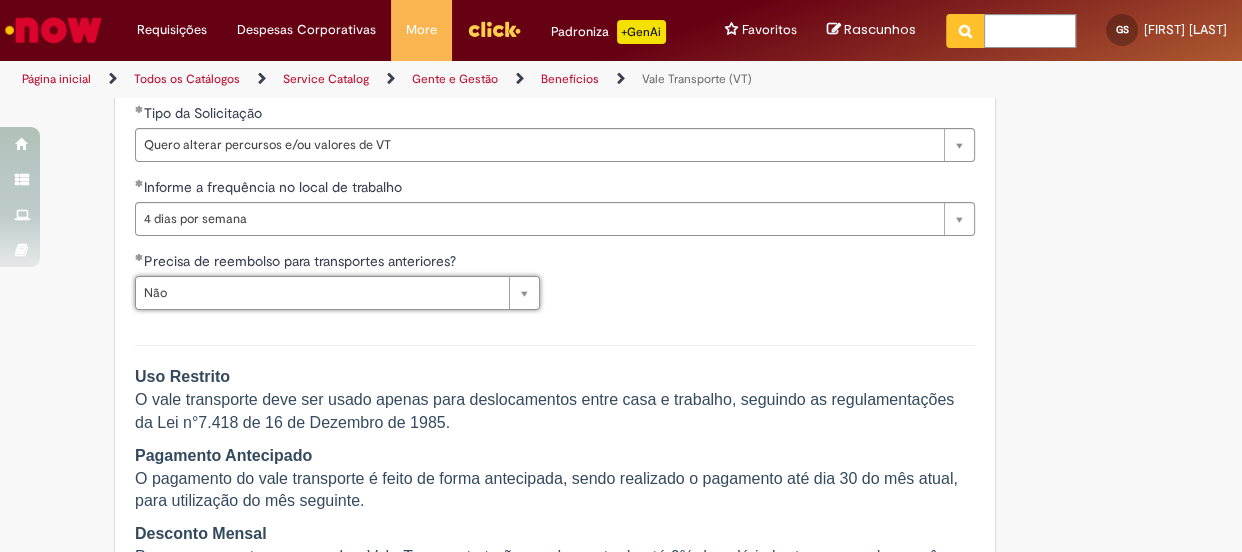 scroll, scrollTop: 0, scrollLeft: 21, axis: horizontal 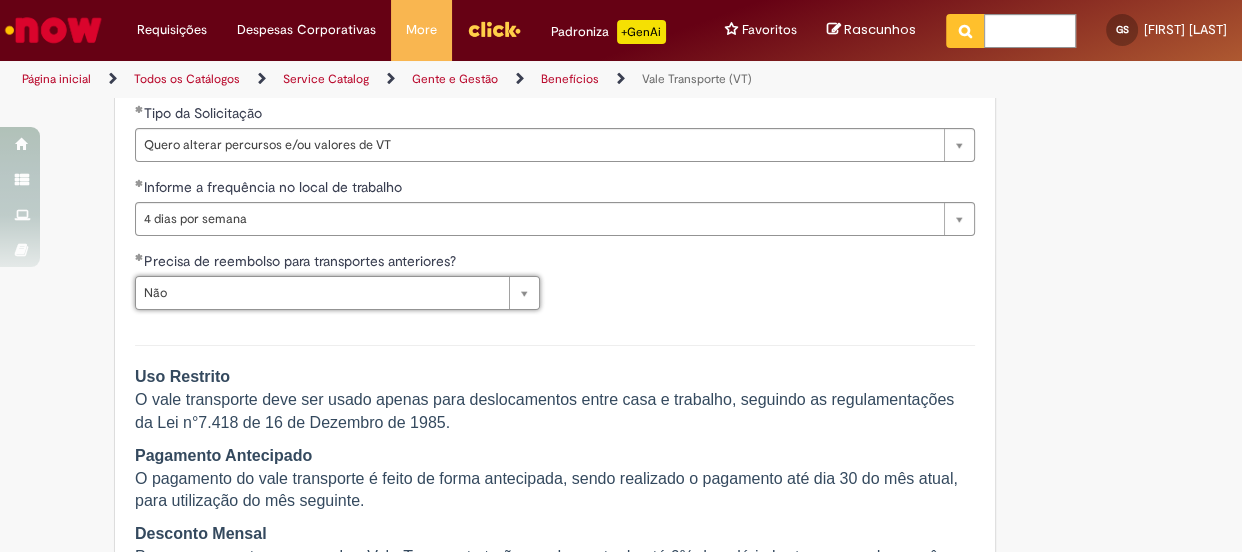 click on "Endereço do solicitante Solicitar vale transporte em dinheiro (casos de exceção com aprovação)
Uso Restrito O vale transporte deve ser usado apenas para deslocamentos entre casa e trabalho, seguindo as regulamentações da Lei n°7.418 de 16 de Dezembro de 1985.
Pagamento Antecipado O pagamento do vale transporte é feito de forma antecipada, sendo realizado o pagamento até dia 30 do mês atual, para utilização do mês seguinte.
Desconto Mensal Pessoas que optam por receber Vale-Transporte terão um desconto de até 6% do salário bruto, ocorrendo no mês seguinte ao uso do benefício. Em caso de cancelamento, haverá desconto no mês seguinte, uma vez que o vale do mês atual já terá sido recarregado. Estagiários estão isentos do desconto de até 6%.
Gestão de Saldo Quando não houver a utilização integral do vale transporte no mês atual, o mês seguinte será carregado apenas com o complemento do valor faltante.
Atenção!
Uso Restrito
Pagamento Antecipado" at bounding box center (555, 794) 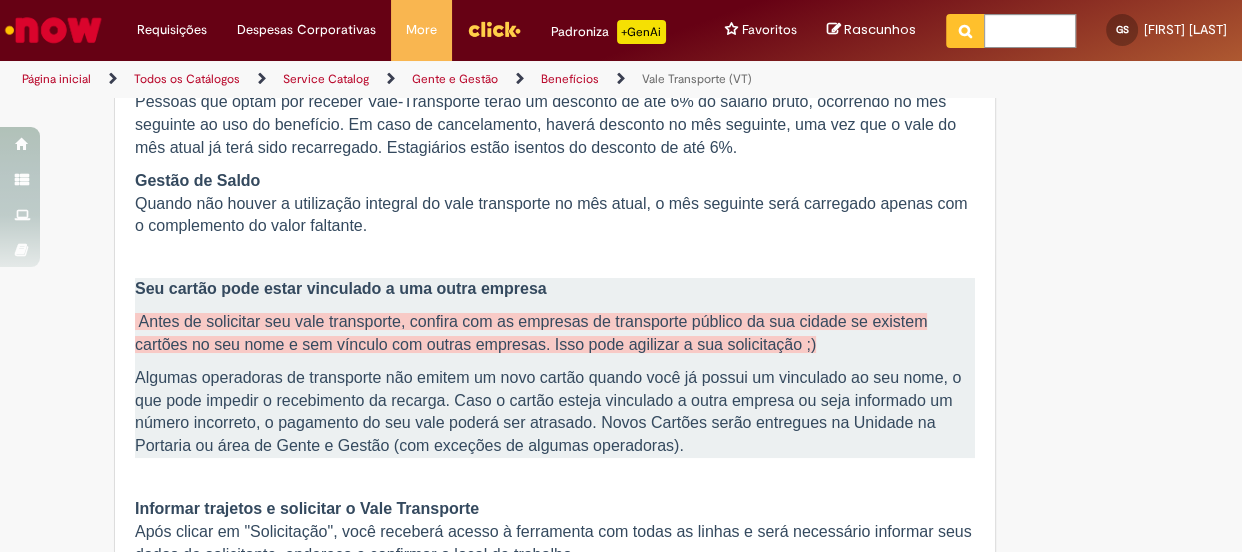 scroll, scrollTop: 2090, scrollLeft: 0, axis: vertical 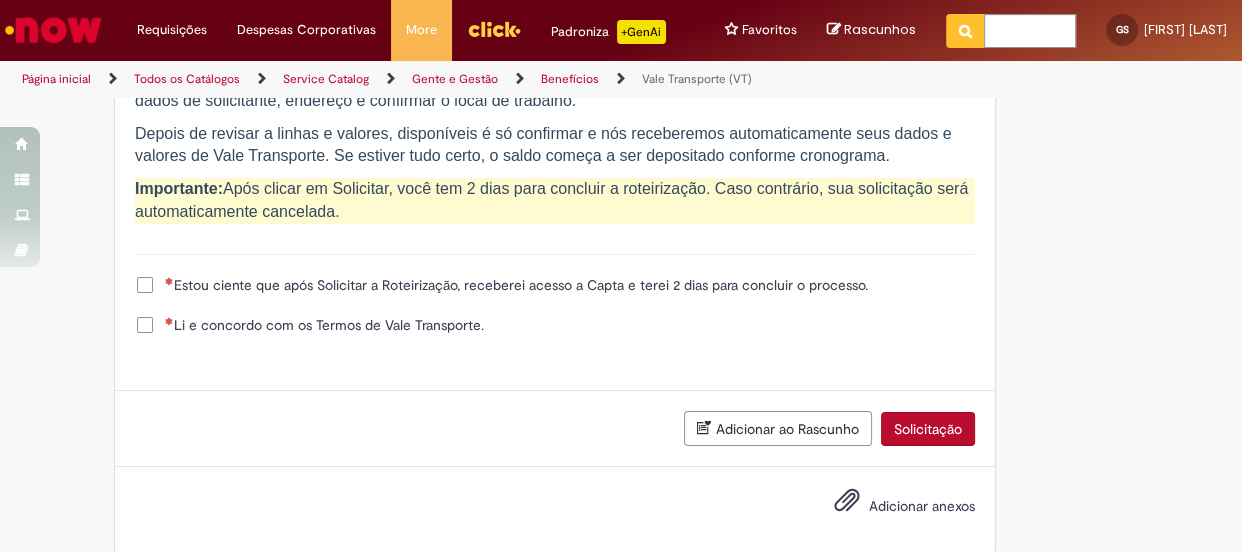 click on "Estou ciente que após Solicitar a Roteirização, receberei acesso a Capta e terei 2 dias para concluir o processo." at bounding box center (516, 285) 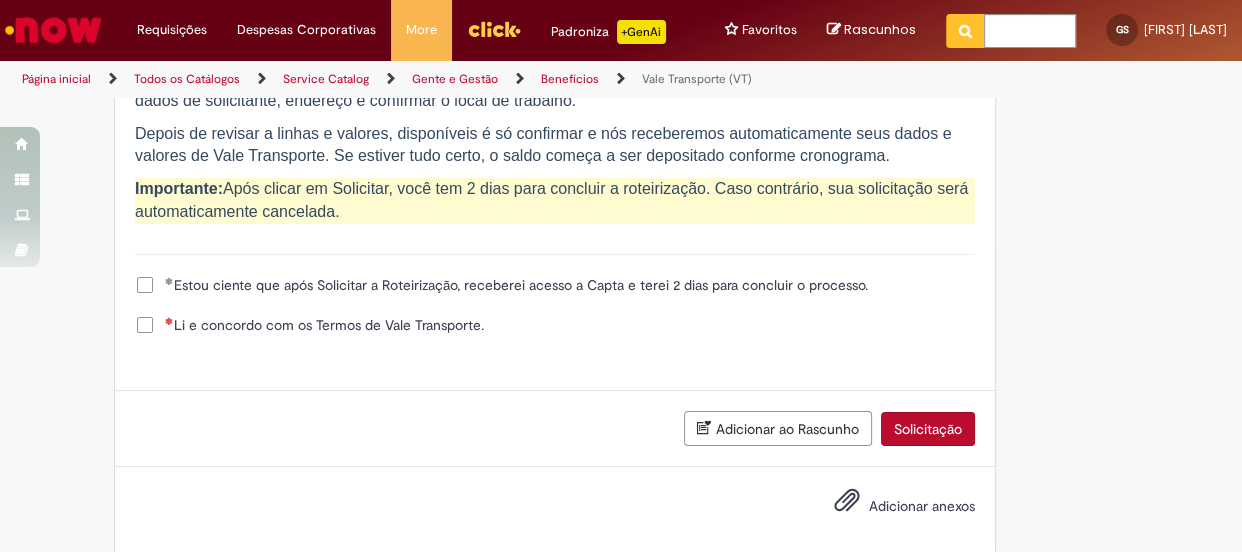 click on "Li e concordo com os Termos de Vale Transporte." at bounding box center [324, 325] 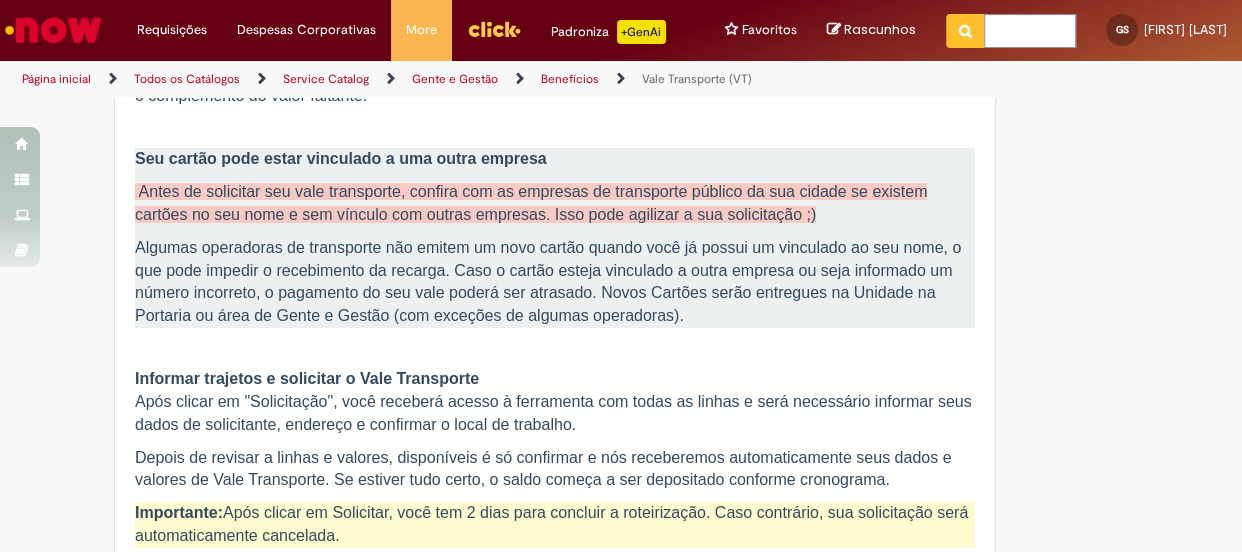 scroll, scrollTop: 2130, scrollLeft: 0, axis: vertical 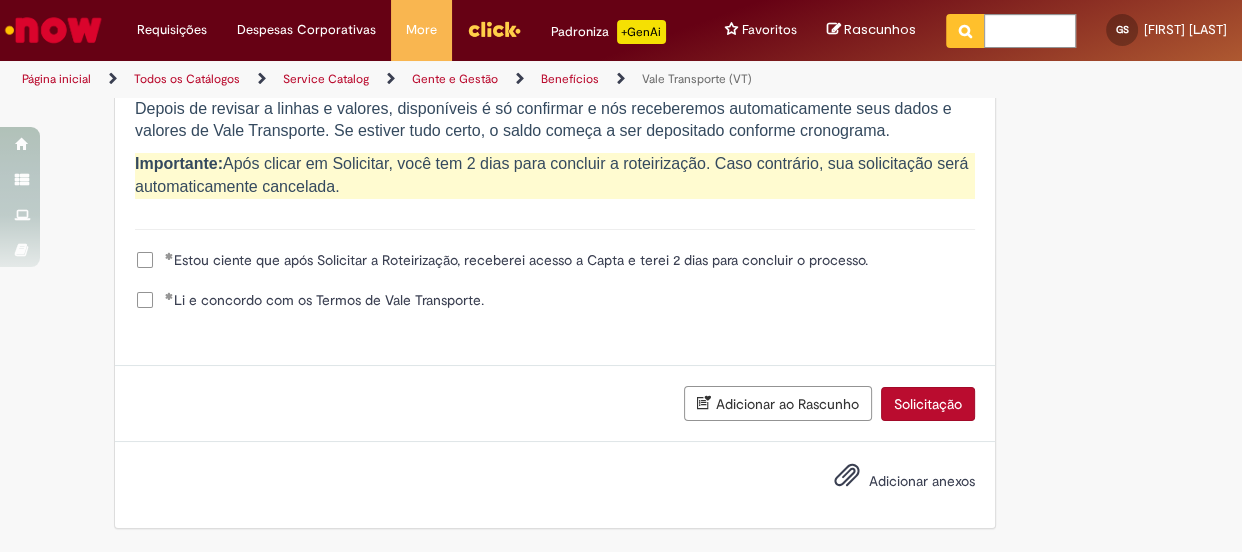 click on "Solicitação" at bounding box center (928, 404) 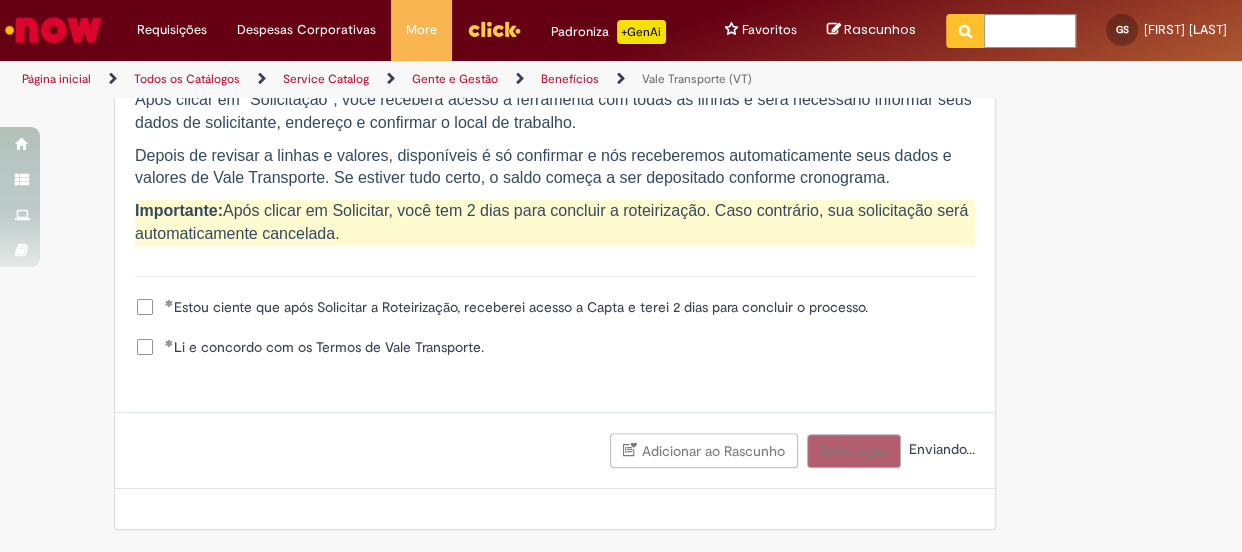 scroll, scrollTop: 2084, scrollLeft: 0, axis: vertical 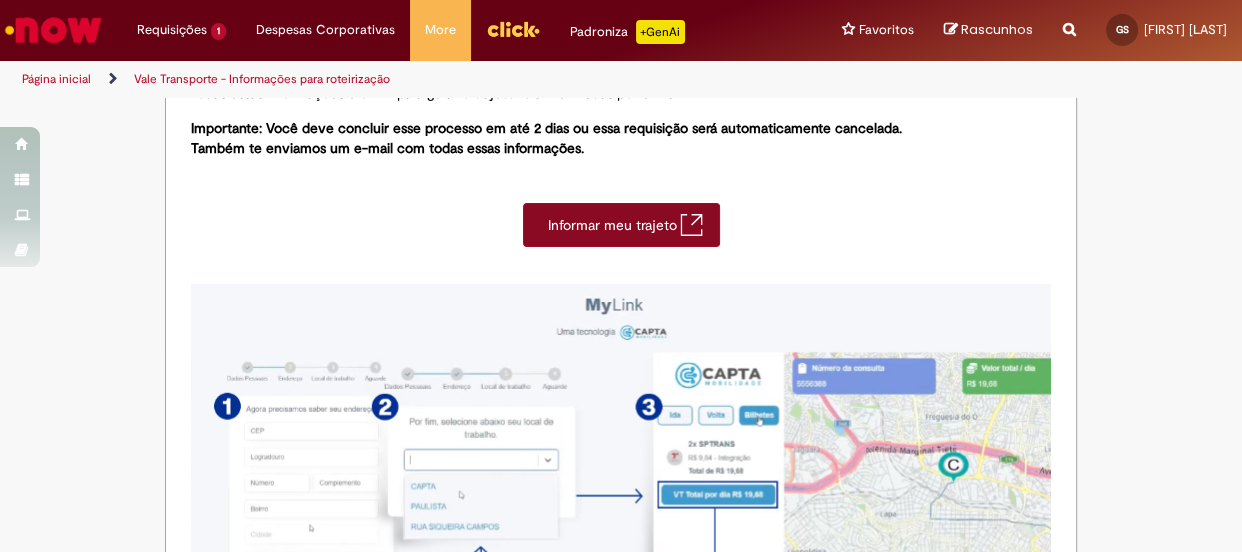 click on "Informar meu trajeto" at bounding box center (614, 225) 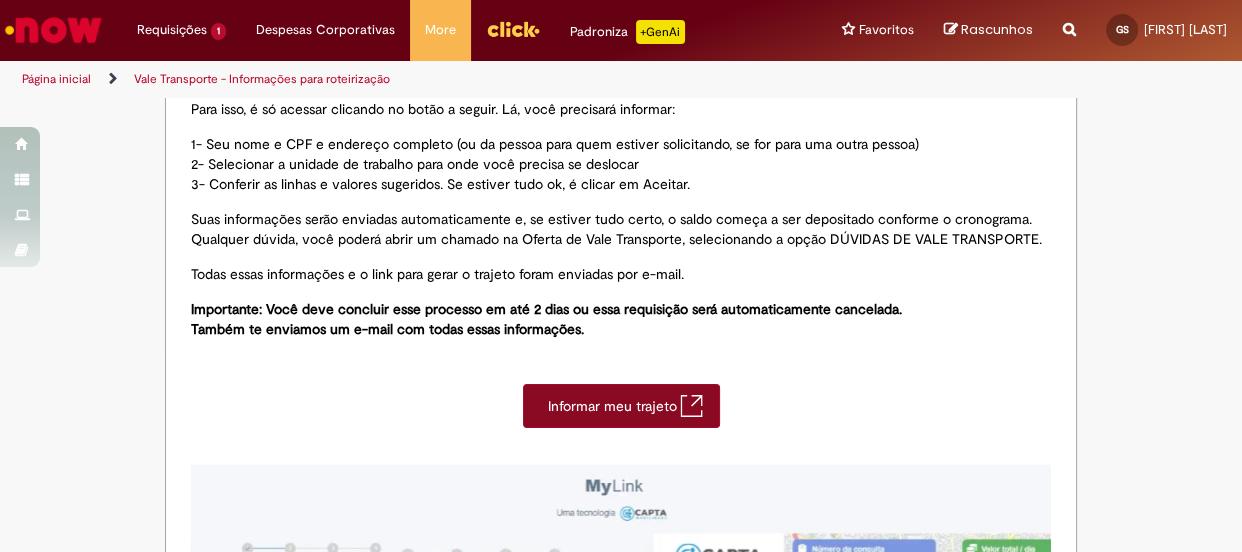 scroll, scrollTop: 0, scrollLeft: 0, axis: both 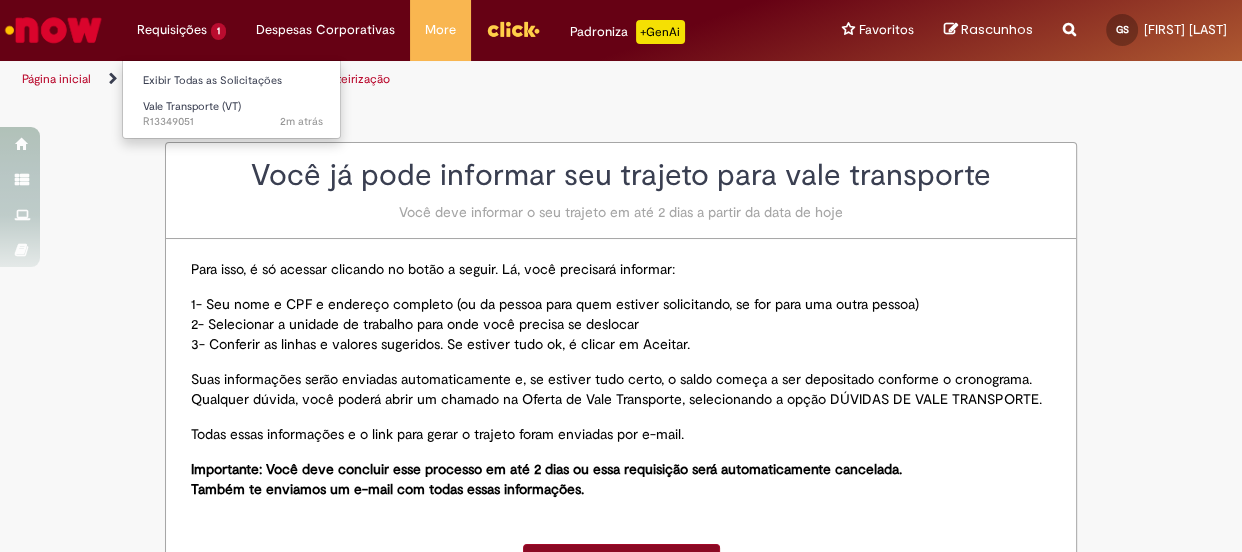 click on "Requisições   1
Exibir Todas as Solicitações
Vale Transporte (VT)
2m atrás 2 minutos atrás  R13349051" at bounding box center [181, 30] 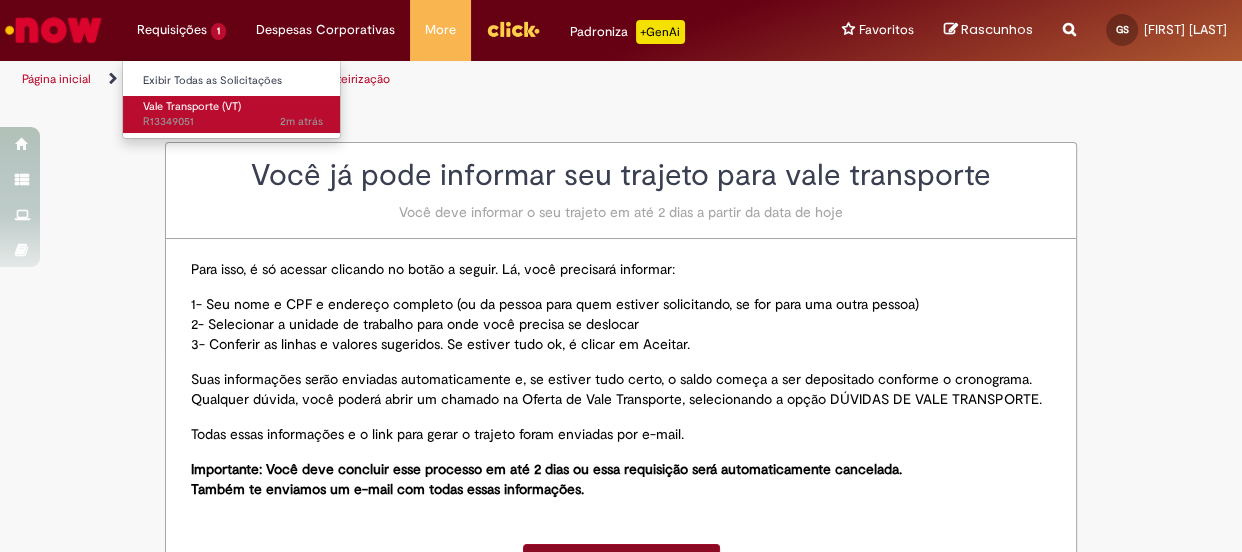 click on "2m atrás 2 minutos atrás  R13349051" at bounding box center (233, 122) 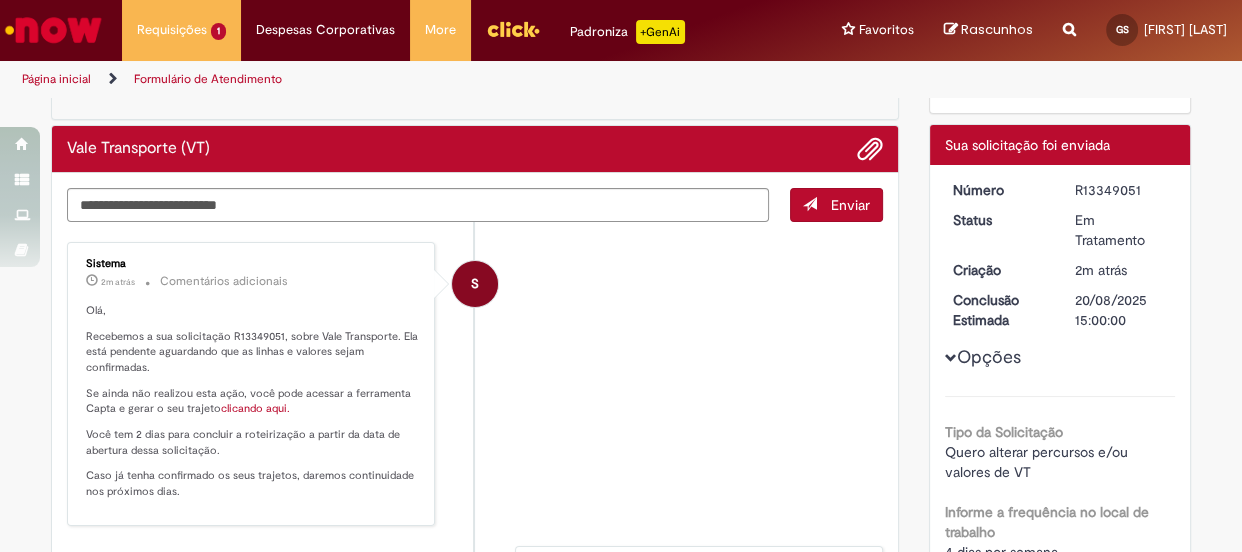 scroll, scrollTop: 272, scrollLeft: 0, axis: vertical 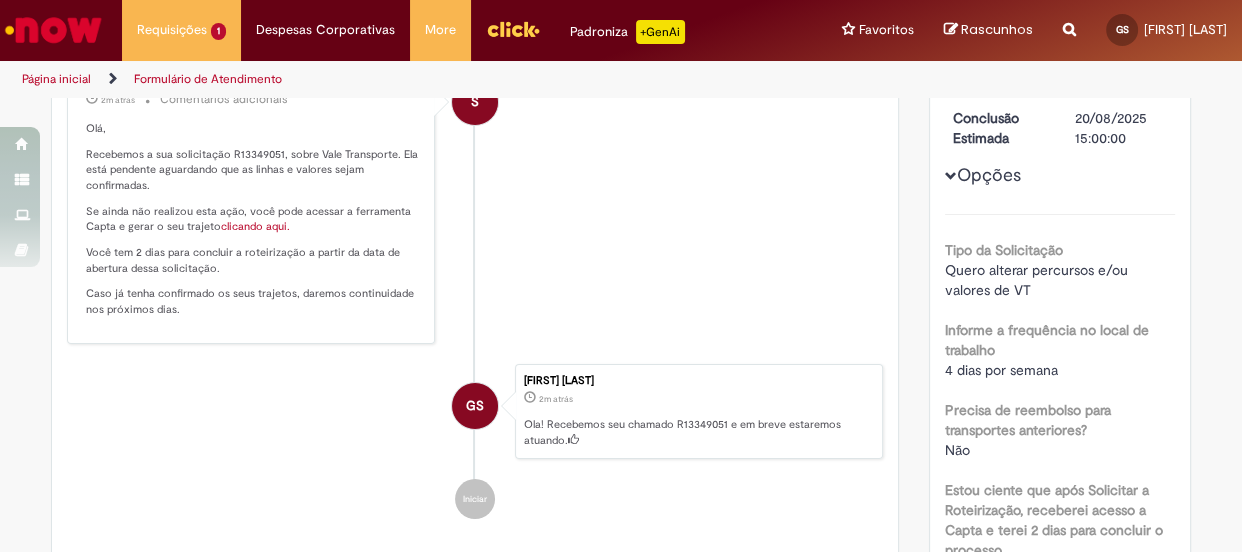 click on "clicando aqui." at bounding box center [255, 226] 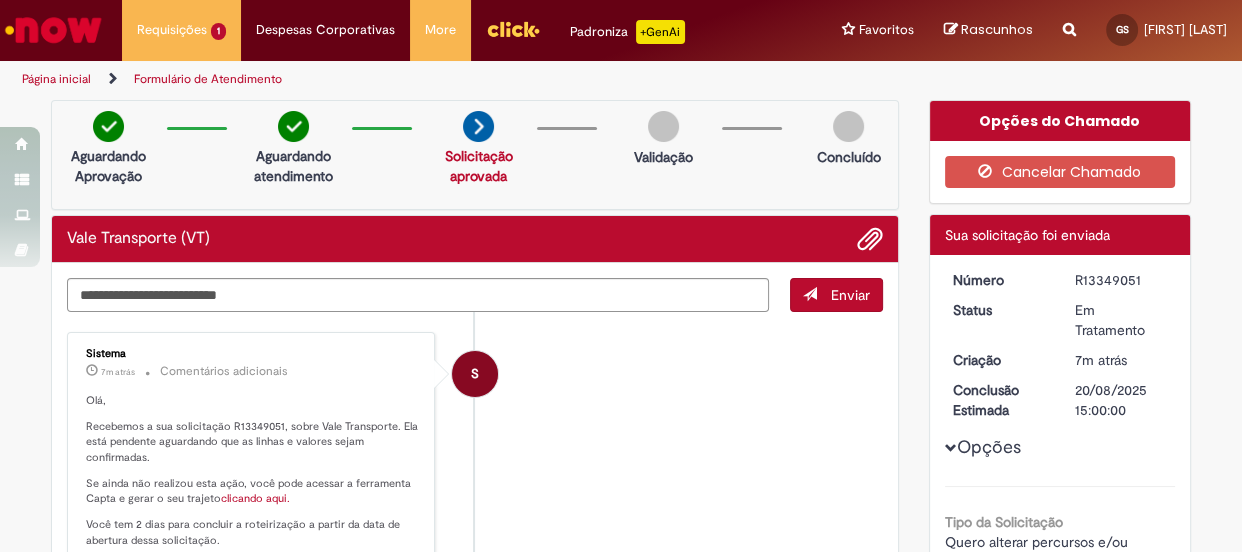 scroll, scrollTop: 181, scrollLeft: 0, axis: vertical 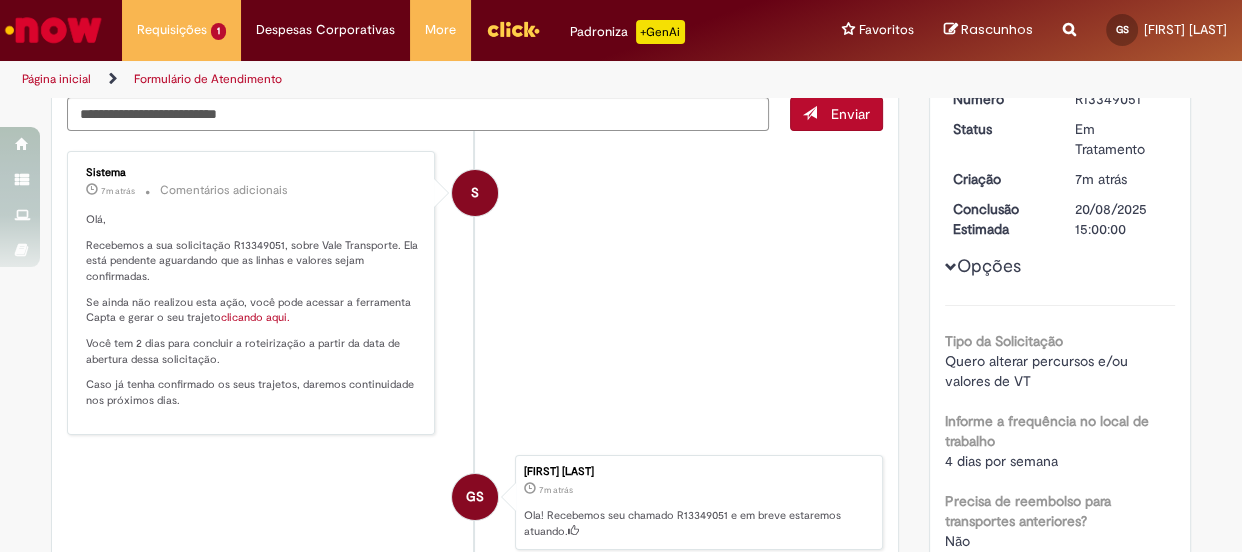 click on "clicando aqui." at bounding box center (255, 317) 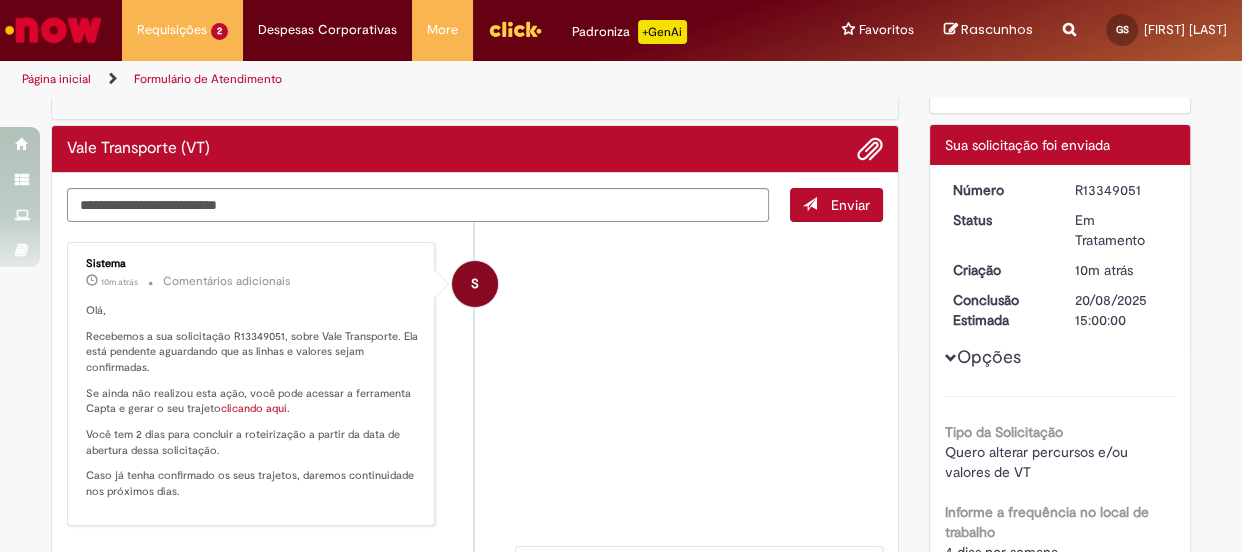 scroll, scrollTop: 0, scrollLeft: 0, axis: both 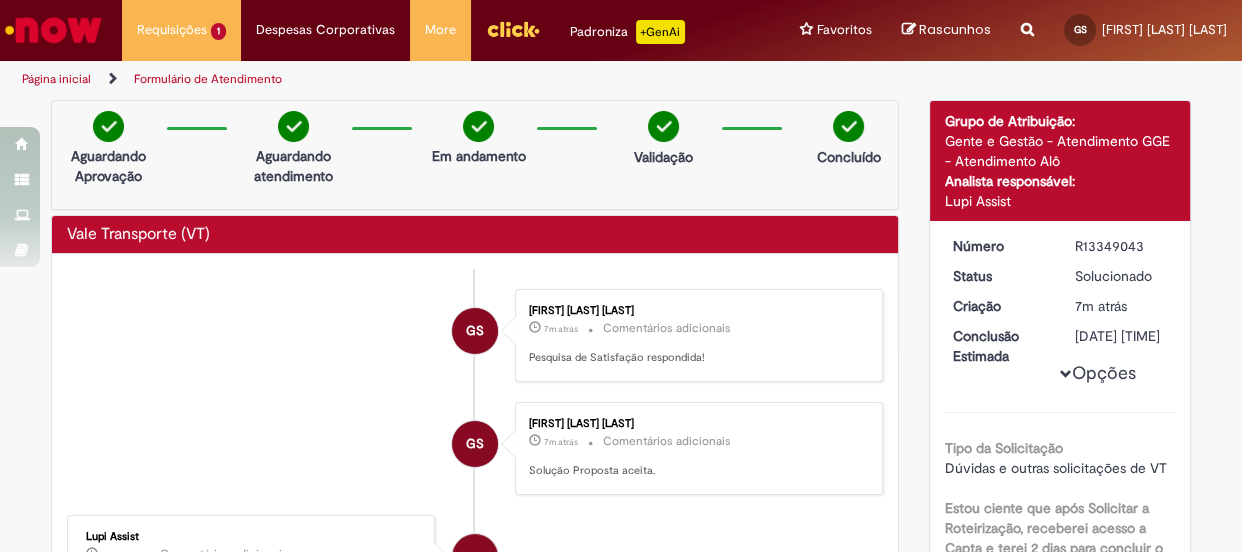 click on "Reportar problema
Artigos
Não encontrou base de conhecimento
Catálogo
Não foram encontradas ofertas
Comunidade
Nenhum resultado encontrado na comunidade" at bounding box center (1027, 30) 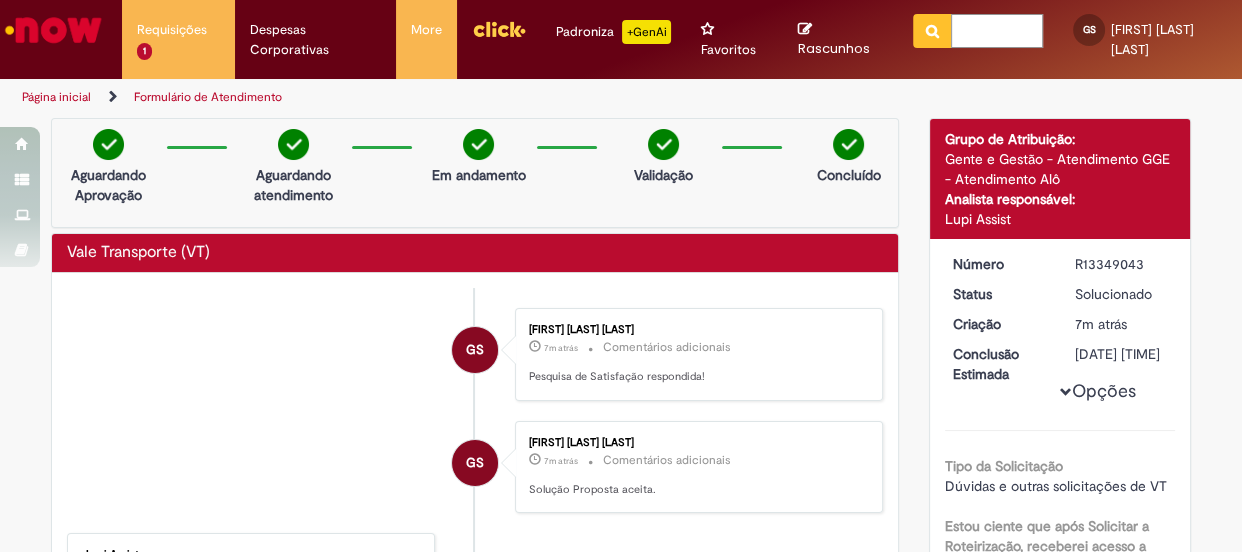 click at bounding box center [997, 31] 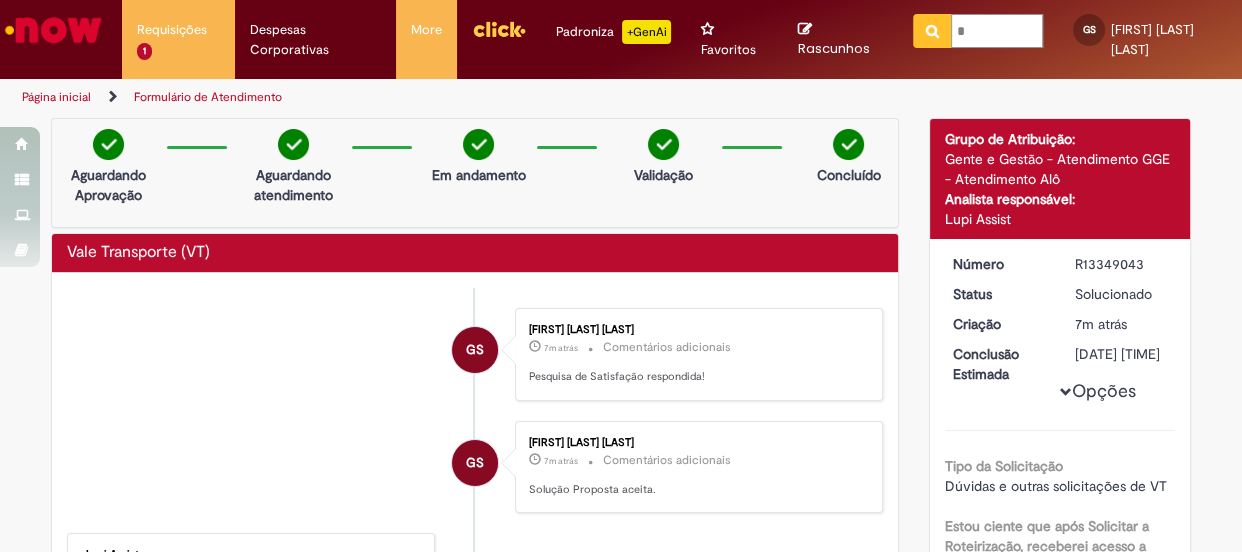 type on "**" 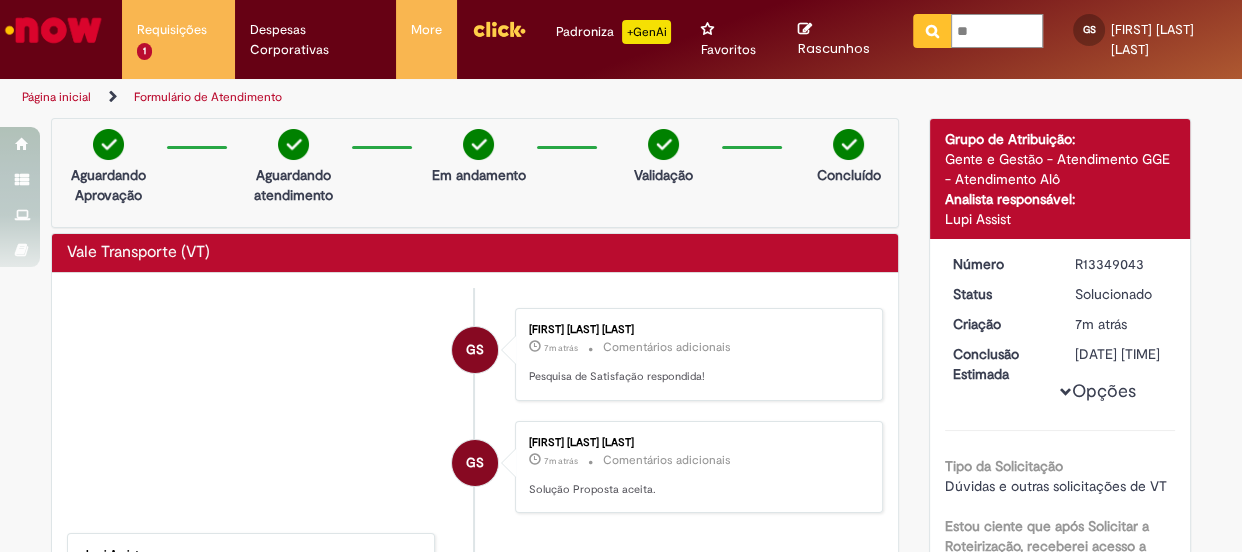 click at bounding box center [932, 31] 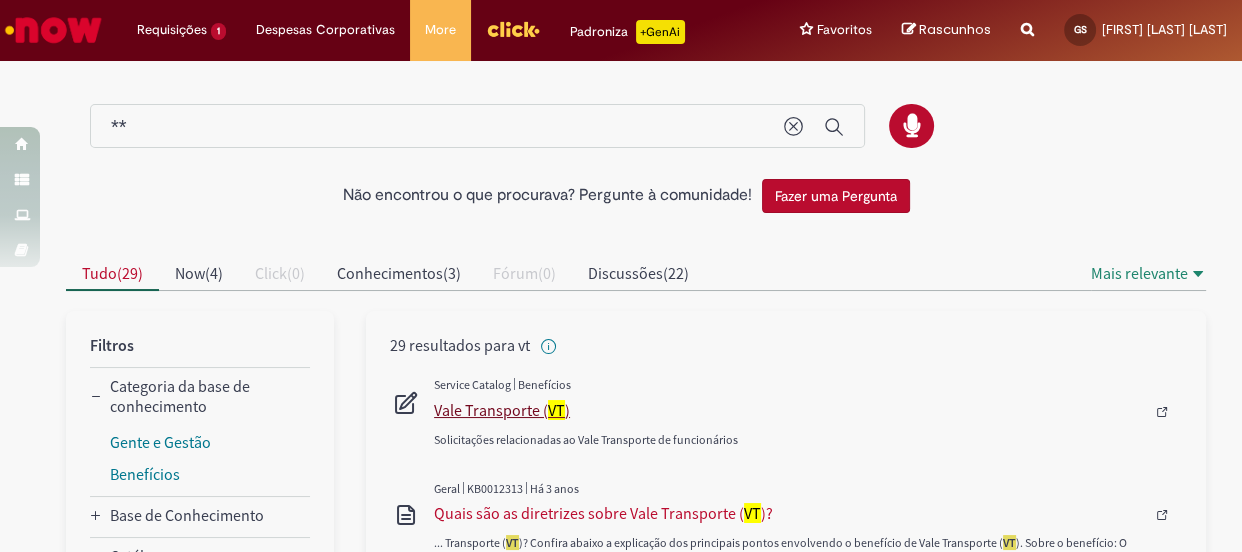 click on "Vale Transporte ( VT )" at bounding box center [789, 410] 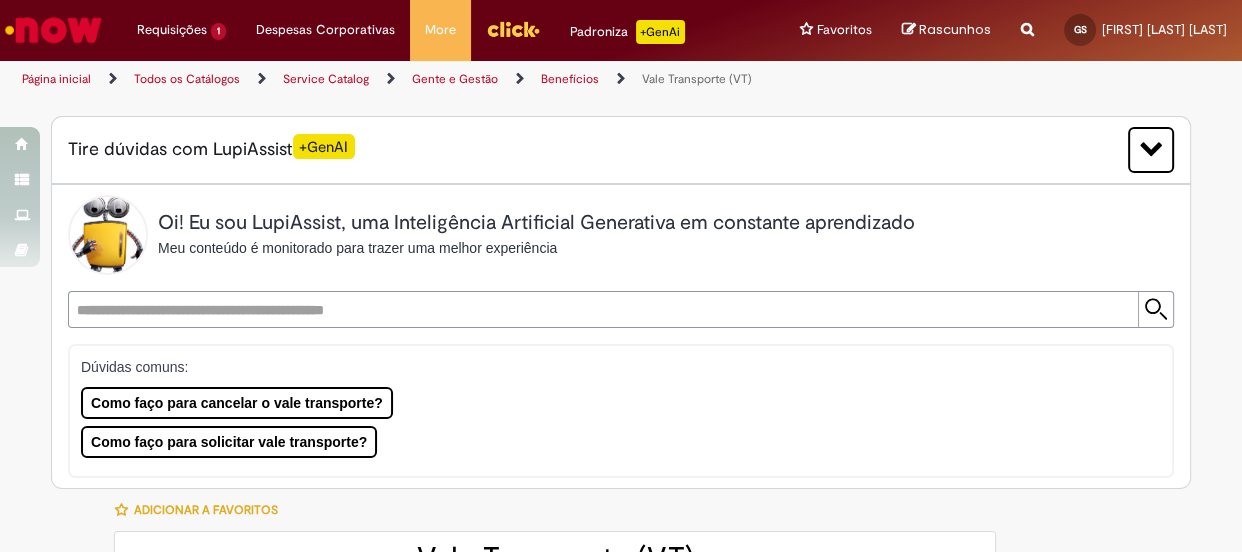 type on "********" 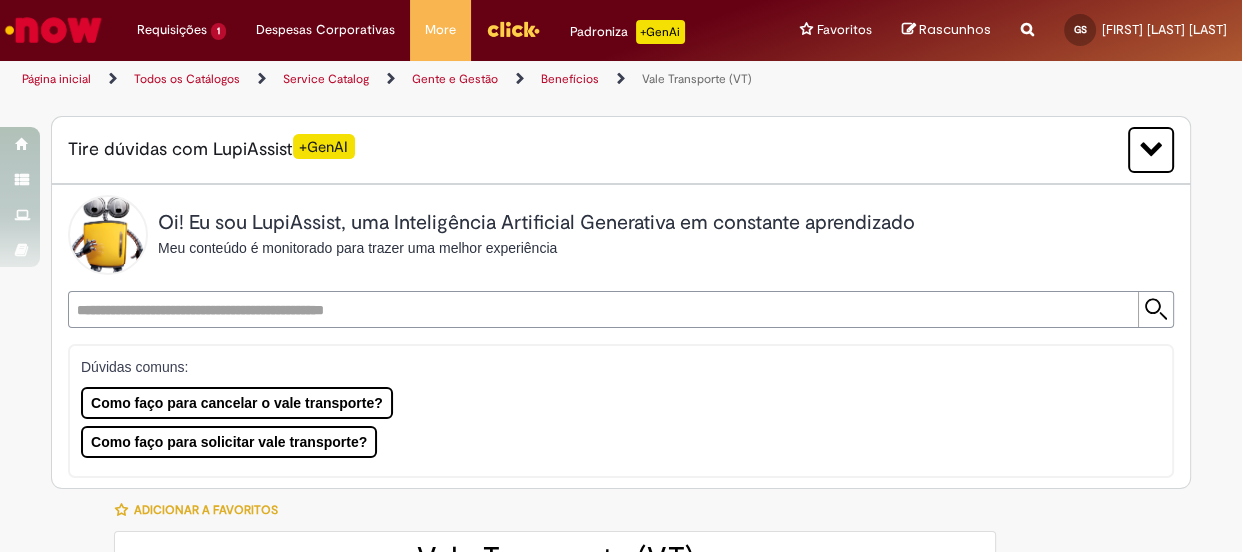 type on "**********" 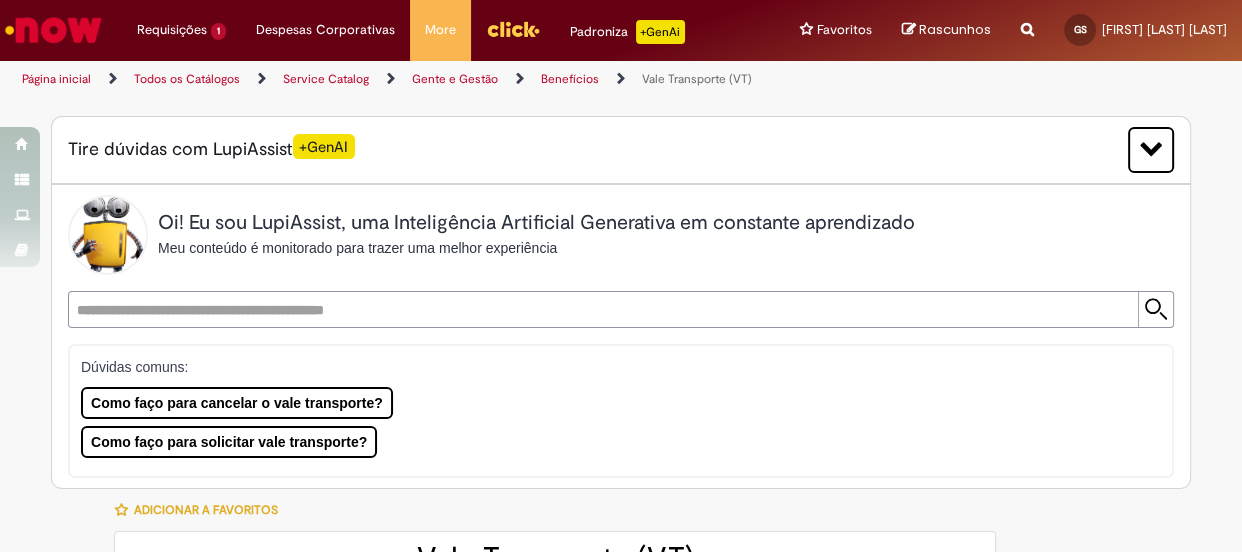 type on "**********" 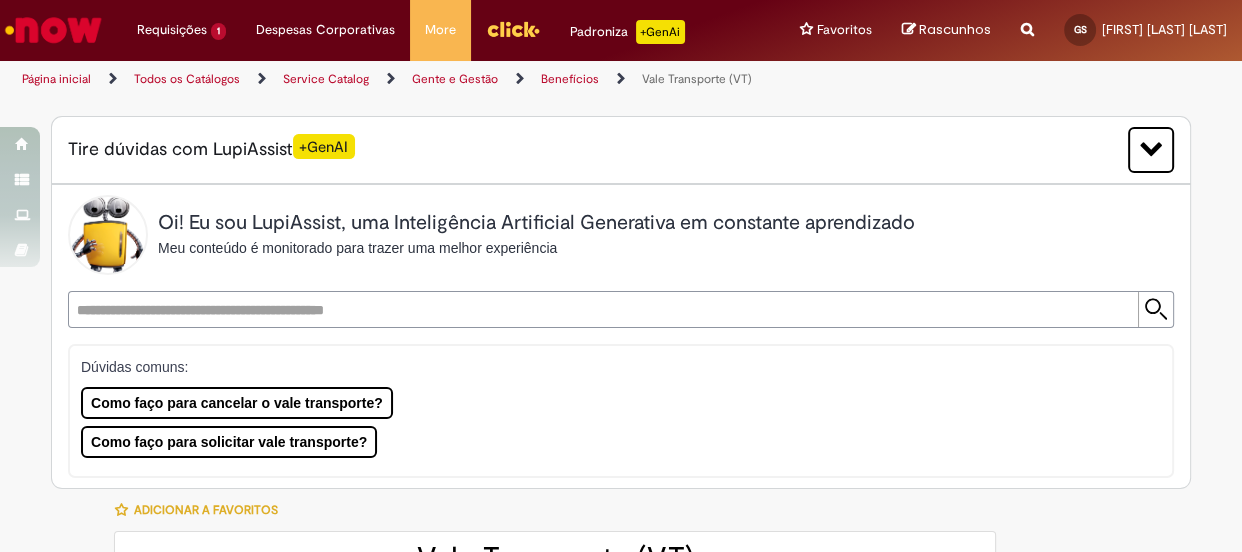 type on "**********" 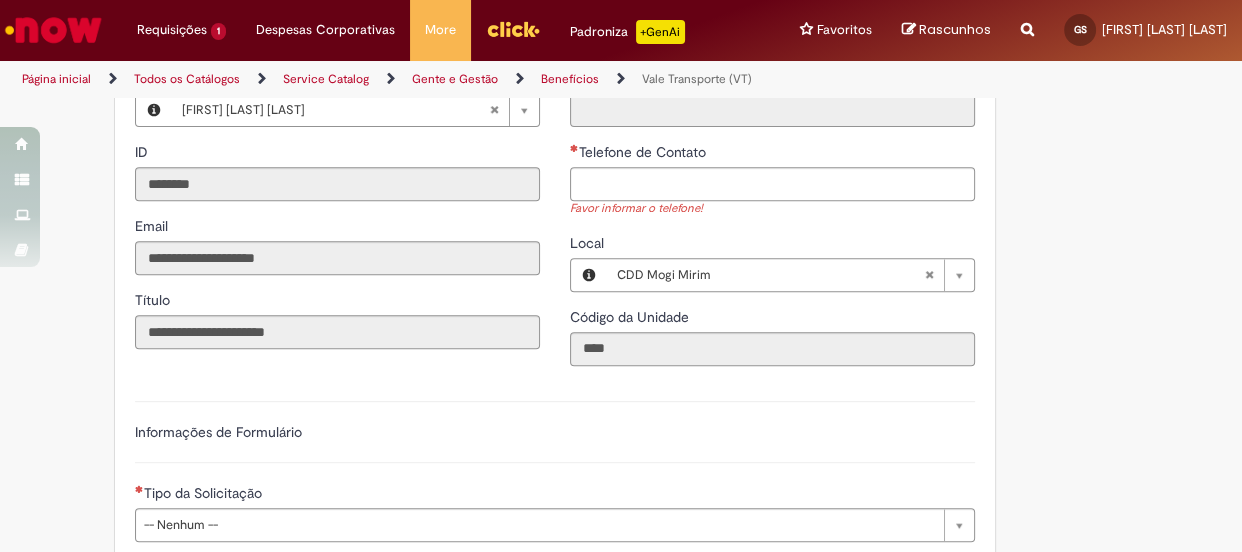scroll, scrollTop: 909, scrollLeft: 0, axis: vertical 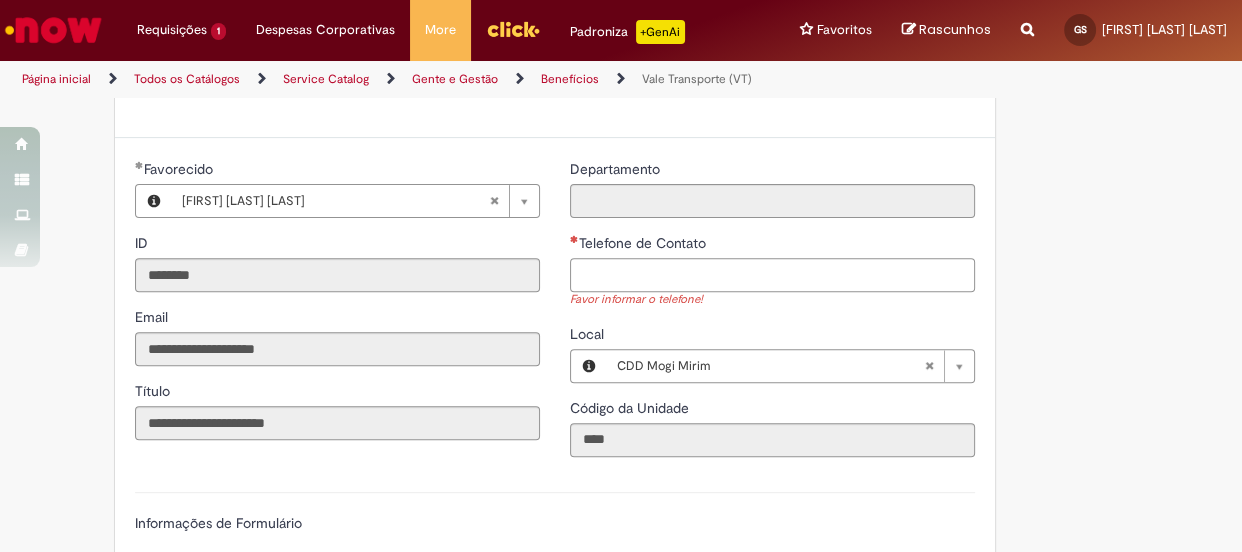click on "Telefone de Contato" at bounding box center [772, 275] 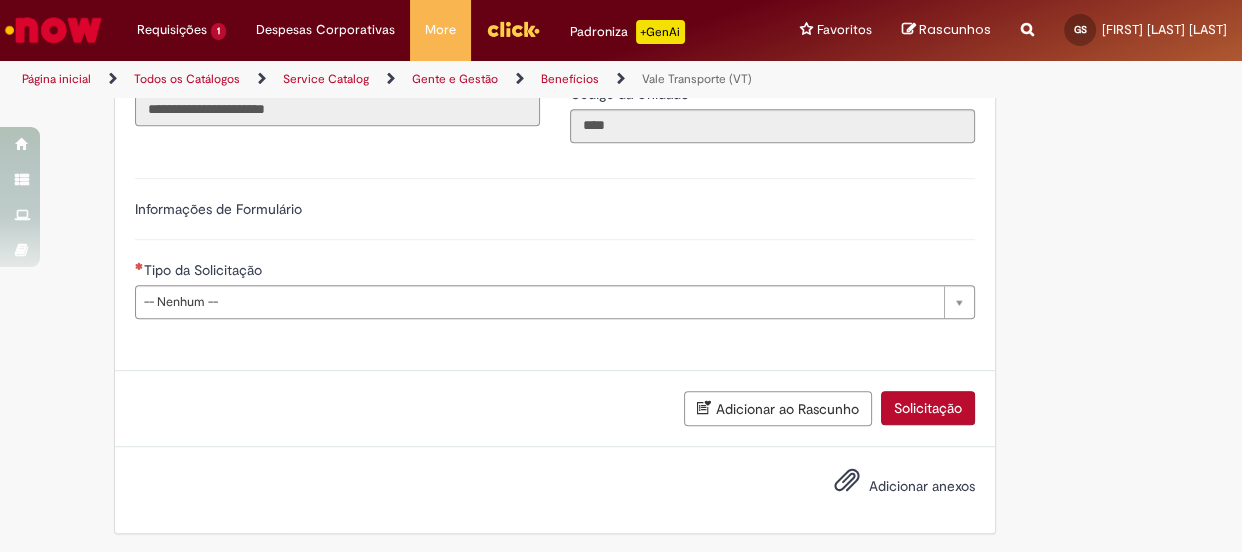 type on "**********" 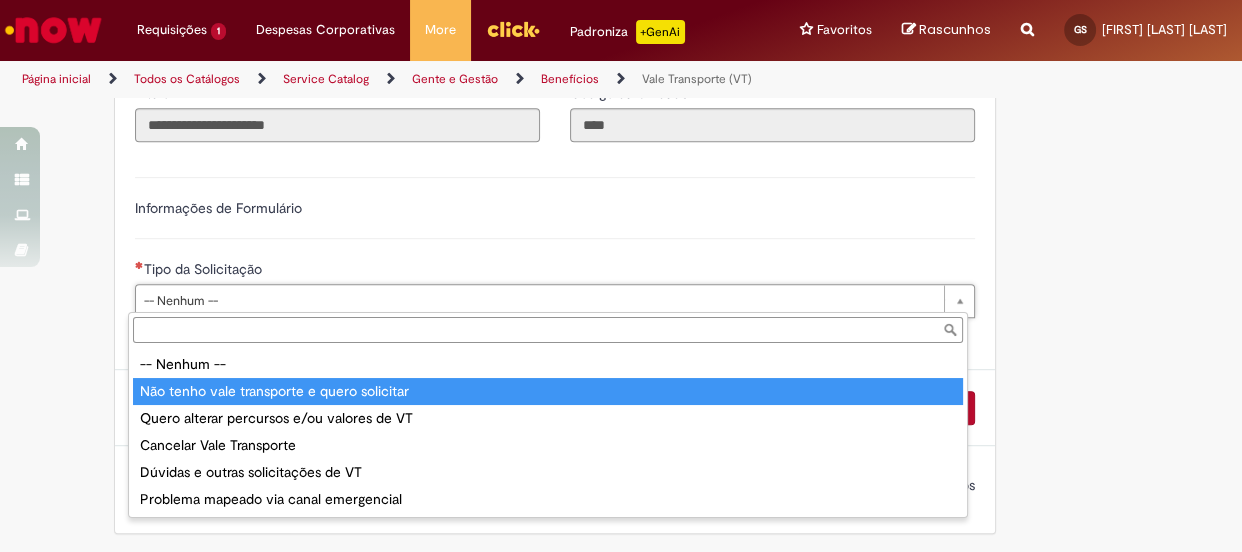 type on "**********" 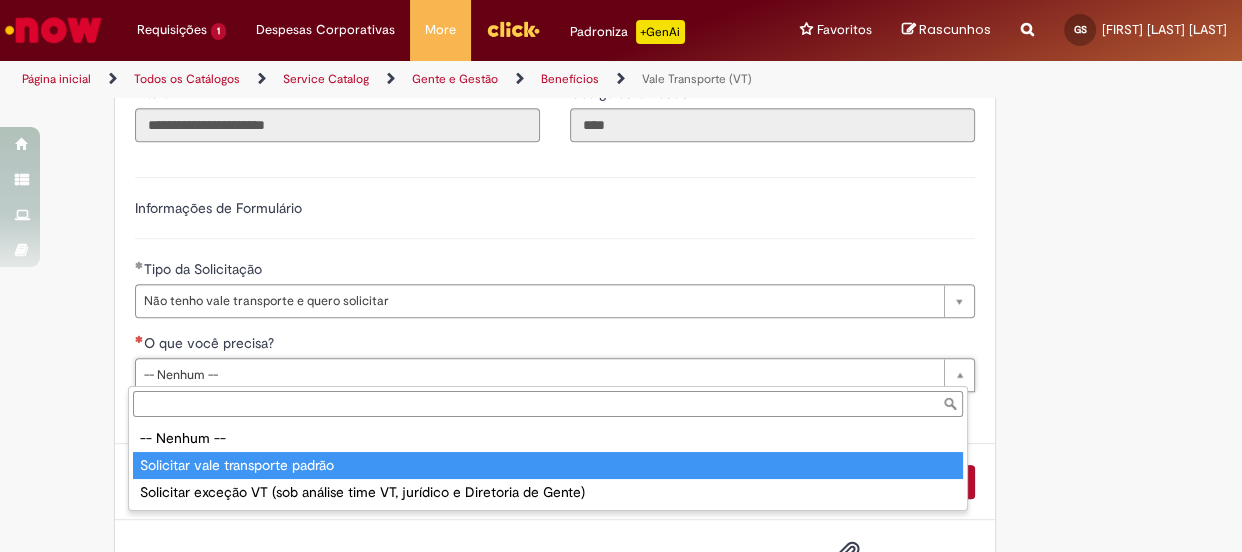 type on "**********" 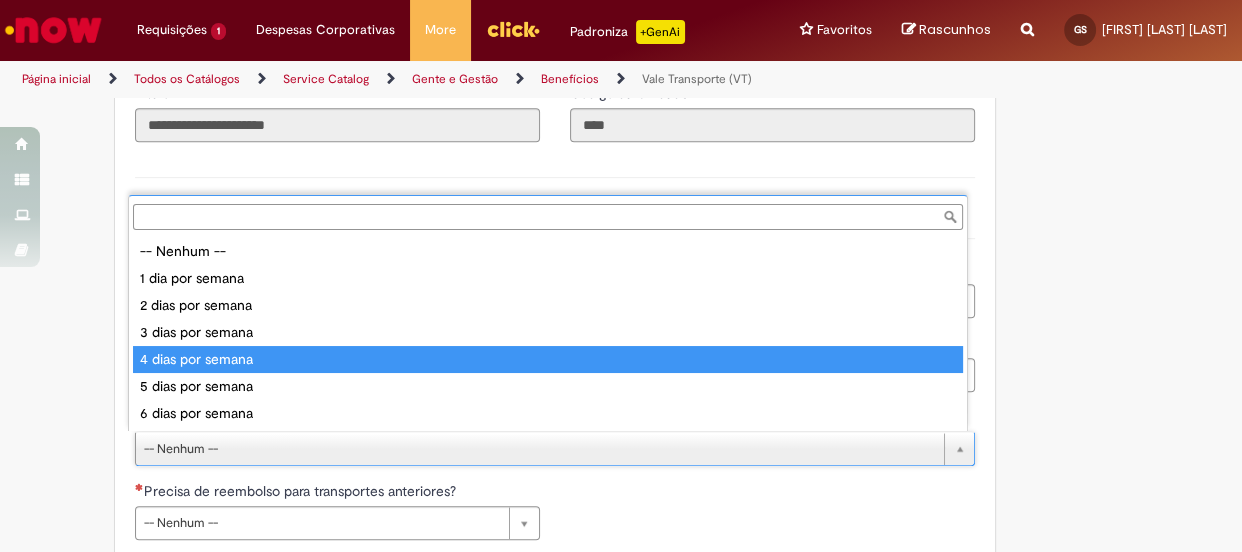 type on "**********" 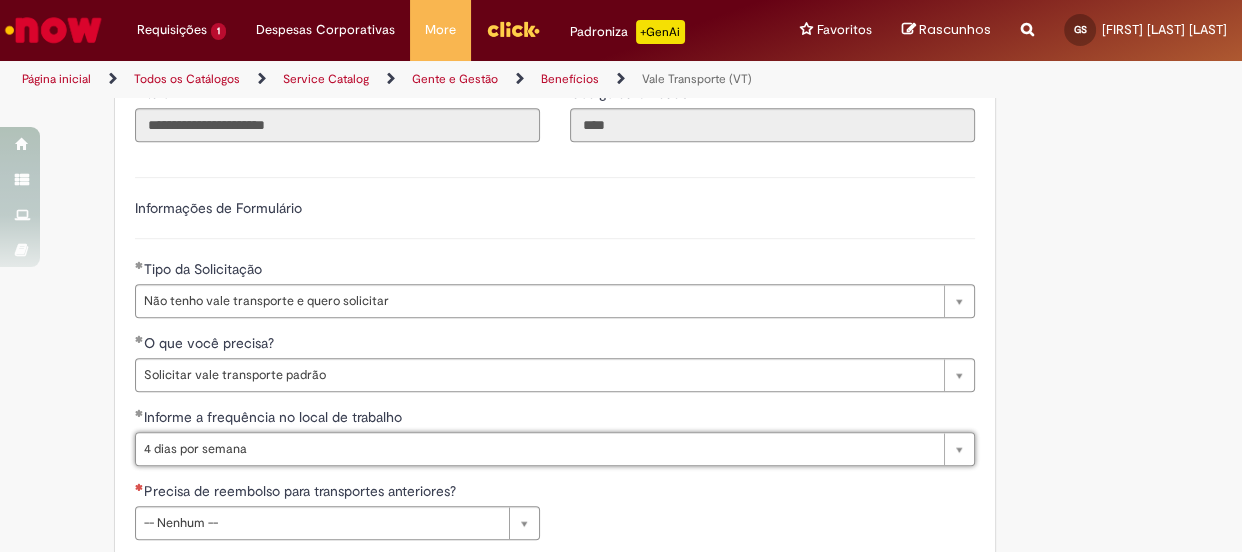 scroll, scrollTop: 1207, scrollLeft: 0, axis: vertical 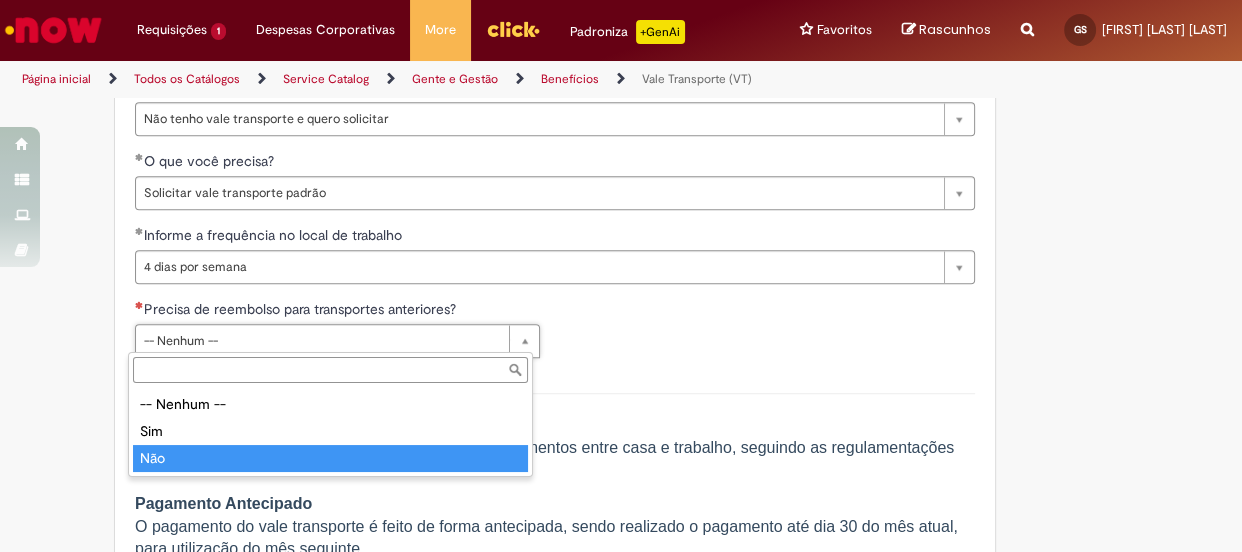 type on "***" 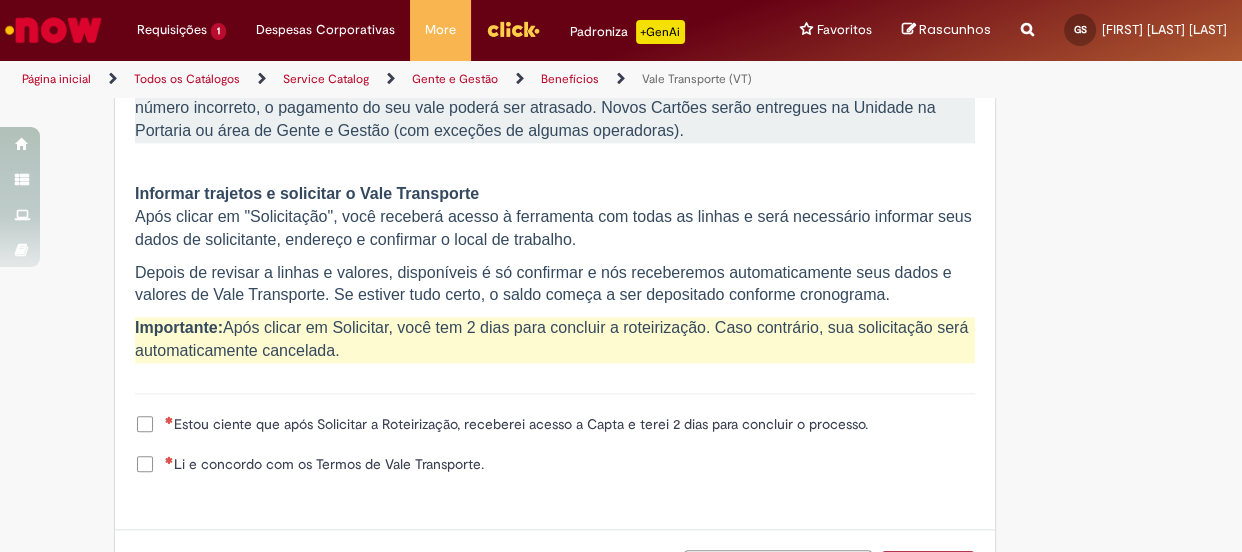 scroll, scrollTop: 2185, scrollLeft: 0, axis: vertical 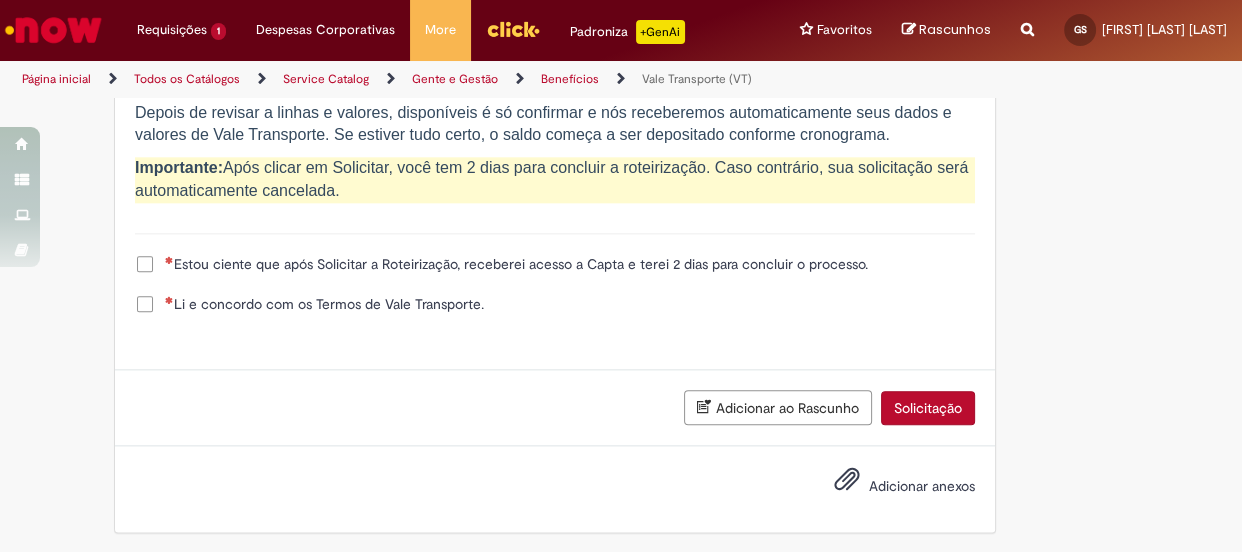 click on "Solicitação" at bounding box center (928, 408) 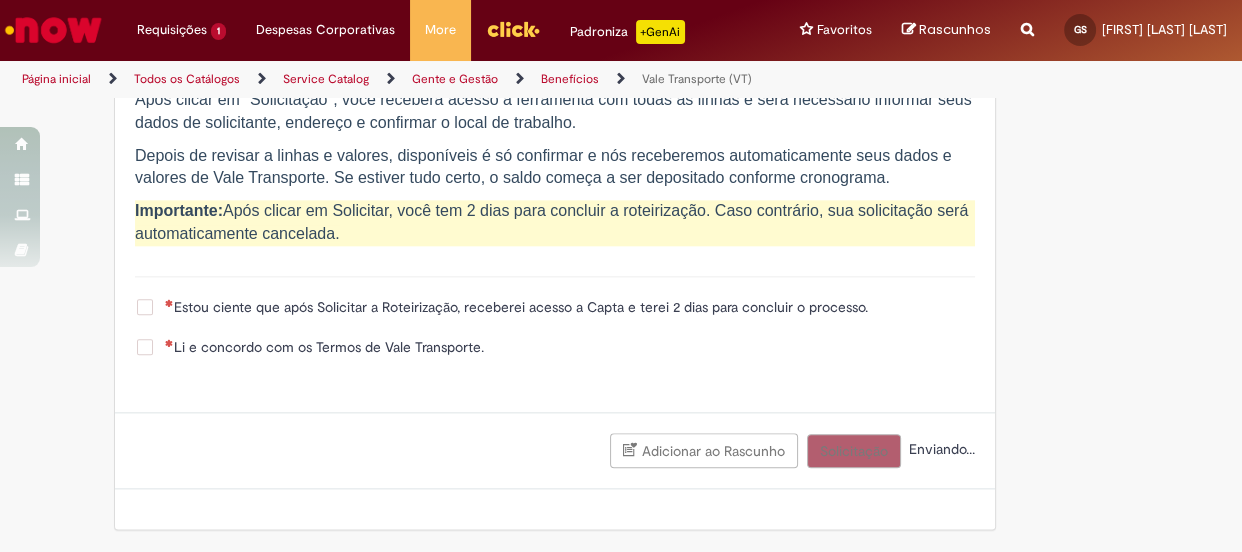 scroll, scrollTop: 2139, scrollLeft: 0, axis: vertical 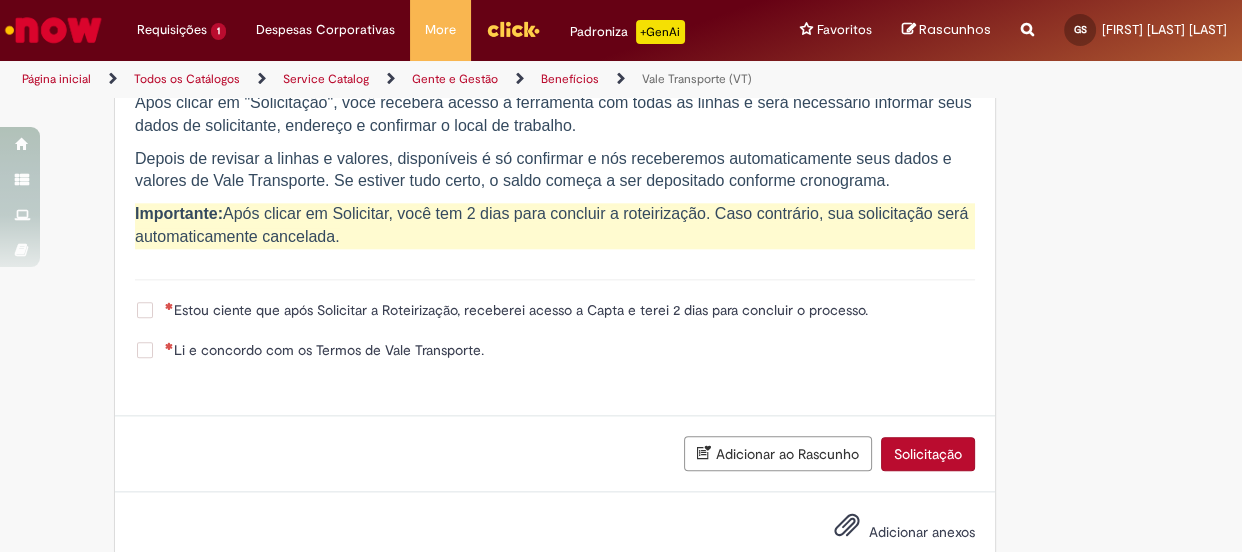 click on "Estou ciente que após Solicitar a Roteirização, receberei acesso a Capta e terei 2 dias para concluir o processo." at bounding box center [516, 310] 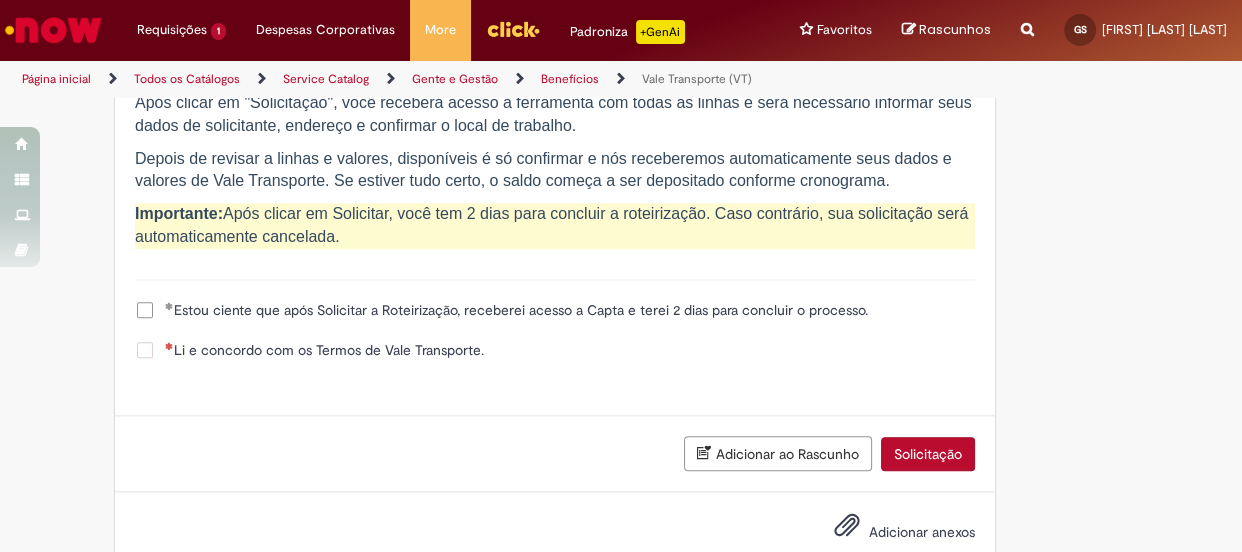 click on "Li e concordo com os Termos de Vale Transporte." at bounding box center (309, 350) 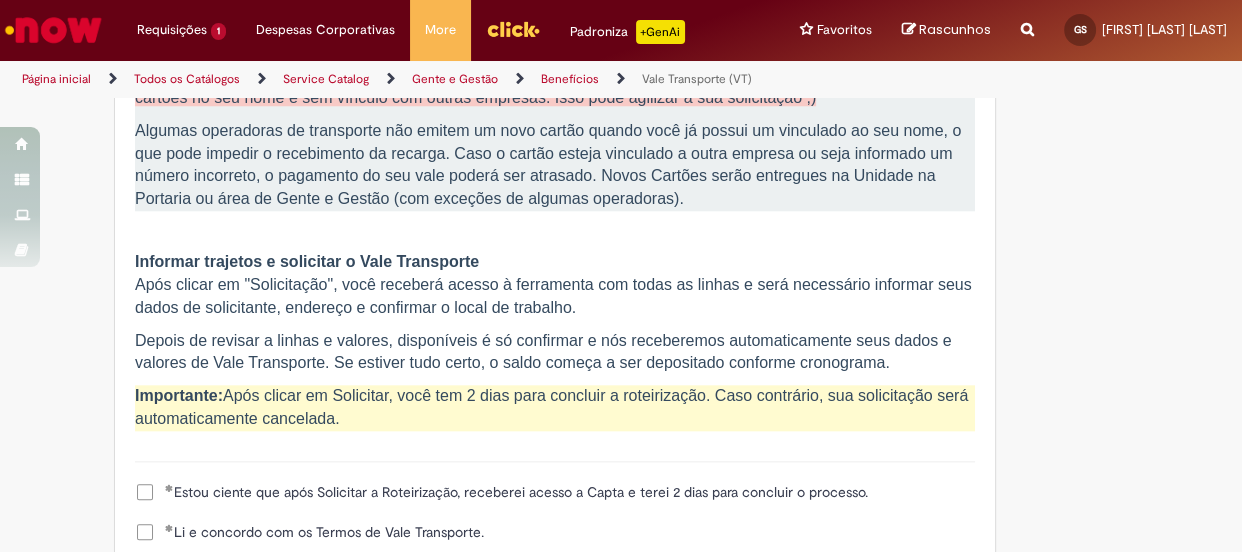 scroll, scrollTop: 2185, scrollLeft: 0, axis: vertical 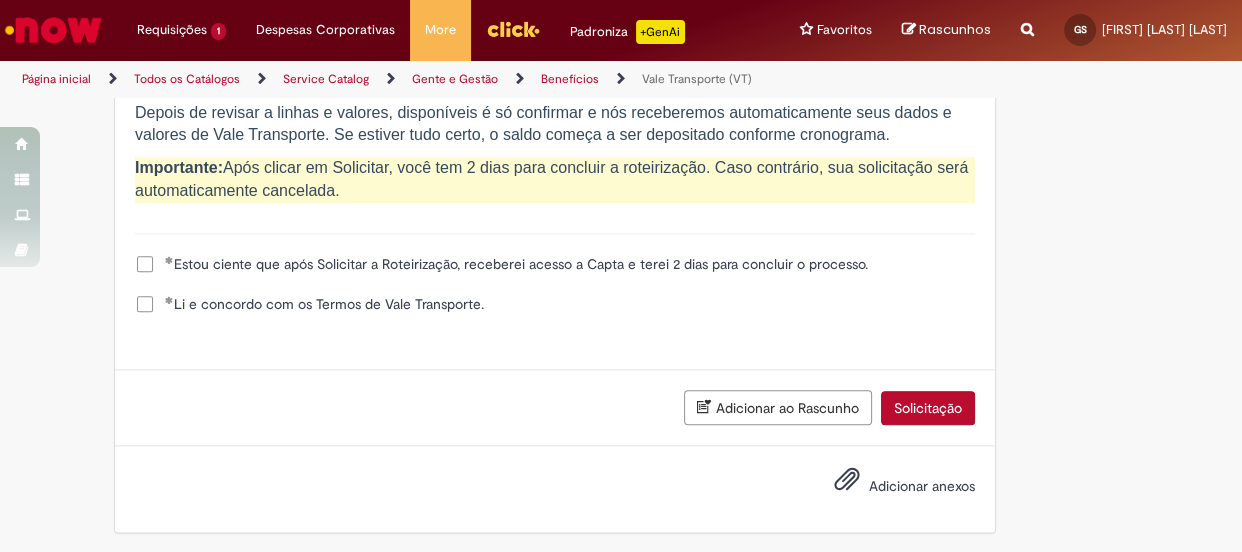 click on "Solicitação" at bounding box center [928, 408] 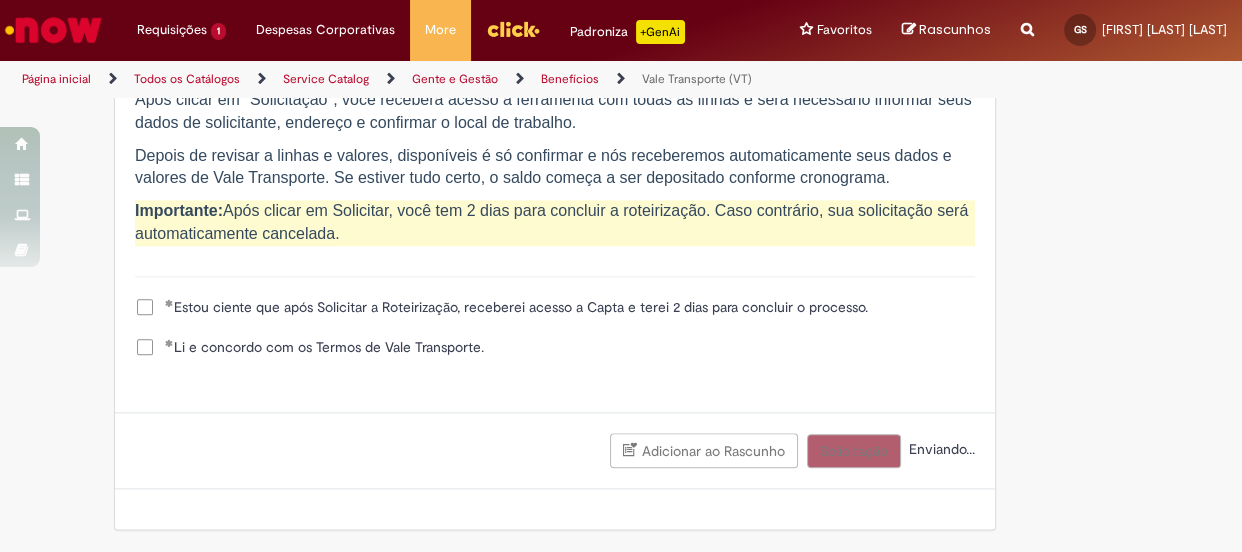 scroll, scrollTop: 2139, scrollLeft: 0, axis: vertical 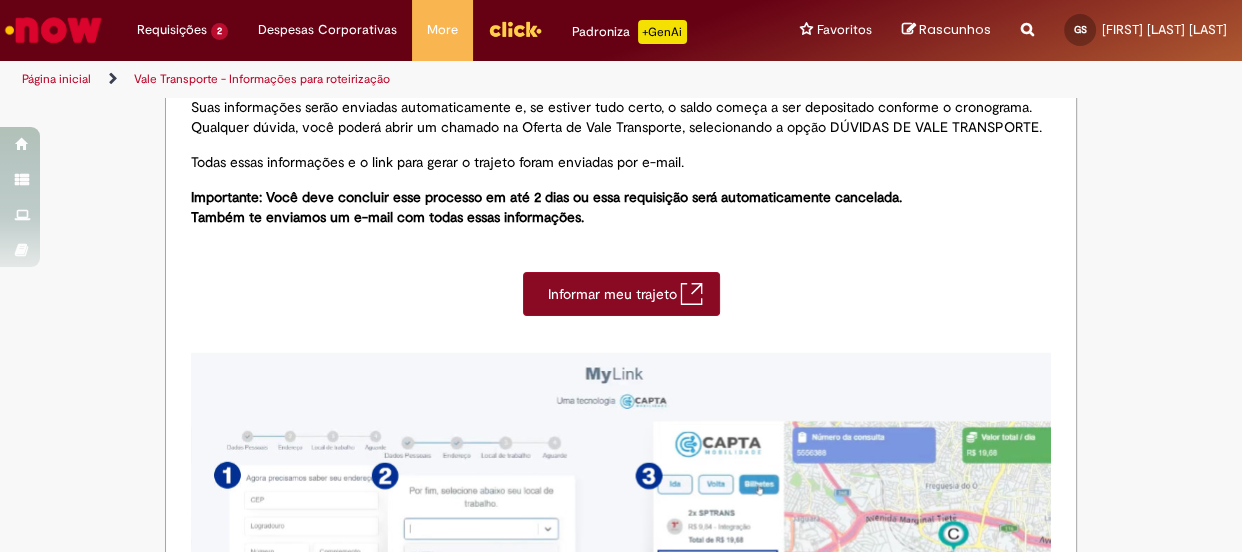 click on "Informar meu trajeto" at bounding box center (621, 294) 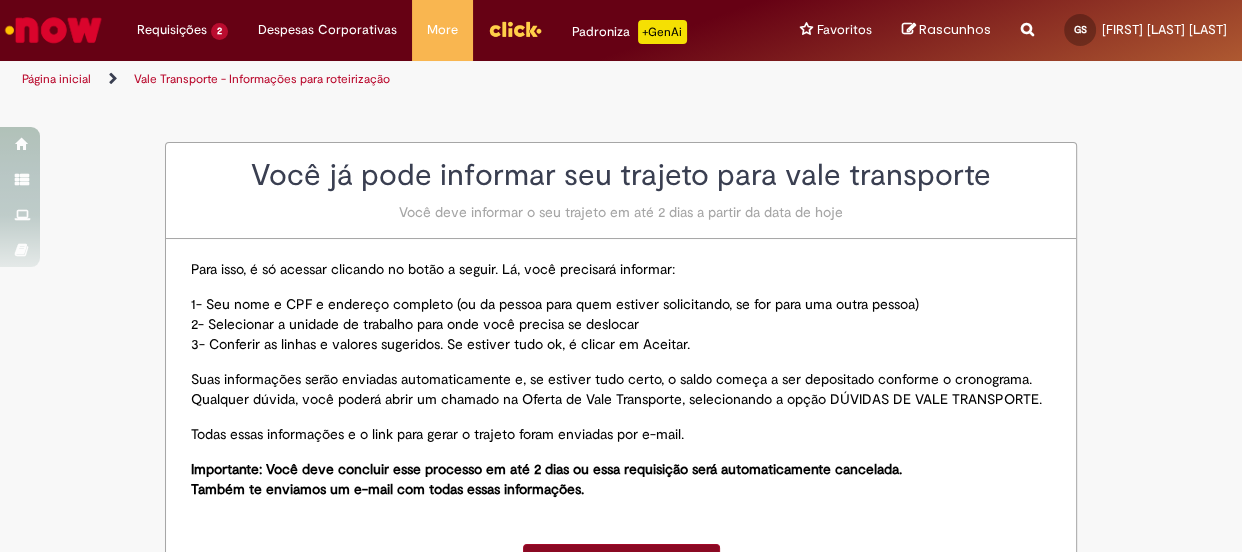 click on "Reportar problema
Artigos
Não encontrou base de conhecimento
Catálogo
Não foram encontradas ofertas
Comunidade
Nenhum resultado encontrado na comunidade" at bounding box center [1027, 30] 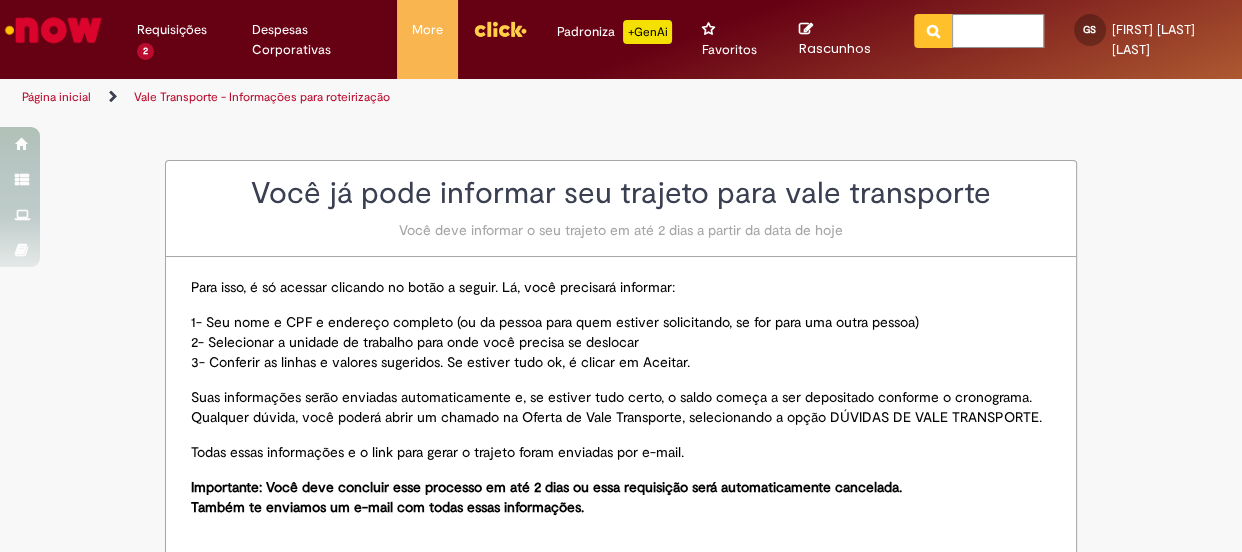 click at bounding box center [998, 31] 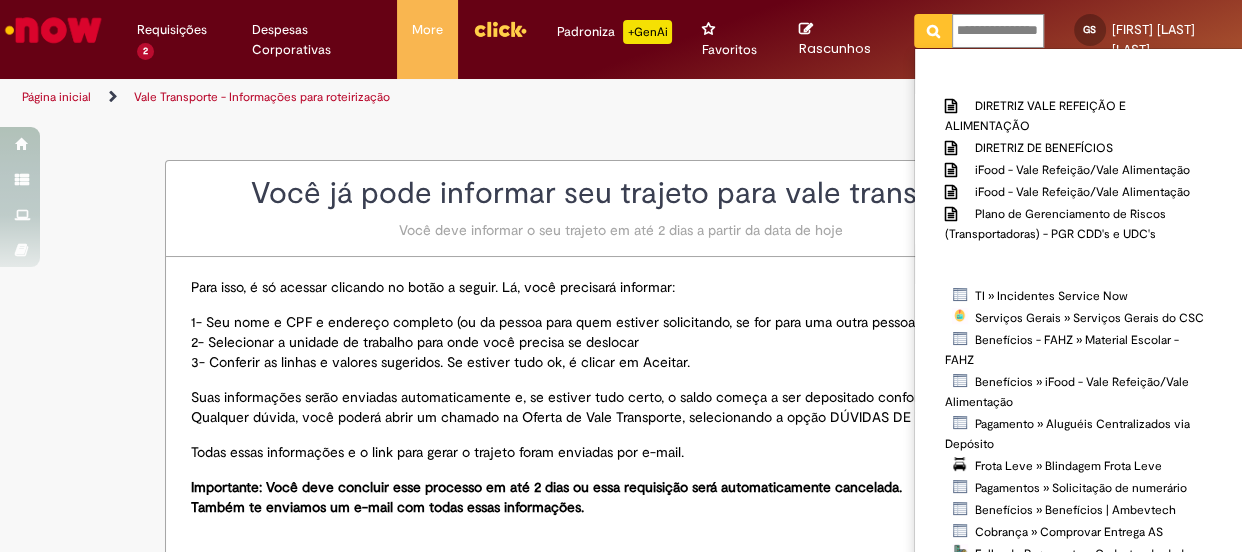scroll, scrollTop: 0, scrollLeft: 24, axis: horizontal 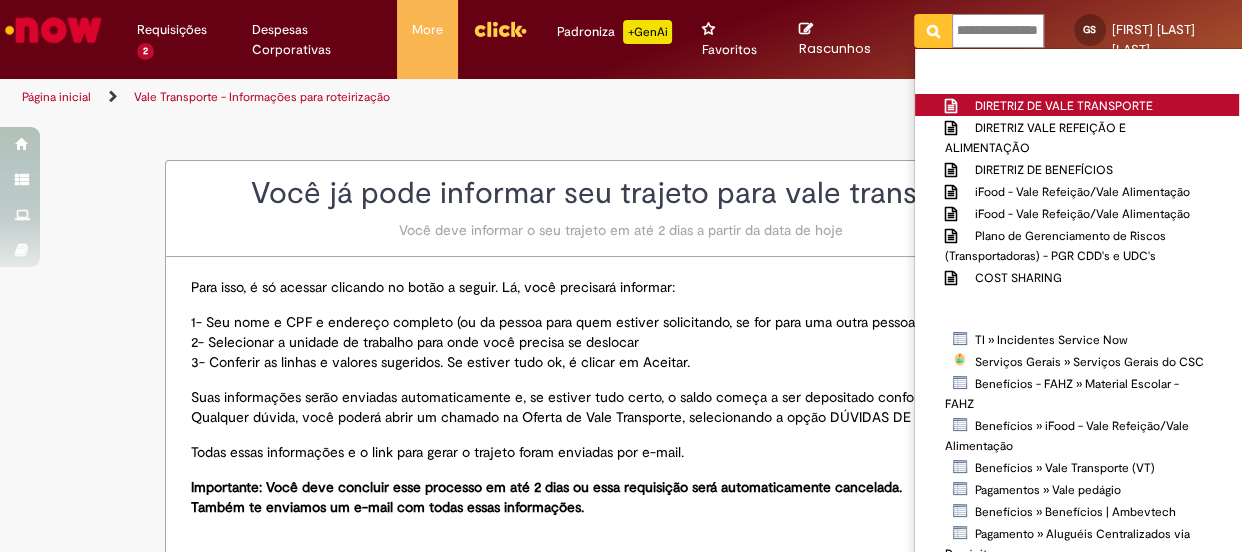 type on "**********" 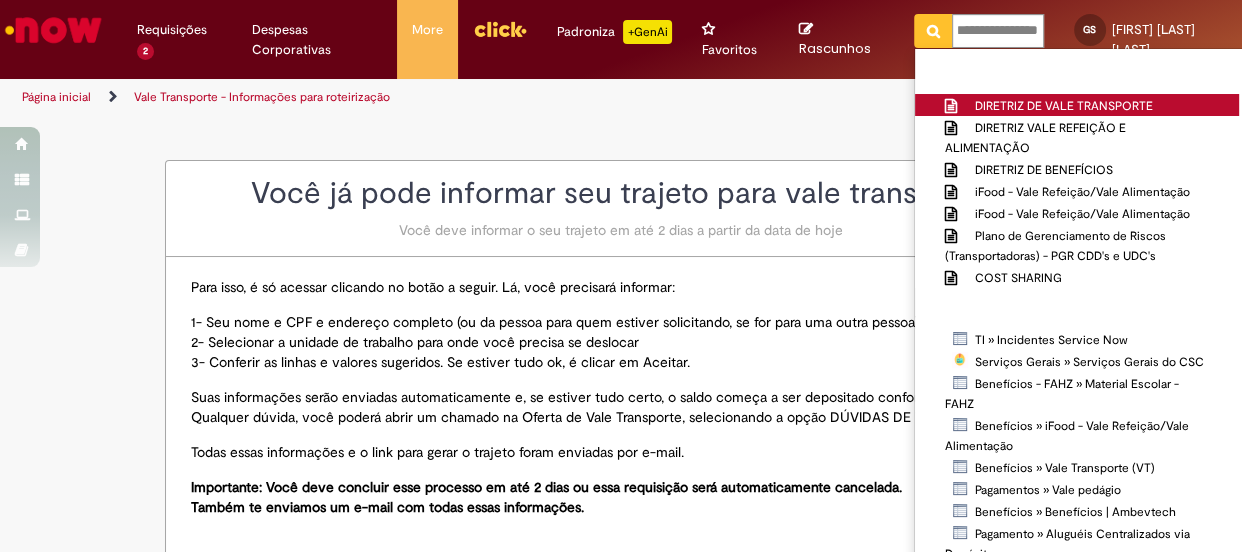 click on "DIRETRIZ DE VALE TRANSPORTE" at bounding box center (1064, 106) 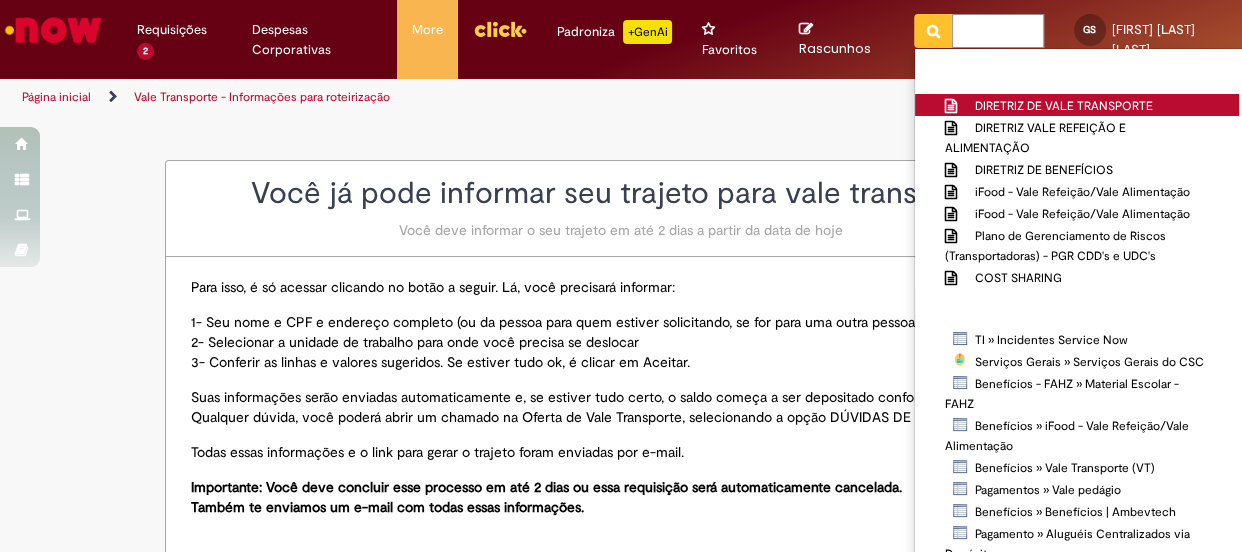 scroll, scrollTop: 0, scrollLeft: 0, axis: both 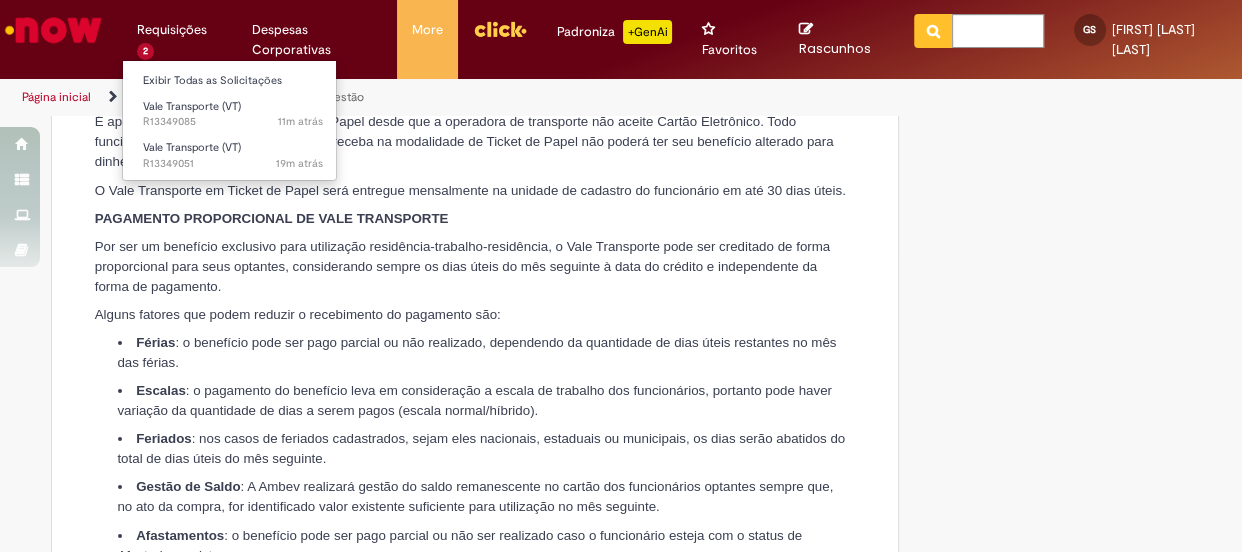 click on "Requisições   2
Exibir Todas as Solicitações
Vale Transporte (VT)
11m atrás 11 minutos atrás  R13349085
Vale Transporte (VT)
19m atrás 19 minutos atrás  R13349051" at bounding box center (179, 30) 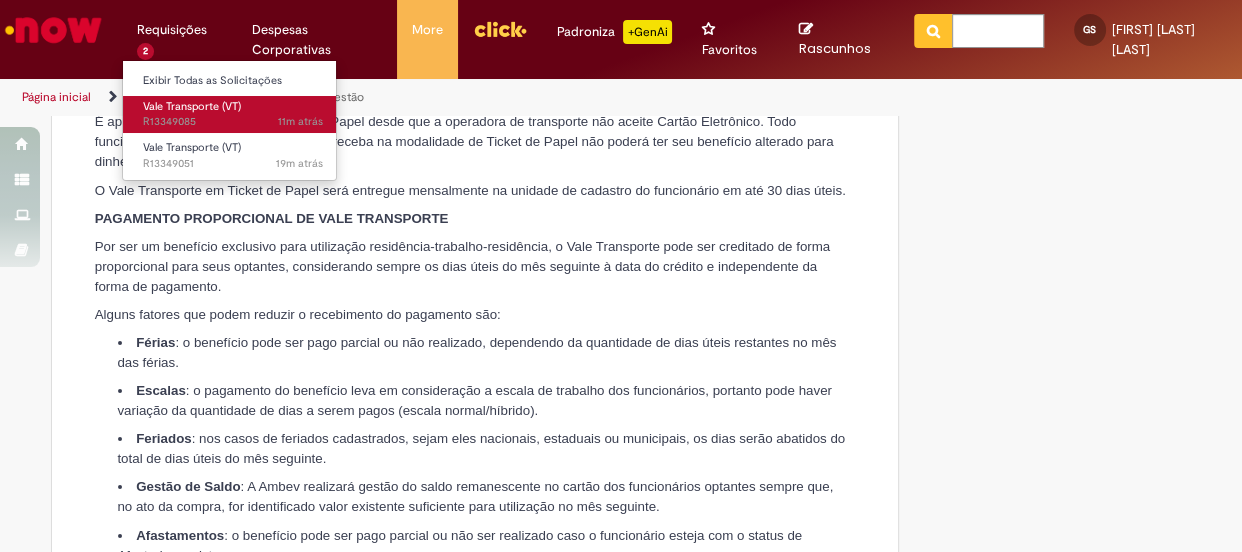 click on "Vale Transporte (VT)" at bounding box center (192, 106) 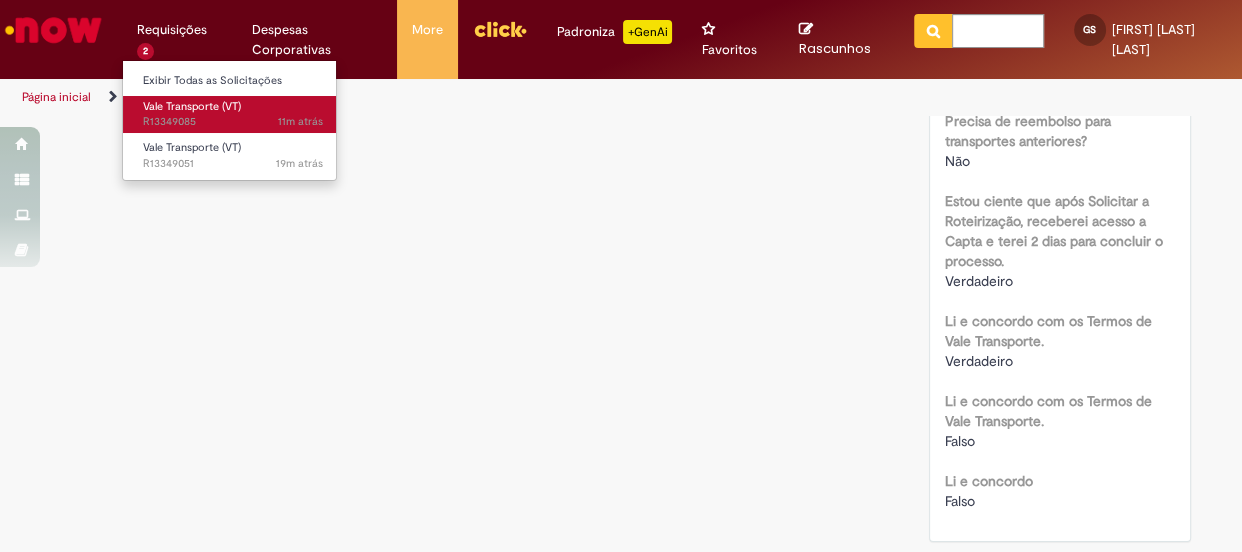 scroll, scrollTop: 0, scrollLeft: 0, axis: both 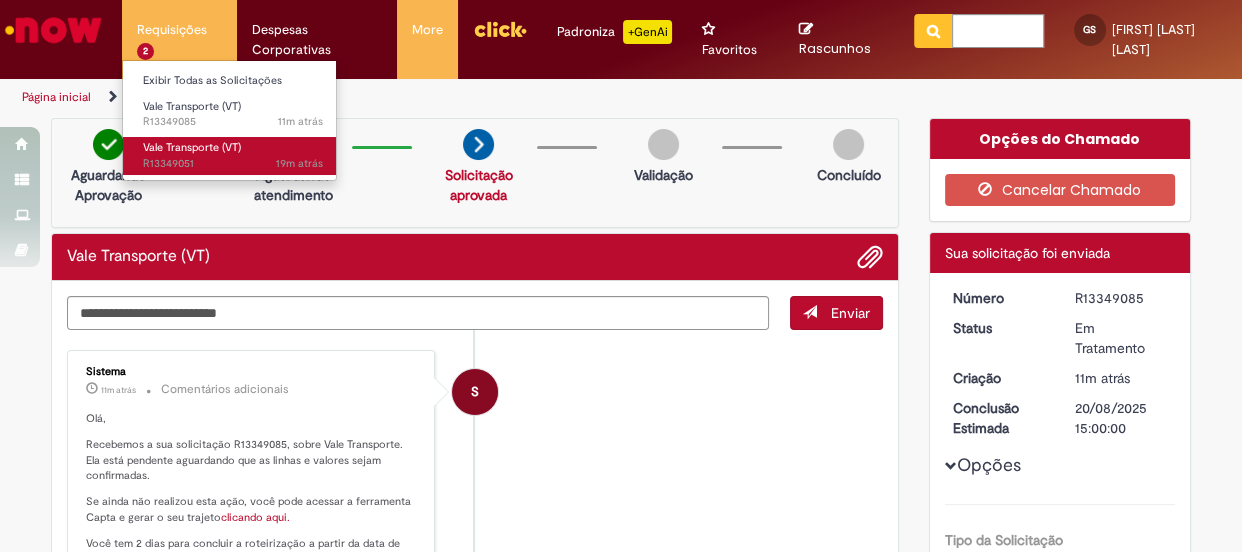 click on "Vale Transporte (VT)" at bounding box center (192, 147) 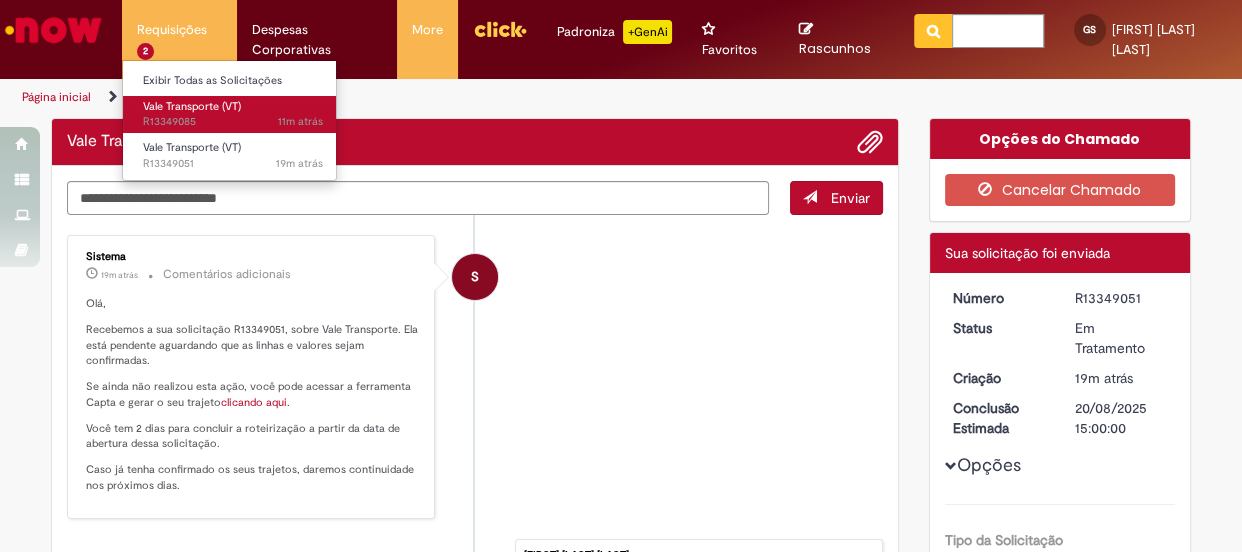 click on "11m atrás 11 minutos atrás  R13349085" at bounding box center [233, 122] 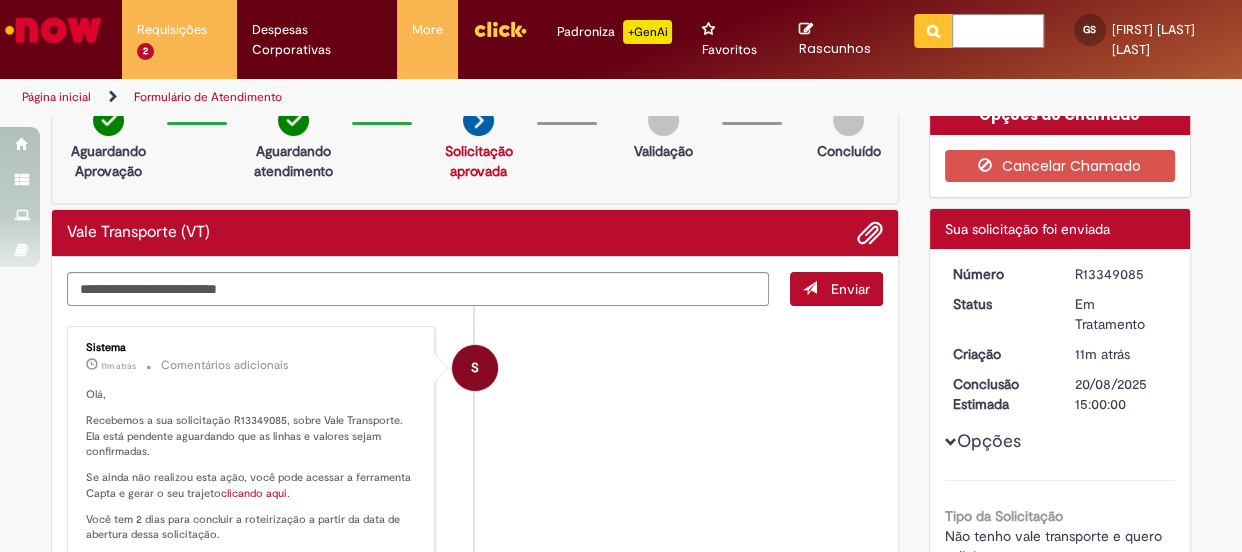 scroll, scrollTop: 0, scrollLeft: 0, axis: both 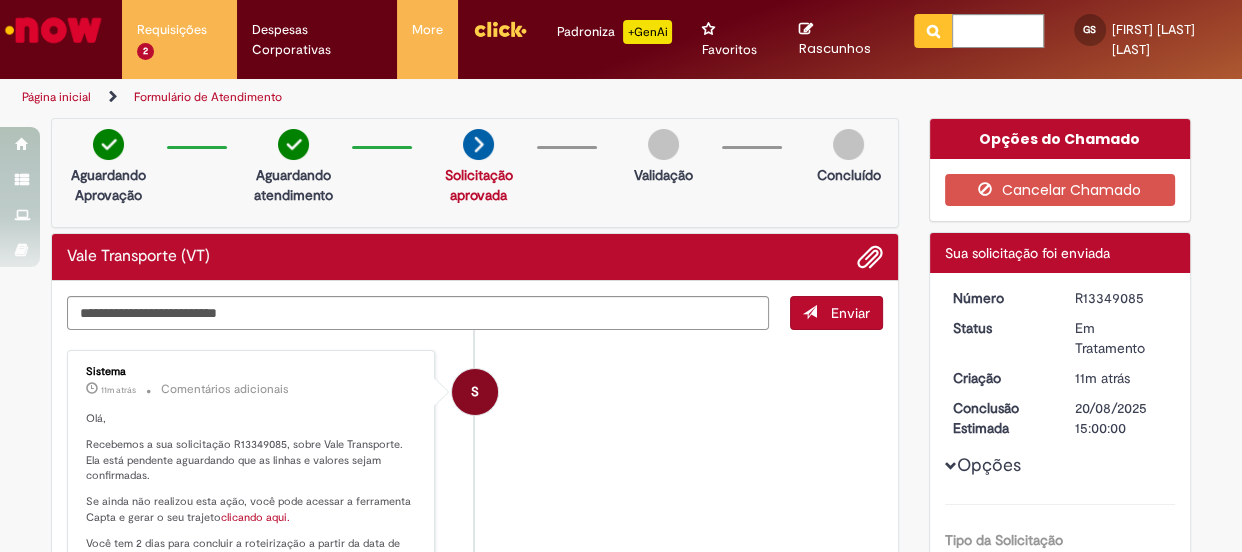 click on "Cancelar Chamado" at bounding box center (1060, 190) 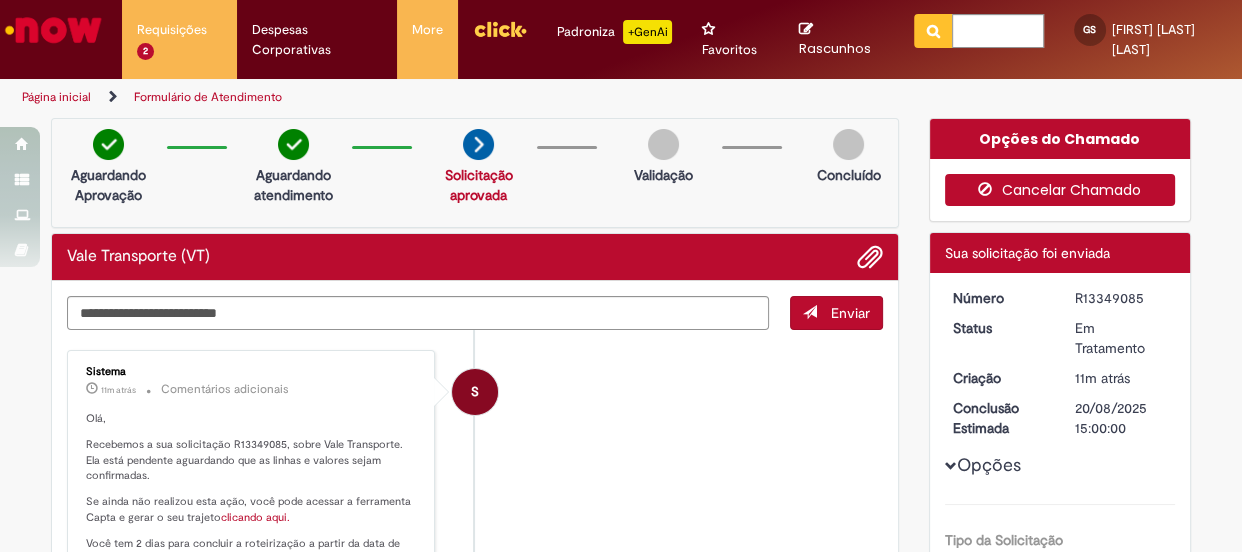 click on "Cancelar Chamado" at bounding box center [1060, 190] 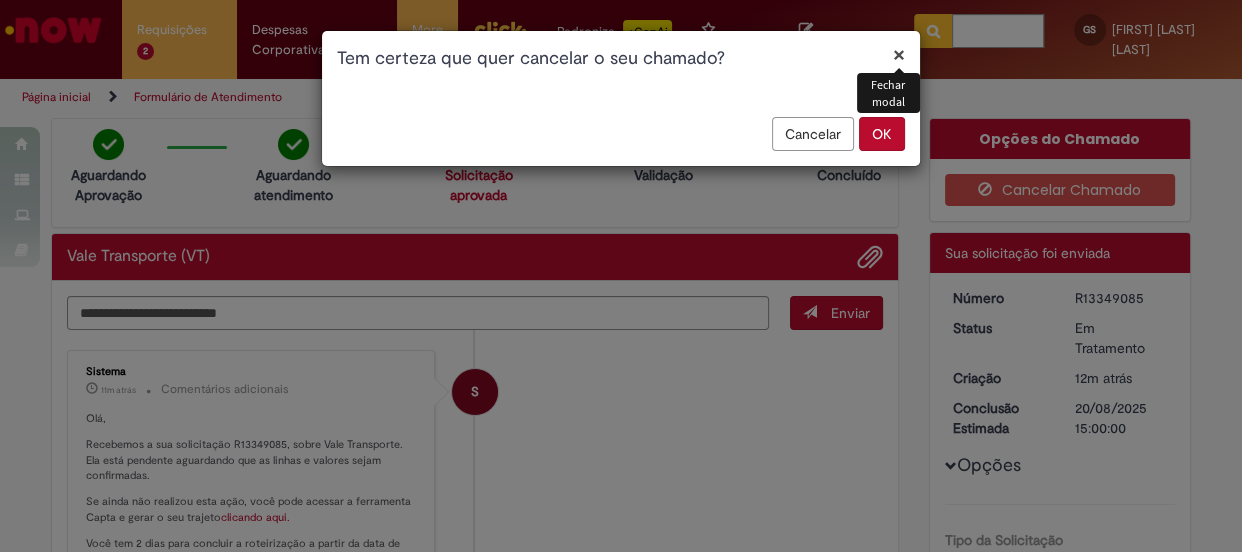 click on "OK" at bounding box center (882, 134) 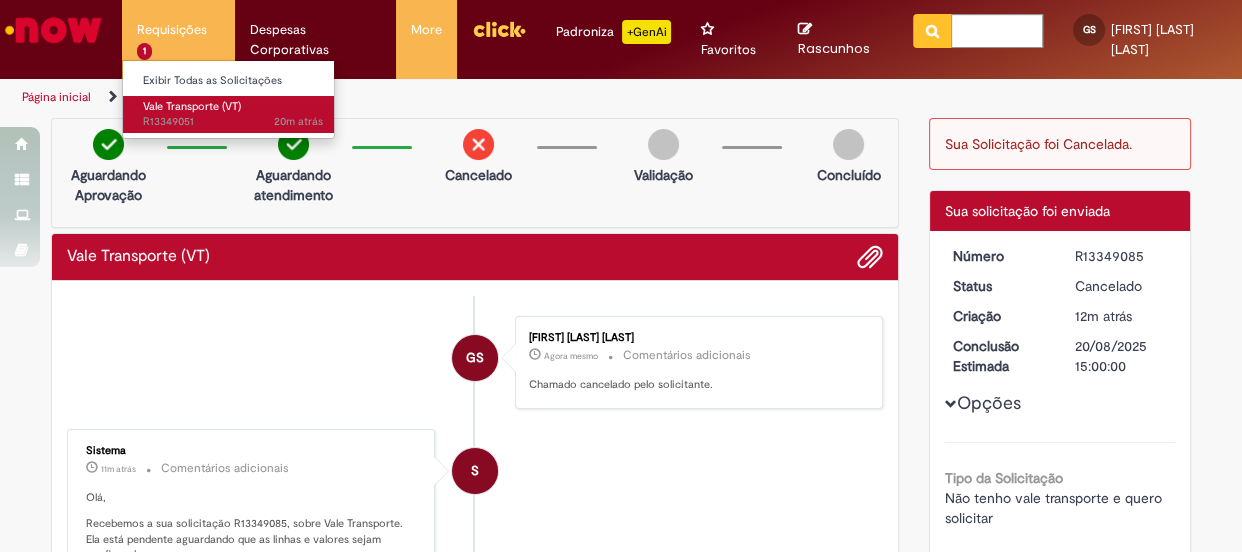 click on "Vale Transporte (VT)" at bounding box center (192, 106) 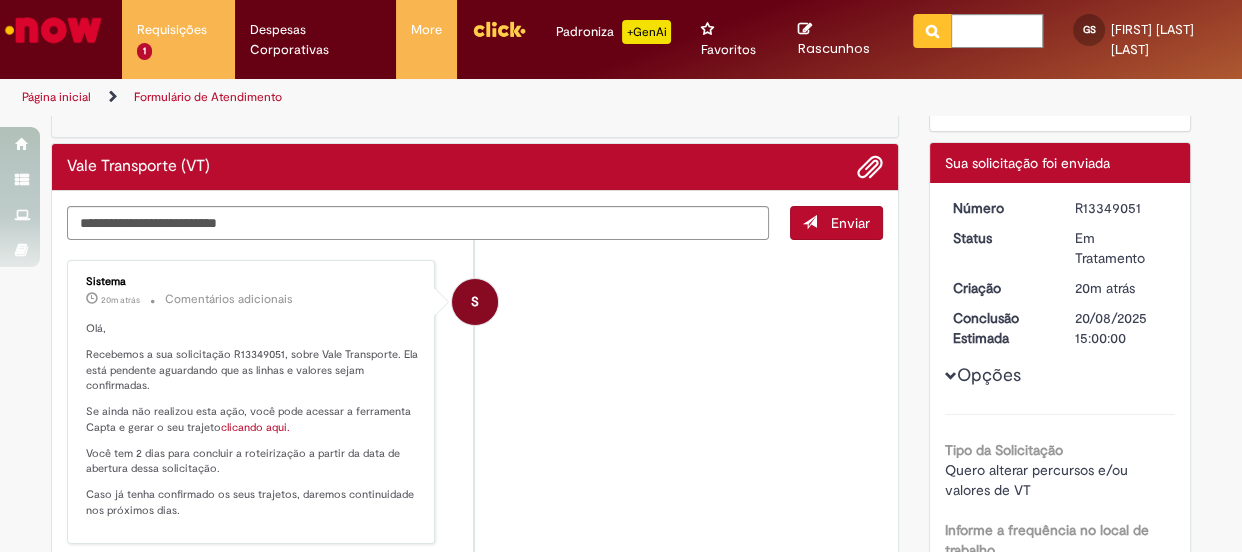 scroll, scrollTop: 205, scrollLeft: 0, axis: vertical 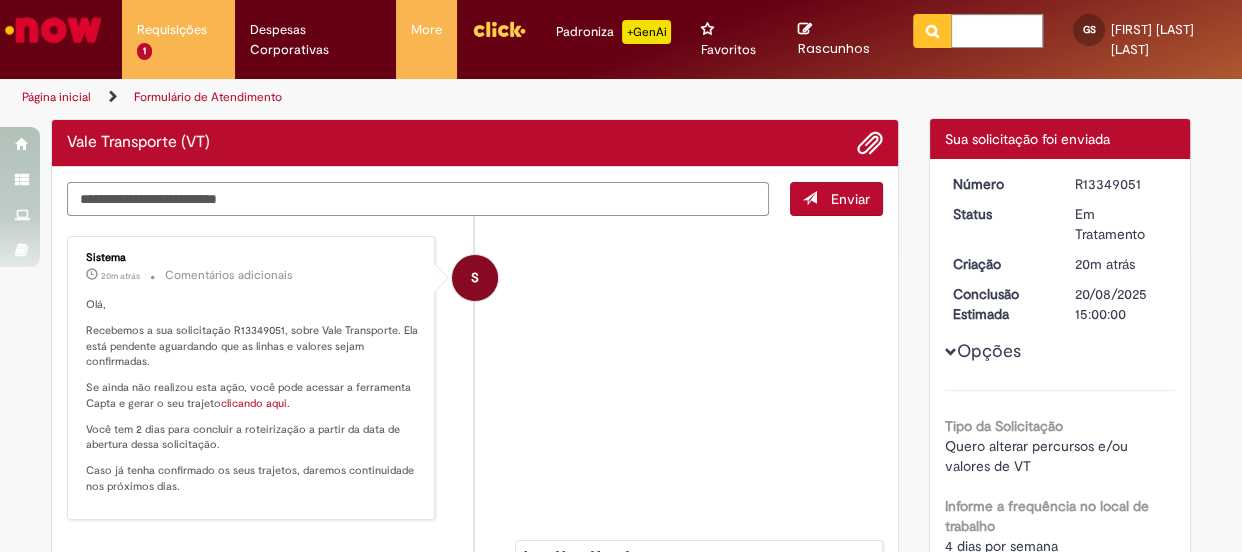click at bounding box center [418, 199] 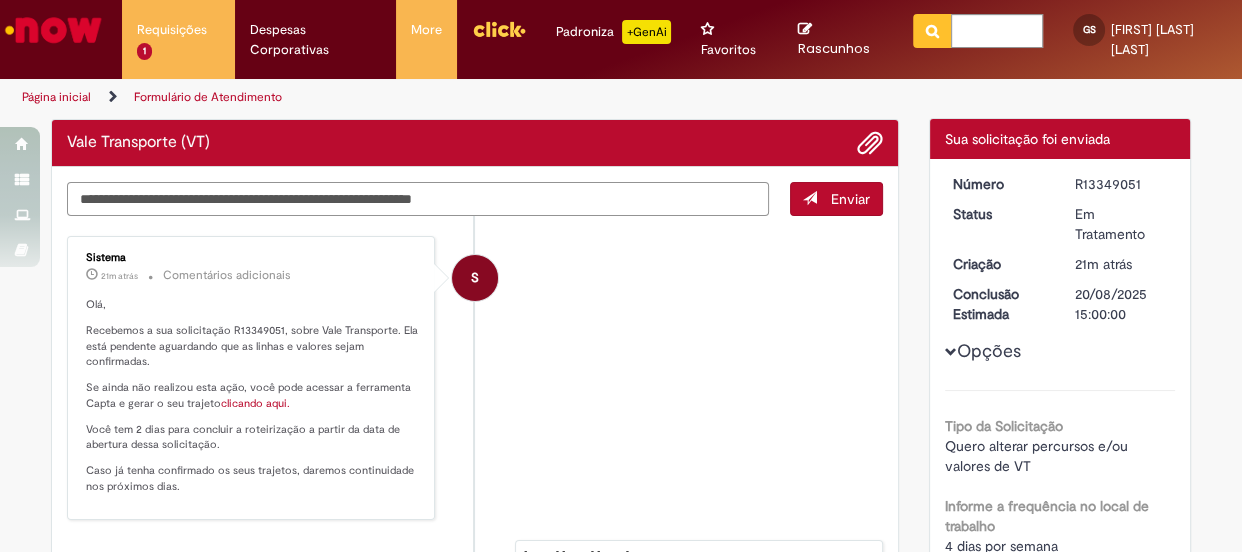 click on "**********" at bounding box center [418, 199] 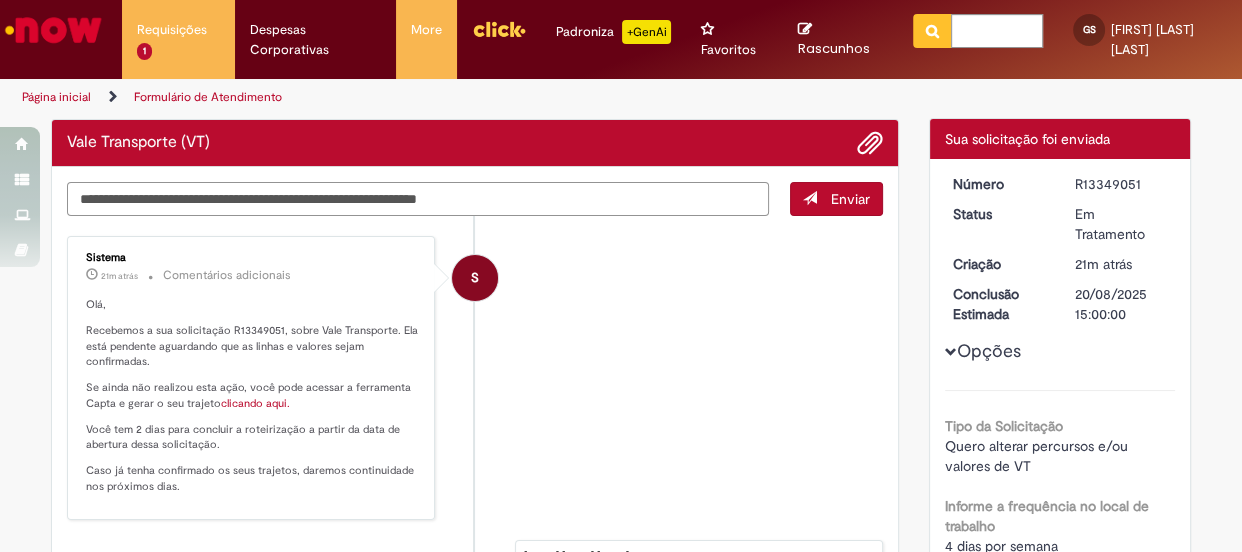 click on "**********" at bounding box center [418, 199] 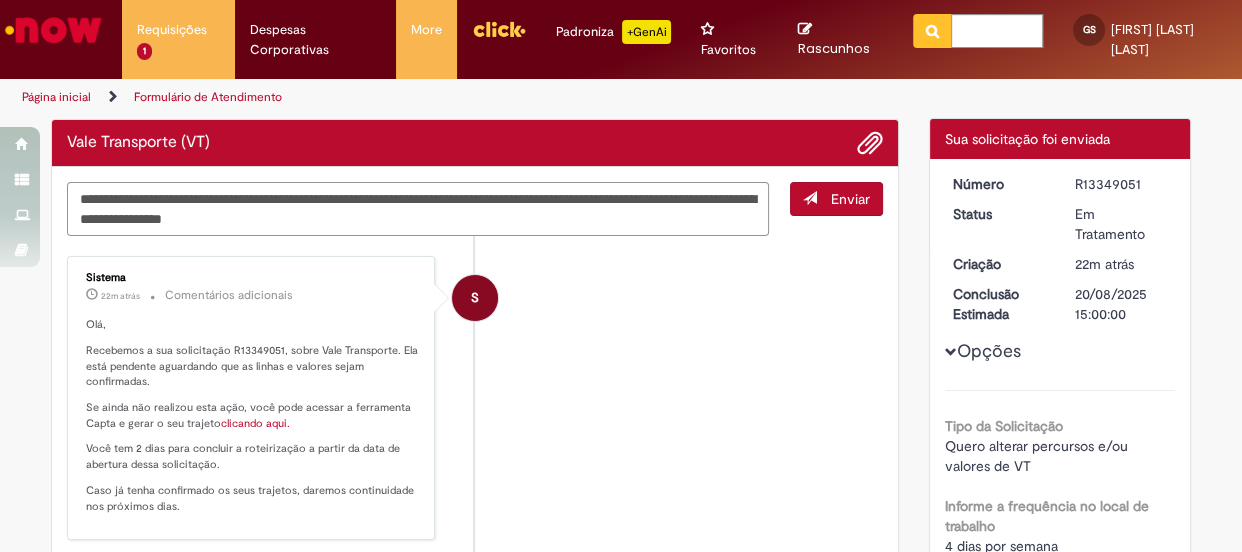click on "**********" at bounding box center (418, 209) 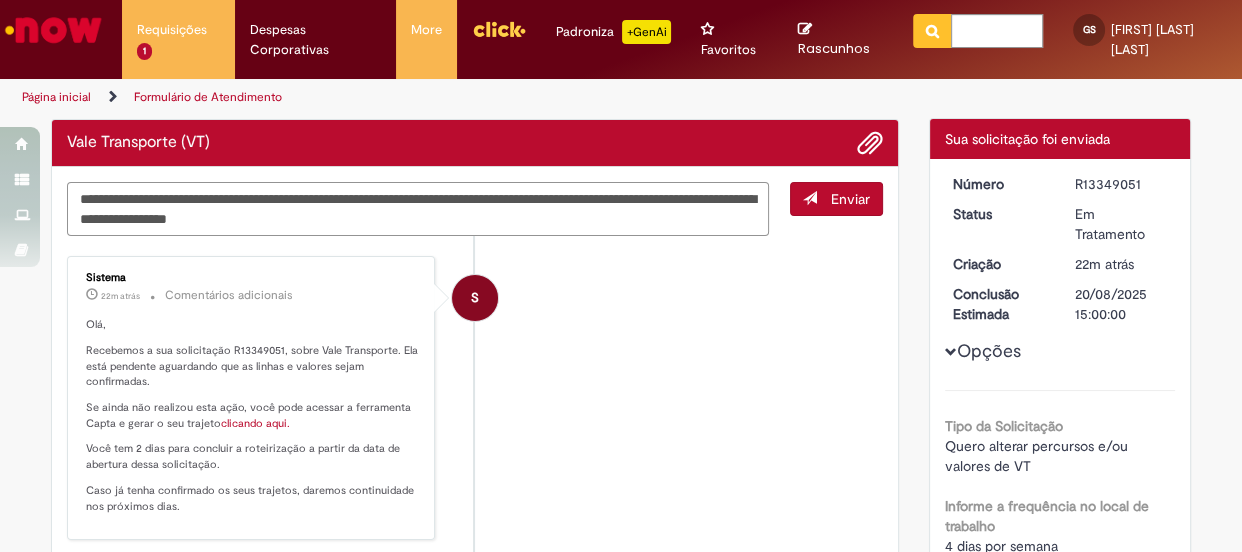 click on "**********" at bounding box center (418, 209) 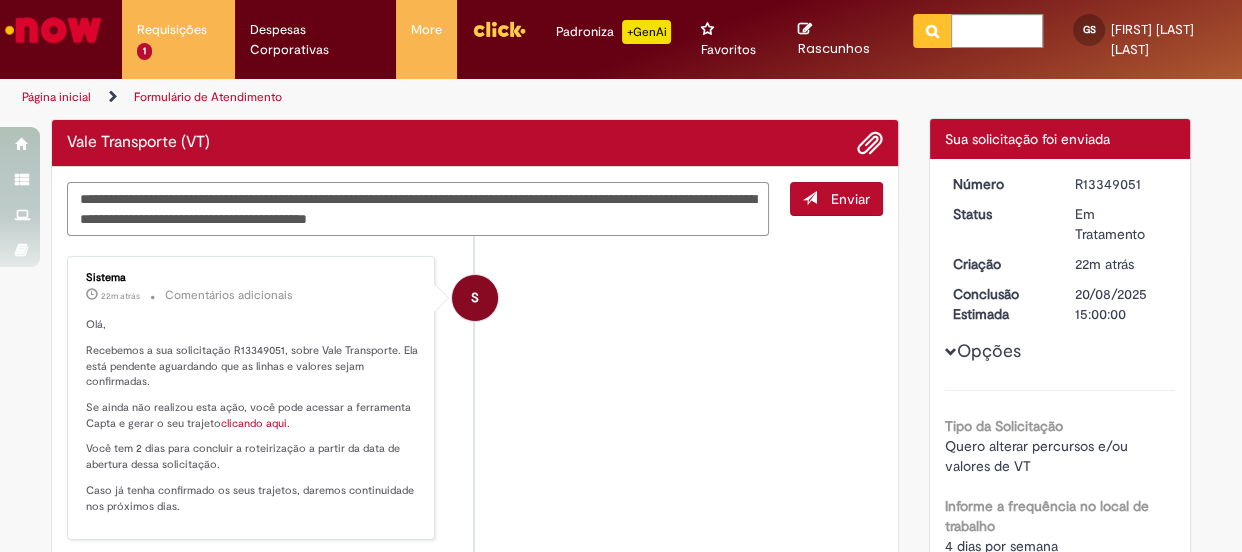 click on "**********" at bounding box center [418, 209] 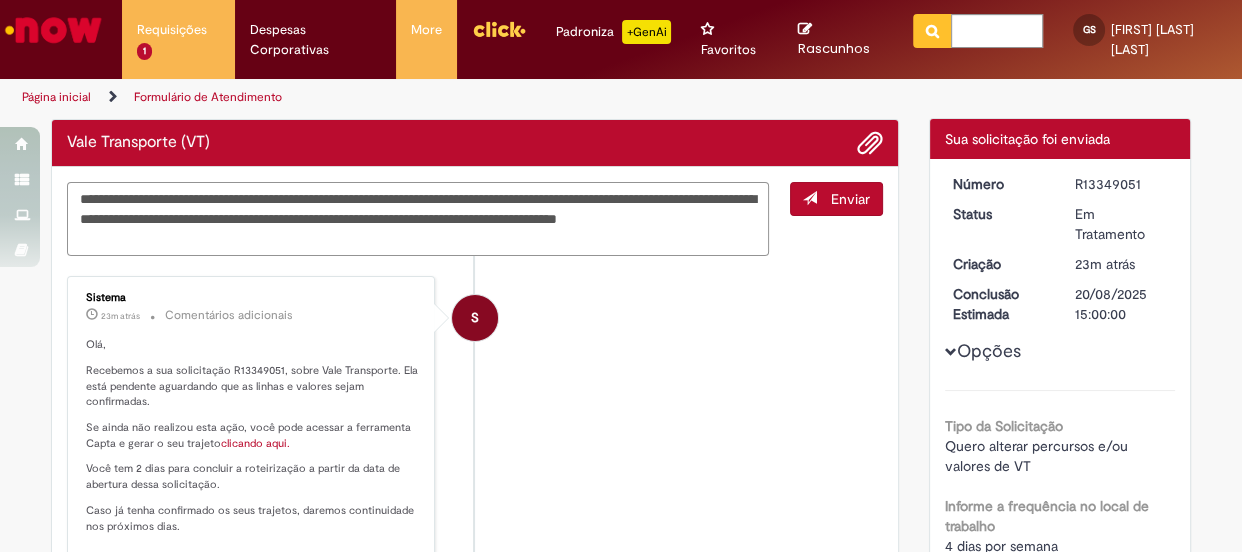 click on "**********" at bounding box center (418, 219) 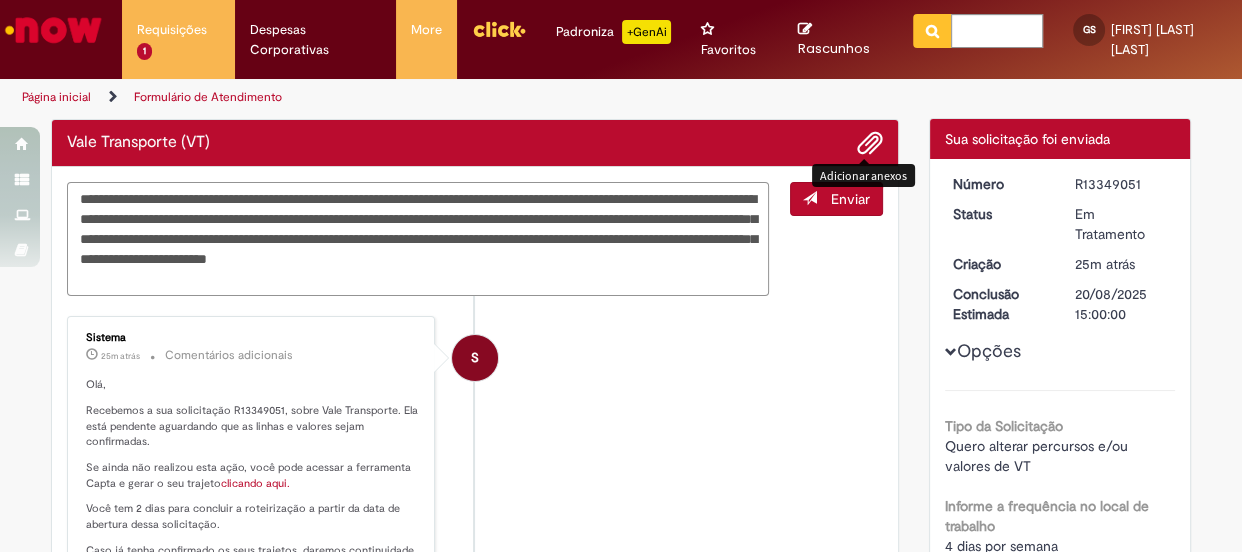 type on "**********" 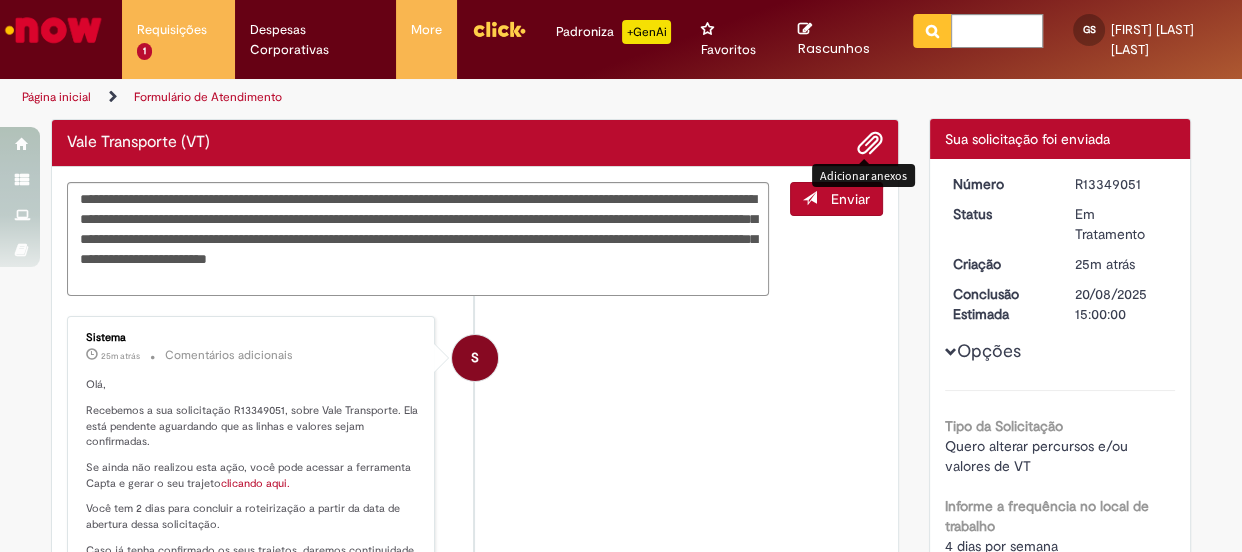 click at bounding box center [870, 144] 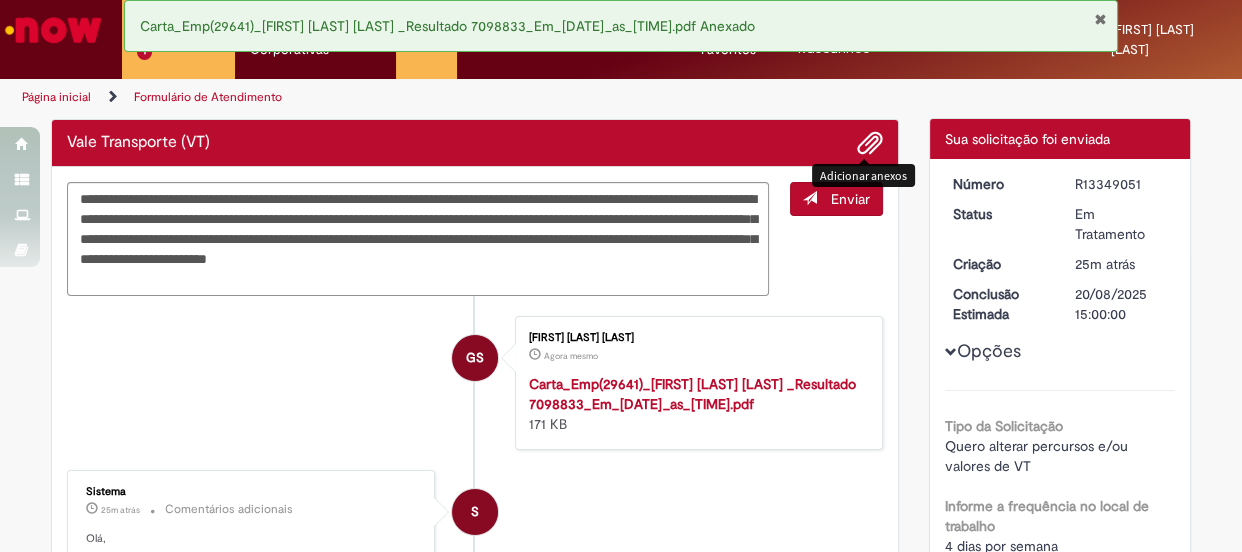 click on "Enviar" at bounding box center (850, 199) 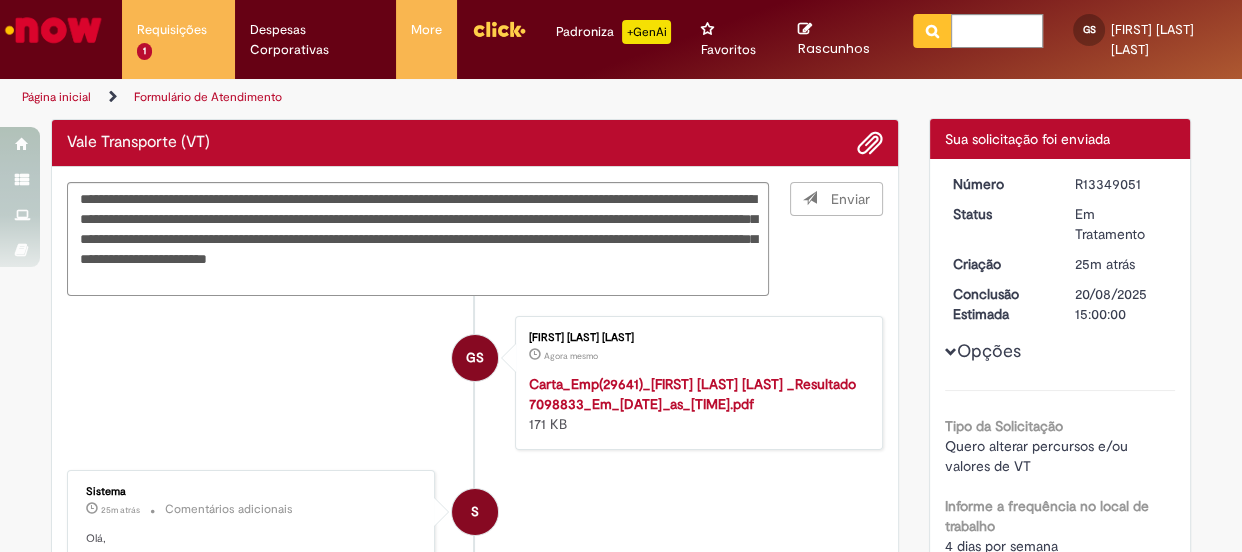 type 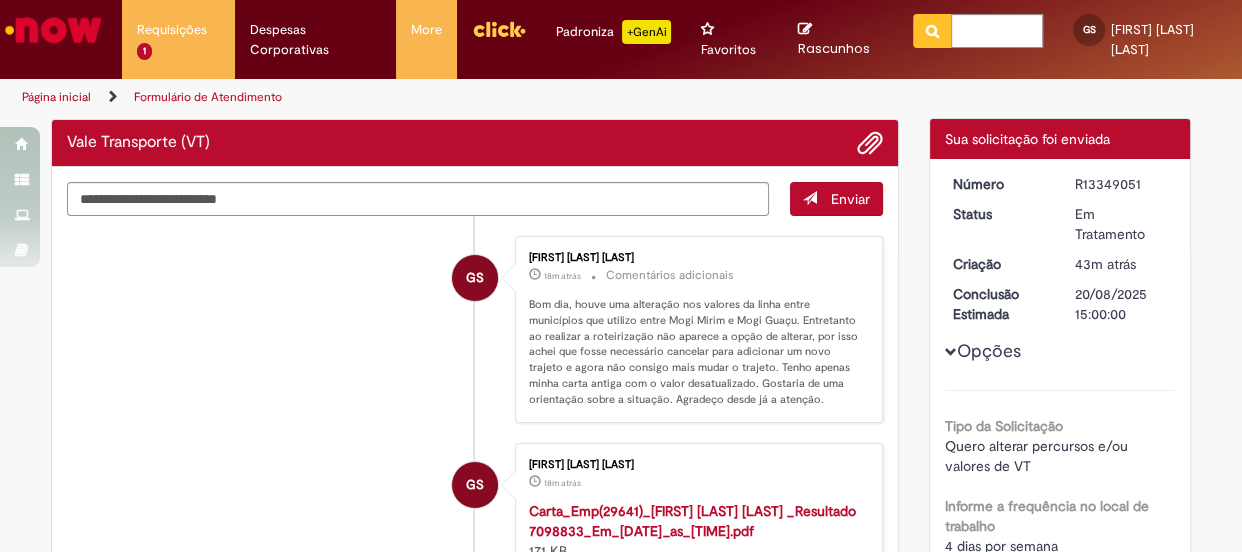 scroll, scrollTop: 569, scrollLeft: 0, axis: vertical 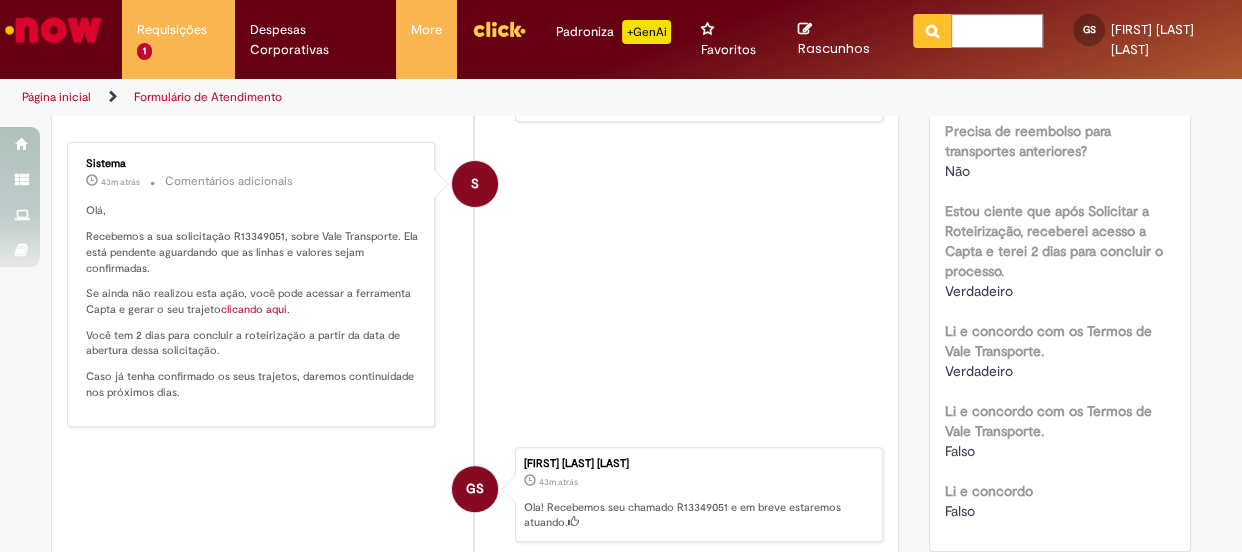 click on "clicando aqui." at bounding box center [255, 309] 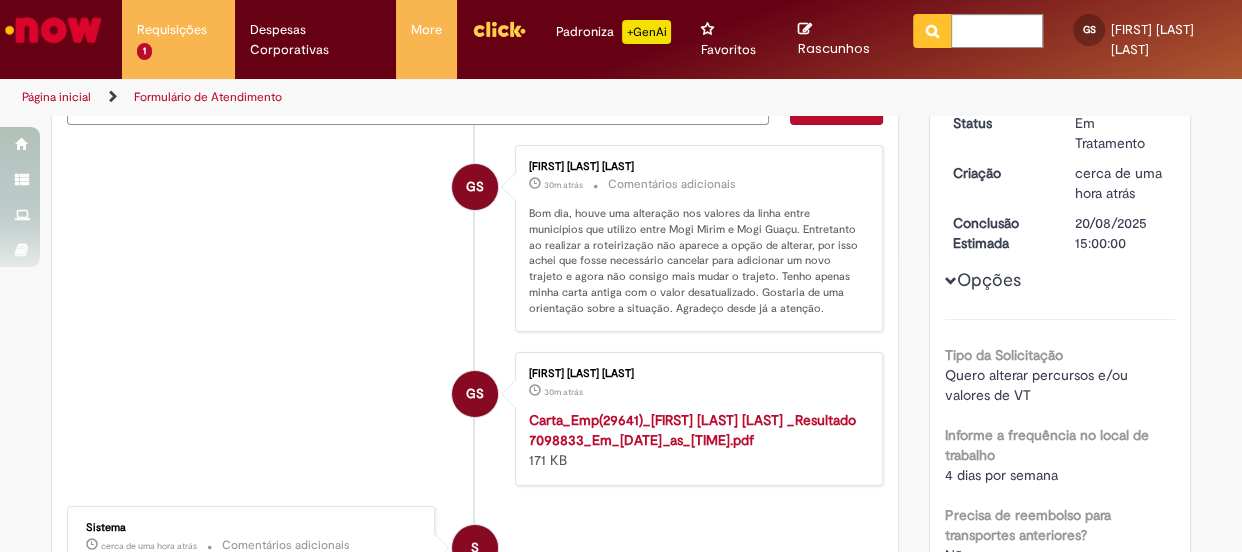 scroll, scrollTop: 0, scrollLeft: 0, axis: both 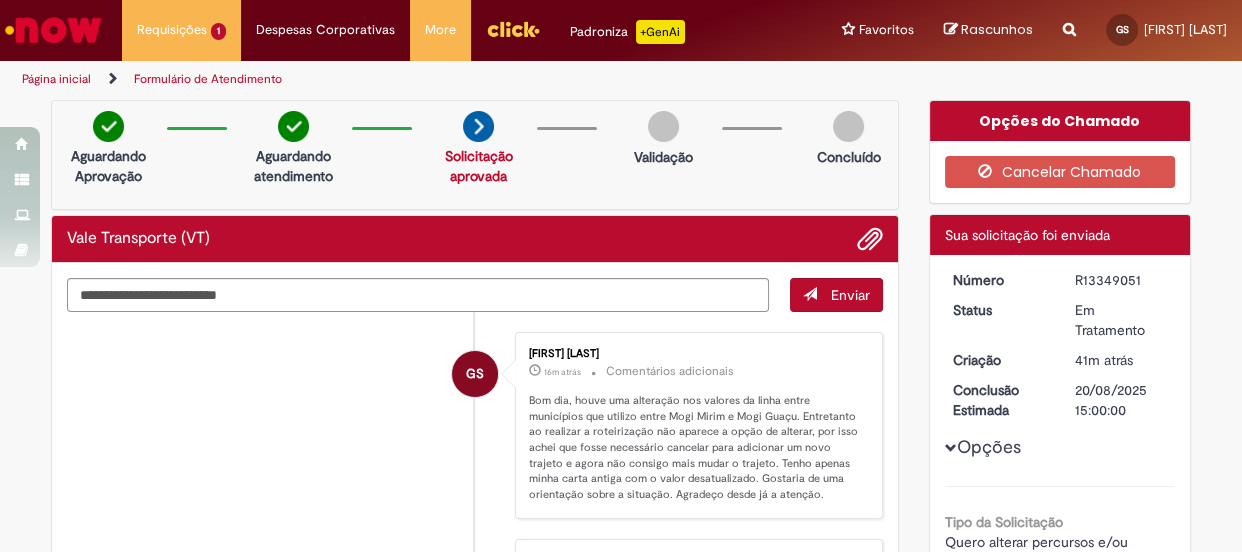click at bounding box center [663, 126] 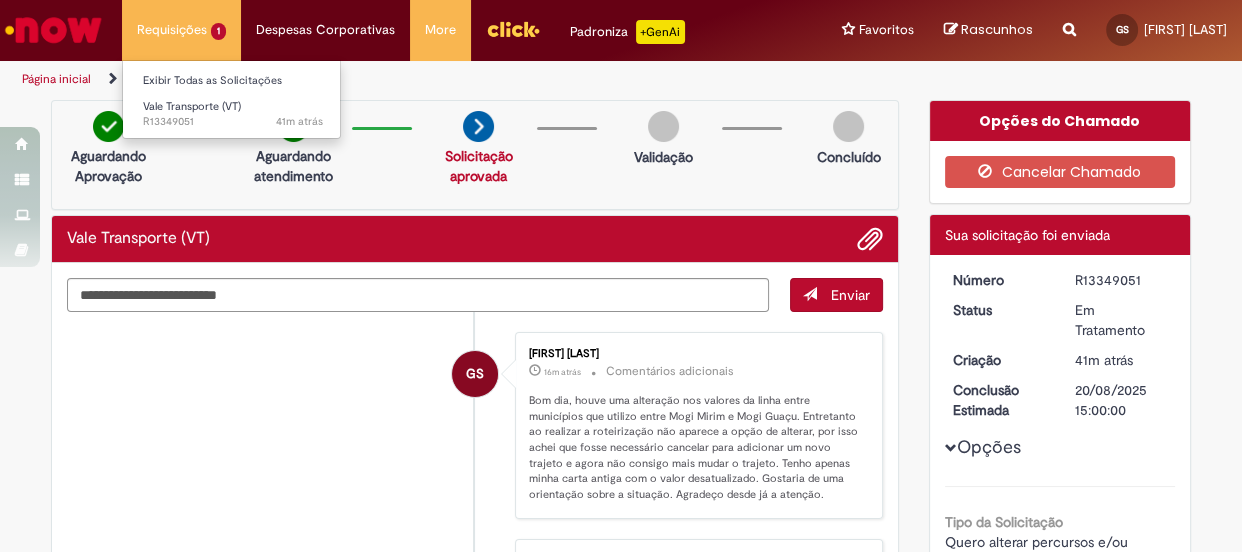 click on "Requisições   1
Exibir Todas as Solicitações
Vale Transporte (VT)
41m atrás 41 minutos atrás  R13349051" at bounding box center (181, 30) 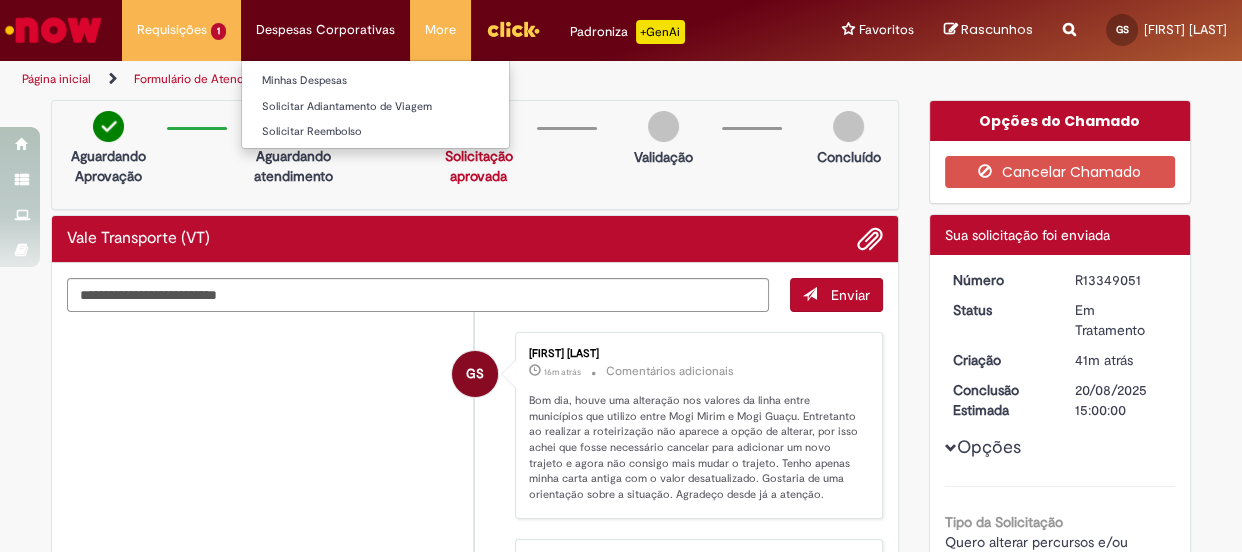 click on "Despesas Corporativas
Minhas Despesas
Solicitar Adiantamento de Viagem
Solicitar Reembolso" at bounding box center [181, 30] 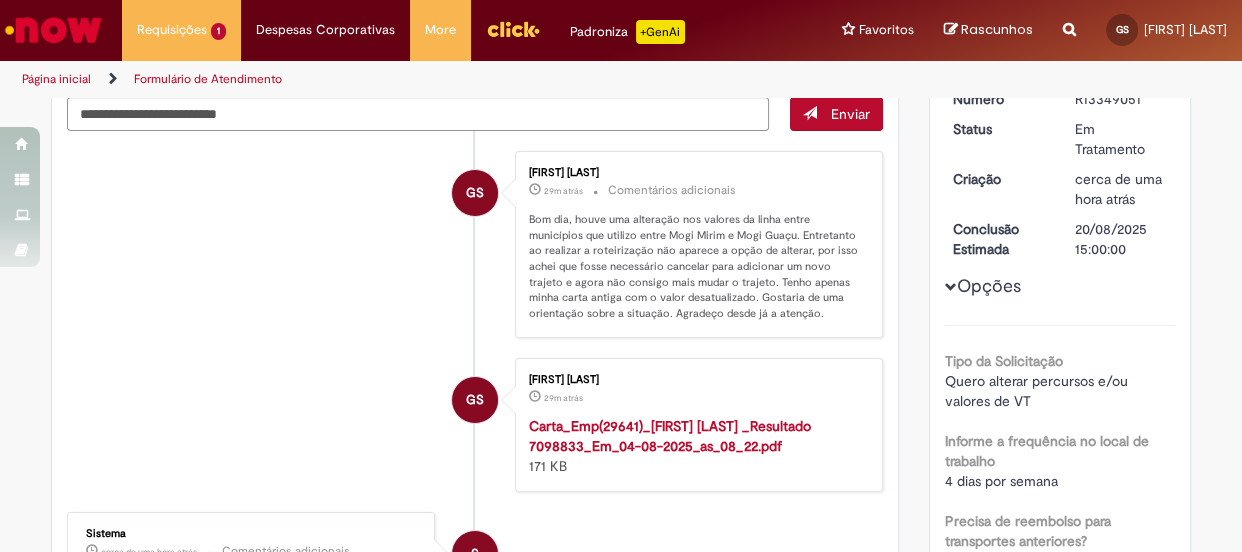 scroll, scrollTop: 0, scrollLeft: 0, axis: both 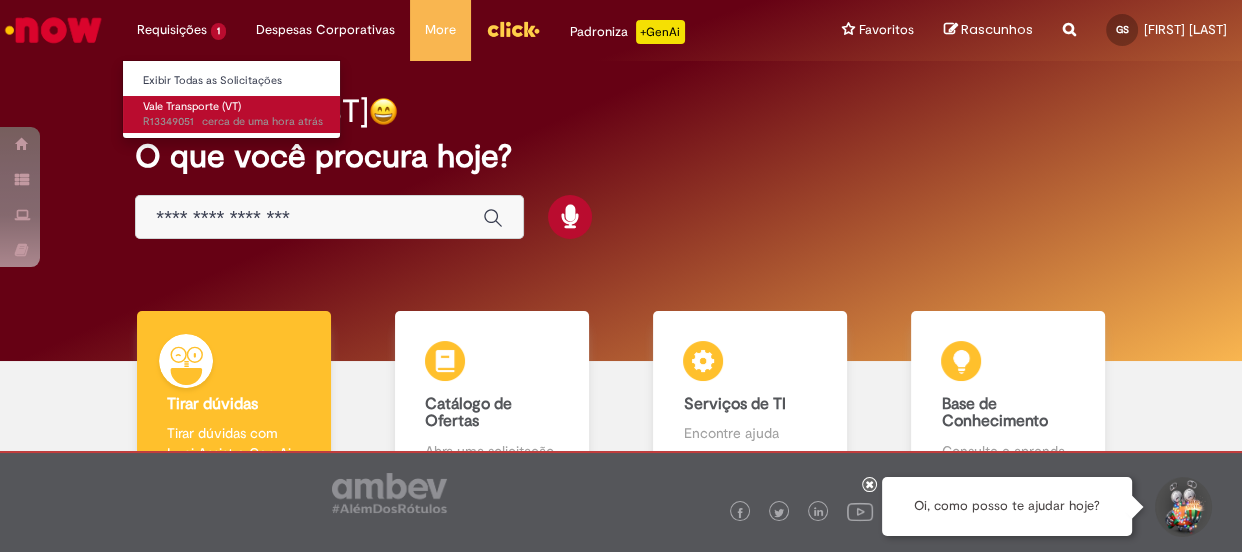 click on "Vale Transporte (VT)" at bounding box center (192, 106) 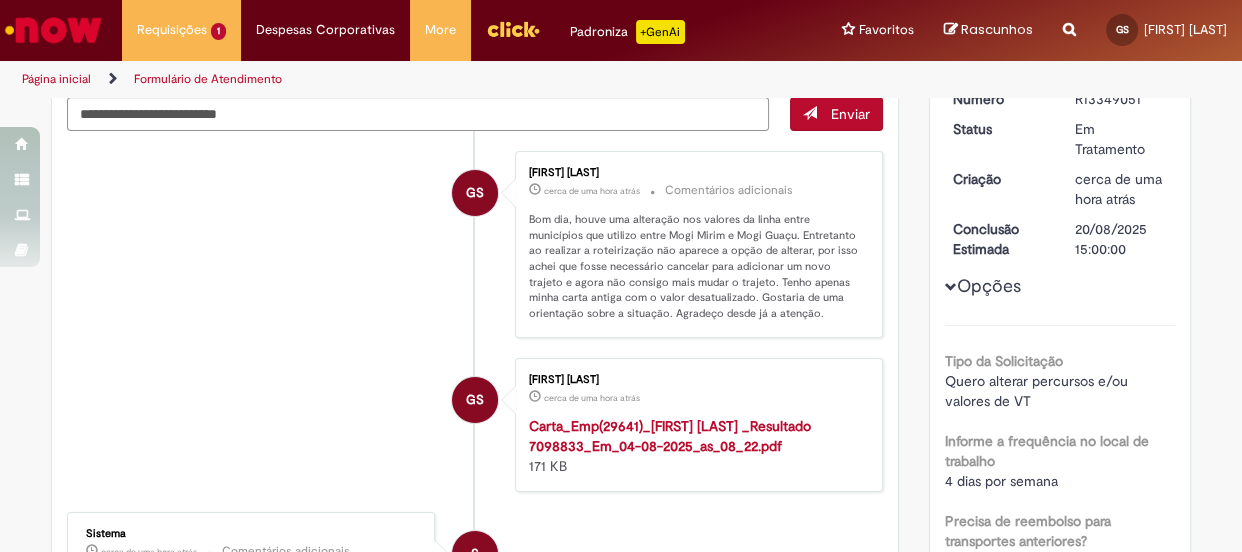 scroll, scrollTop: 0, scrollLeft: 0, axis: both 